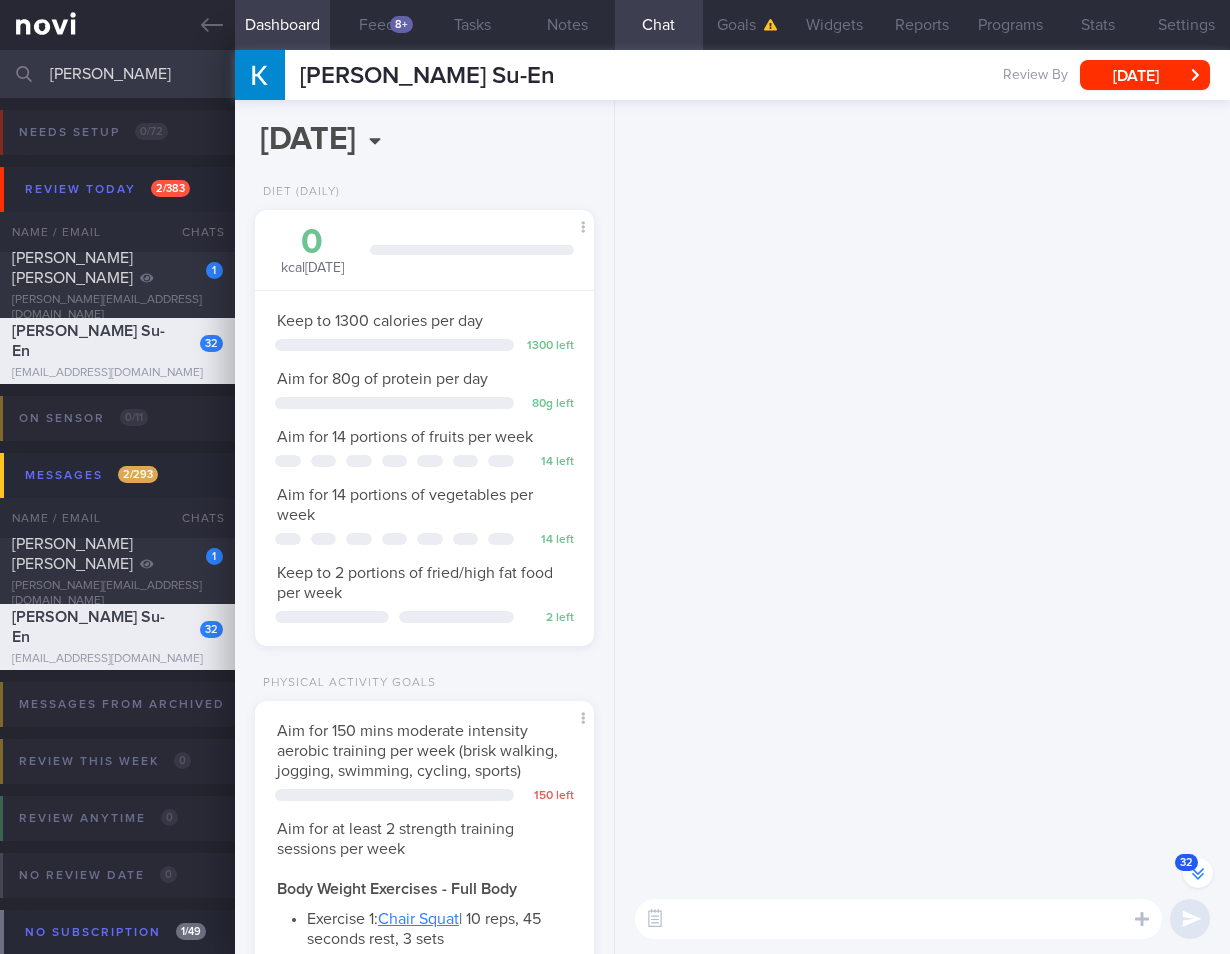 select on "6" 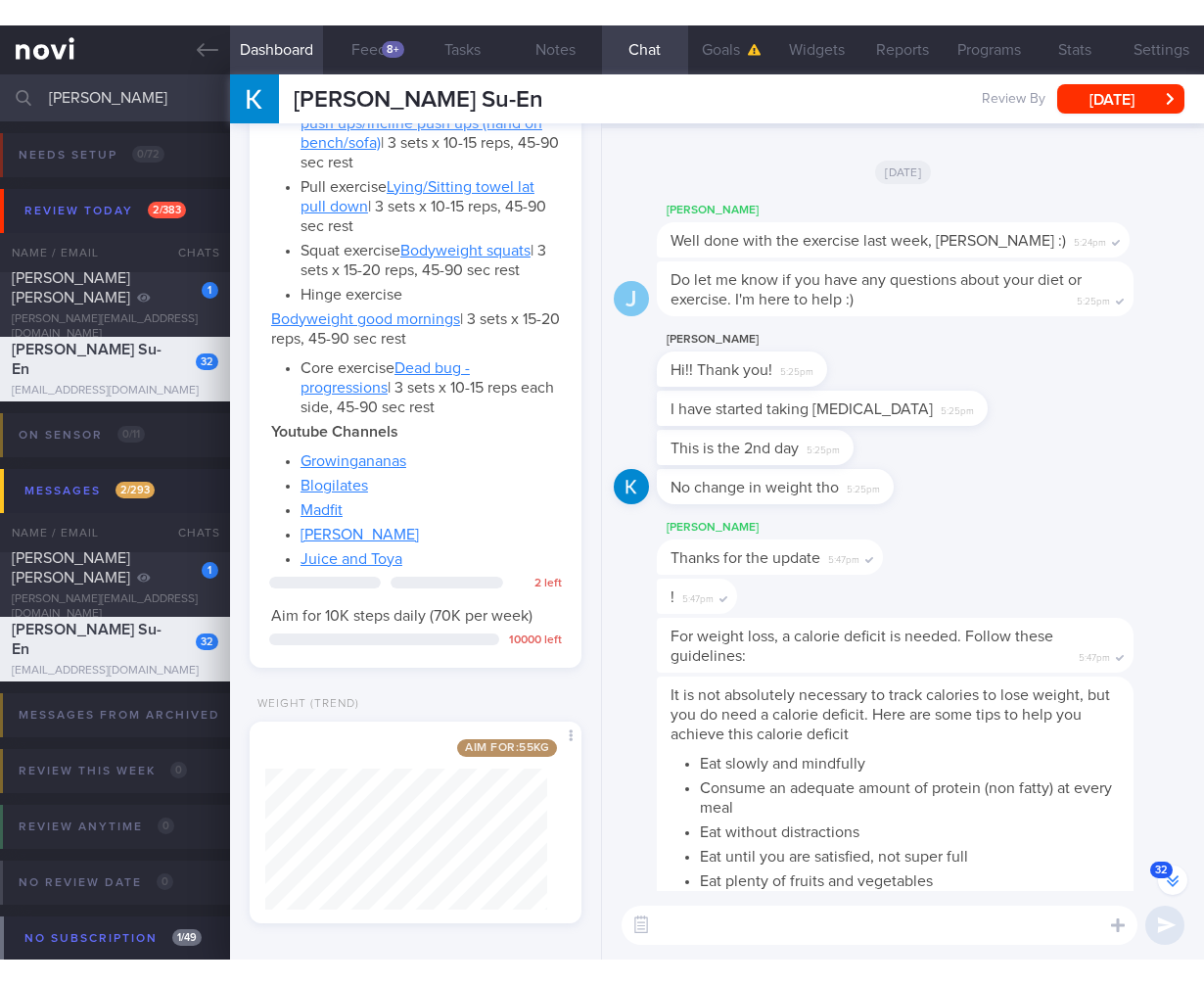 scroll, scrollTop: -2522, scrollLeft: 0, axis: vertical 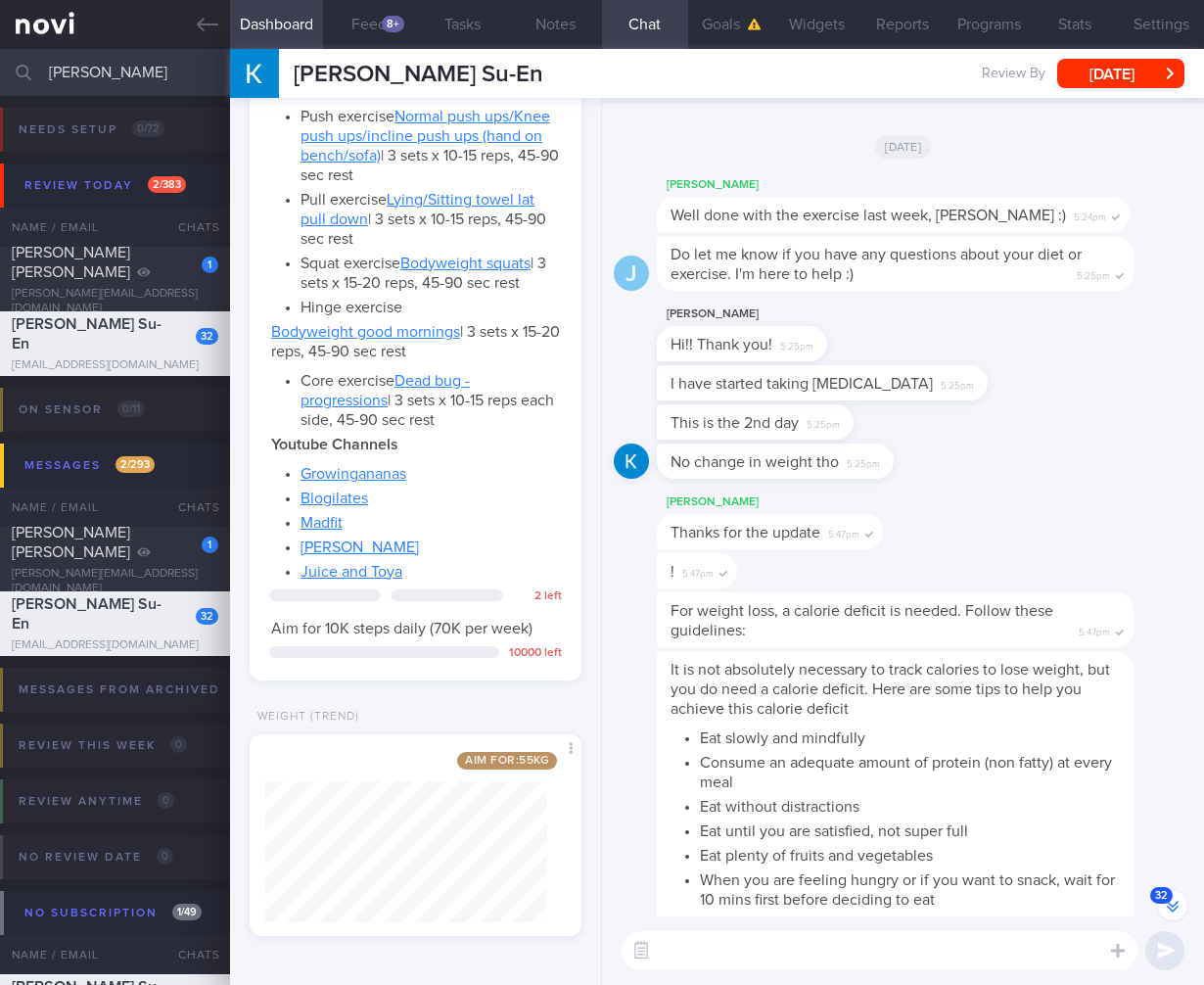 drag, startPoint x: 121, startPoint y: 70, endPoint x: -39, endPoint y: 62, distance: 160.19988 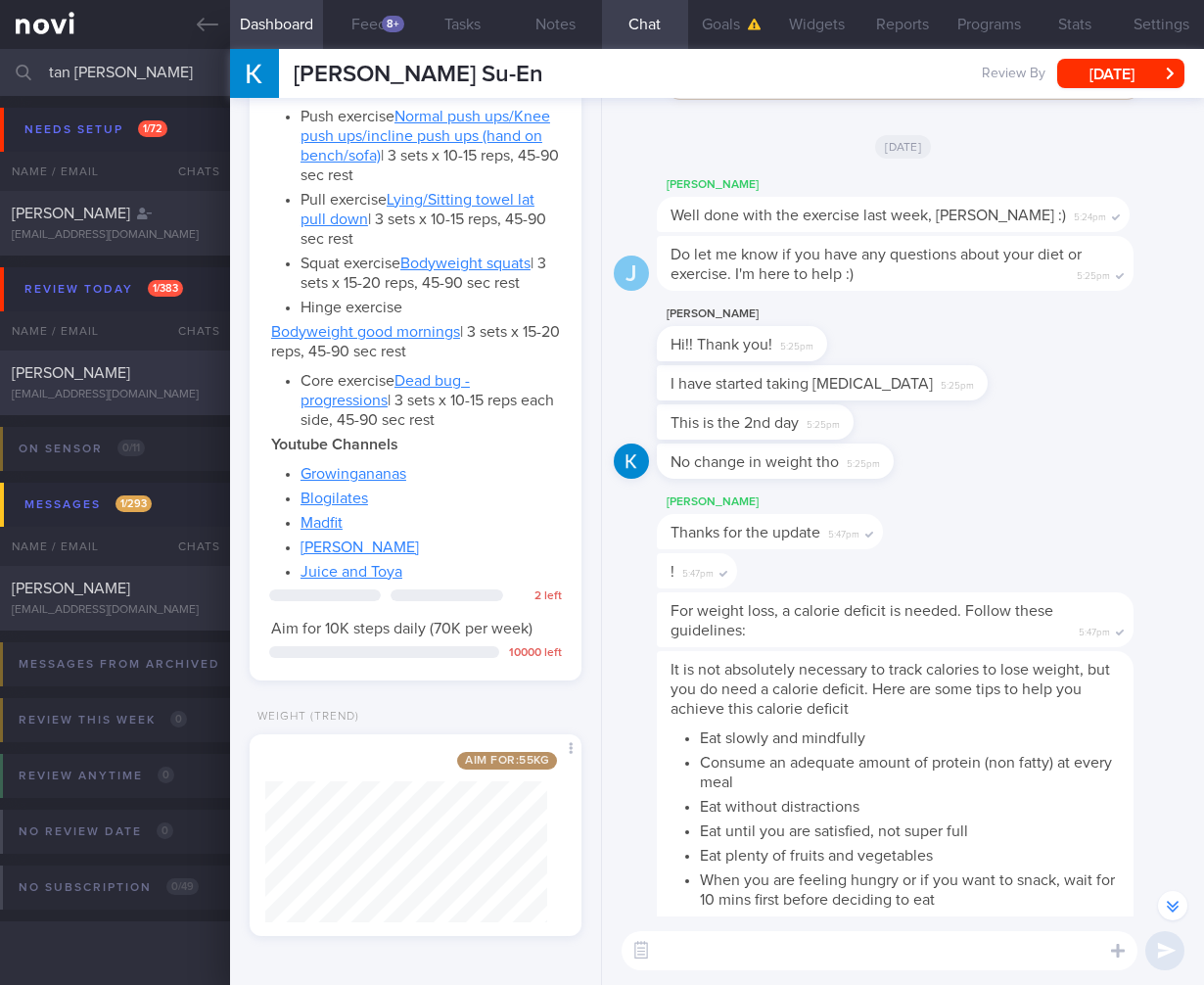 type on "tan ei yan" 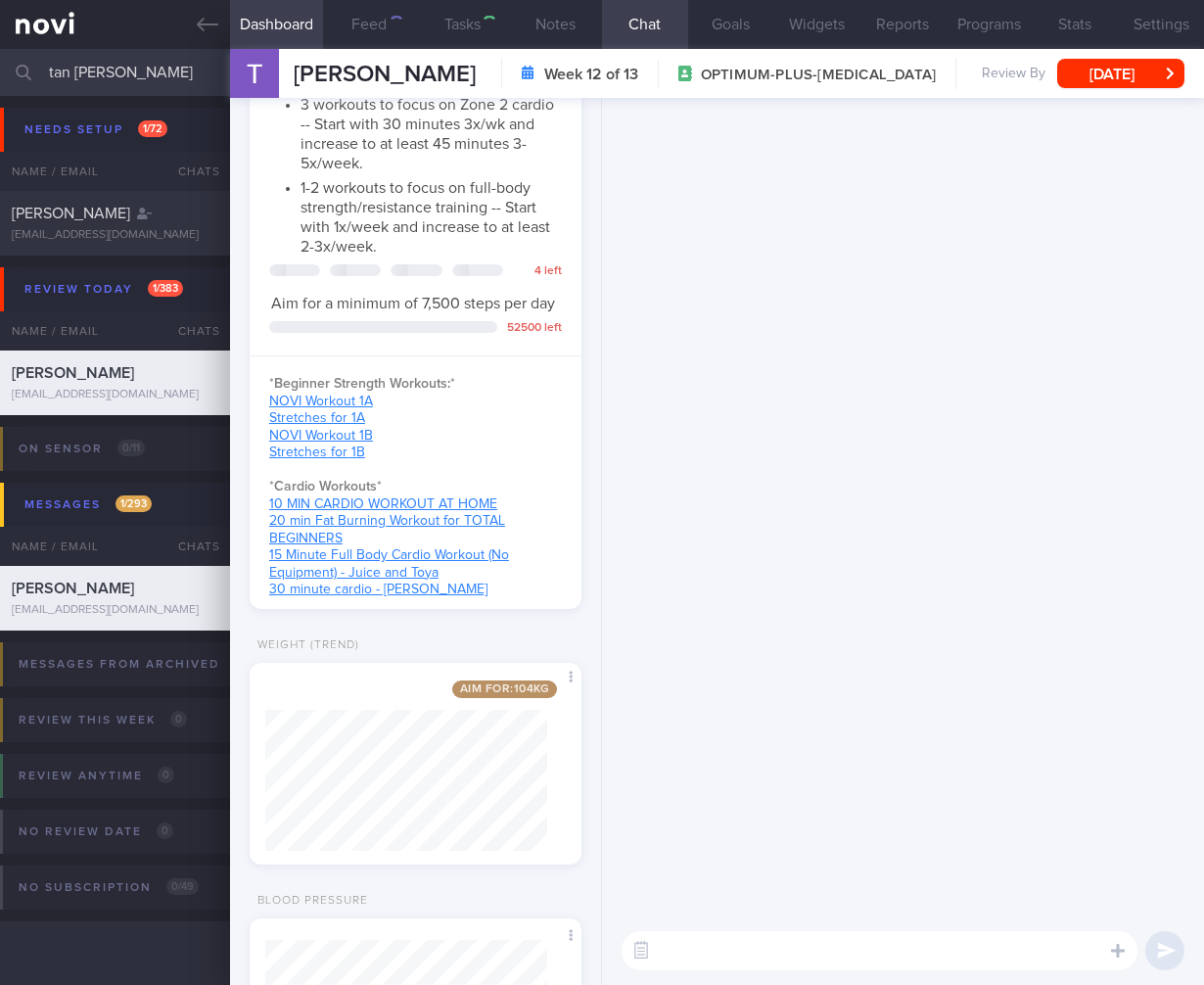 scroll, scrollTop: 0, scrollLeft: 0, axis: both 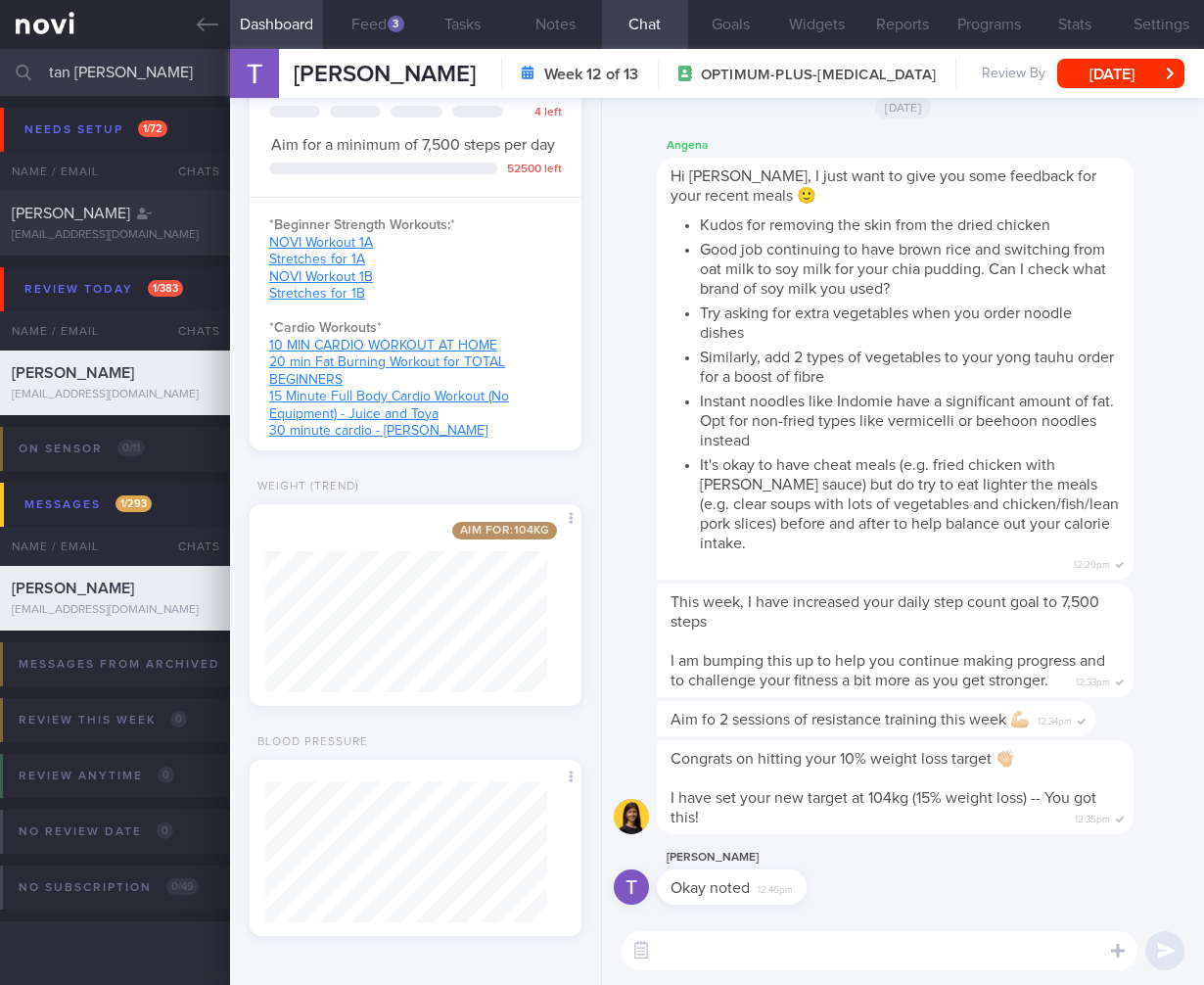 click on "Hi Mei Yan, I just want to give you some feedback for your recent meals 🙂 Kudos for removing the skin from the dried chicken  Good job continuing to have brown rice and switching from oat milk to soy milk for your chia pudding. Can I check what brand of soy milk you used? Try asking for extra vegetables when you order noodle dishes Similarly, add 2 types of vegetables to your yong tauhu order for a boost of fibre Instant noodles like Indomie have a significant amount of fat. Opt for non-fried types like vermicelli or beehoon noodles instead It's okay to have cheat meals (e.g. fried chicken with curry sauce) but do try to eat lighter the meals (e.g. clear soups with lots of vegetables and chicken/fish/lean pork slices) before and after to help balance out your calorie intake.
12:29pm" at bounding box center [895, 368] 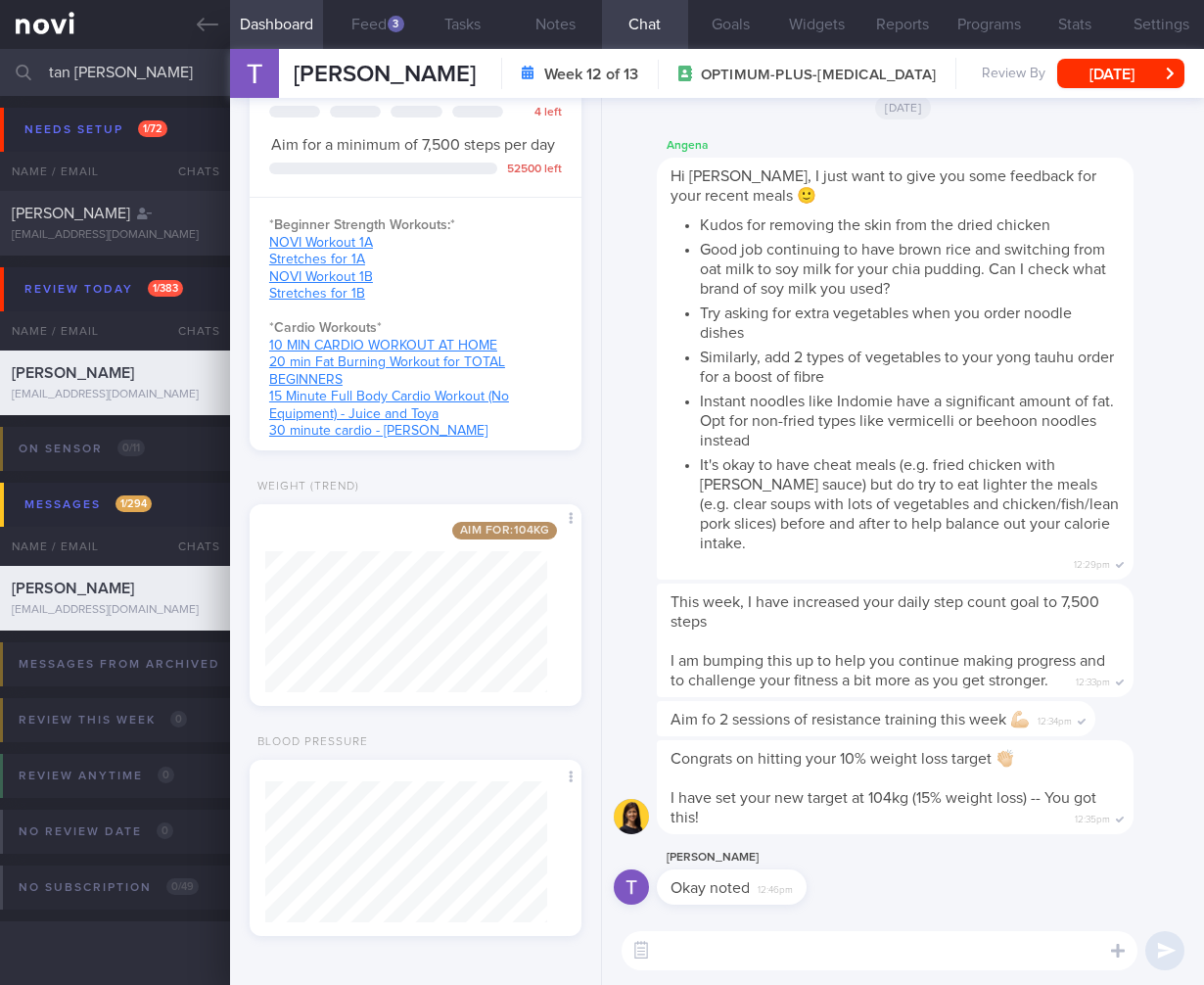 click at bounding box center (879, 951) 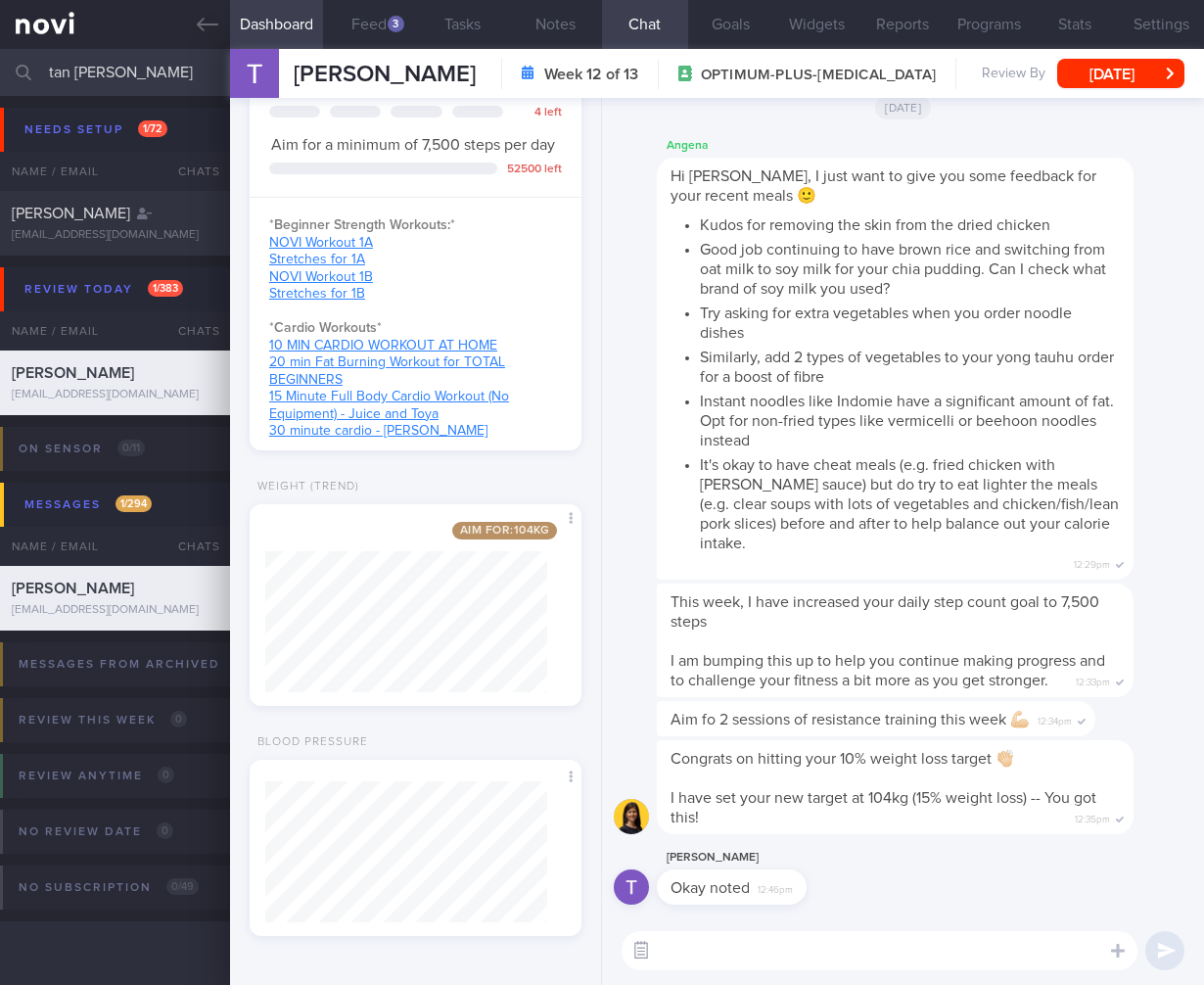 click at bounding box center (641, 951) 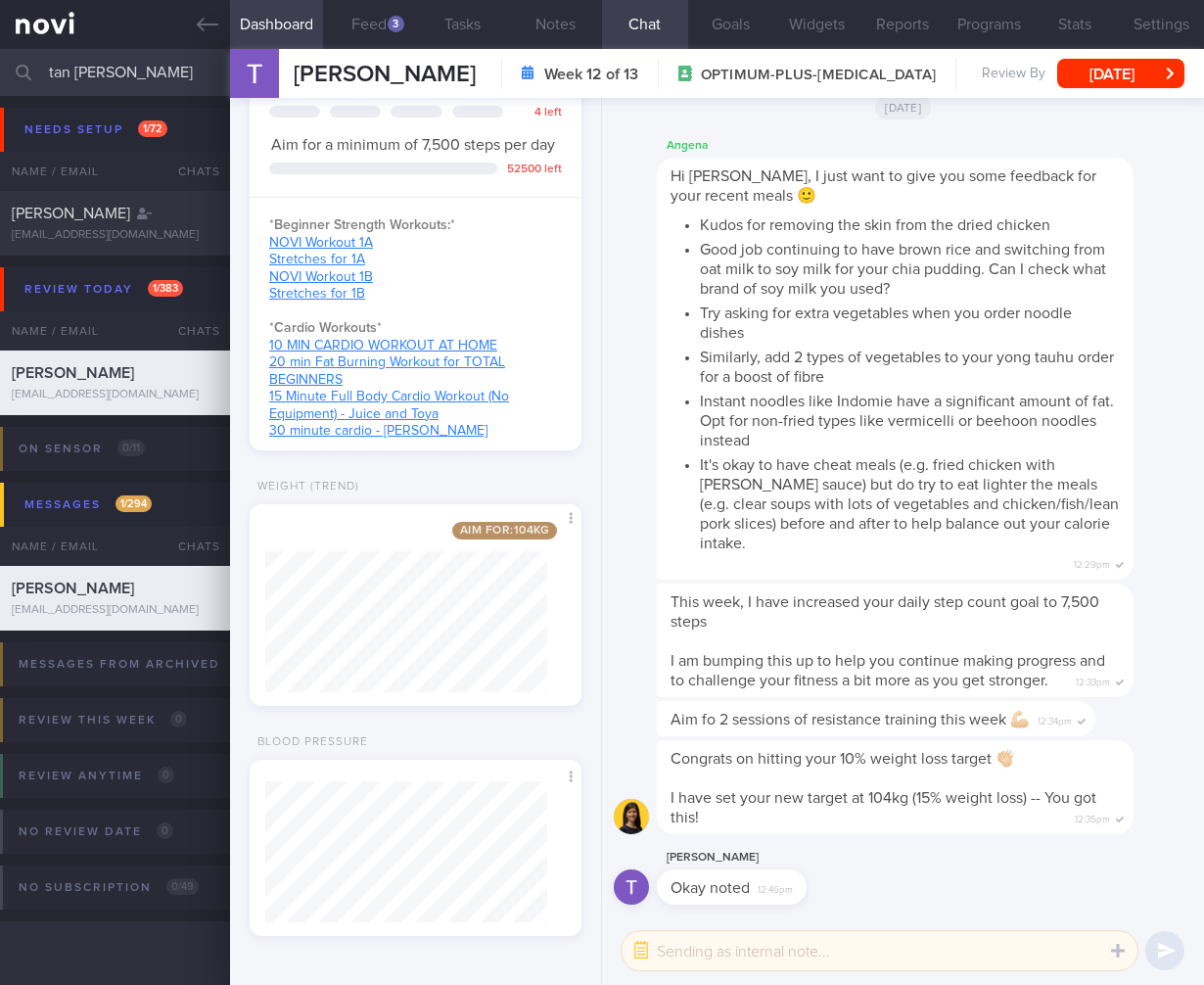 click at bounding box center (879, 951) 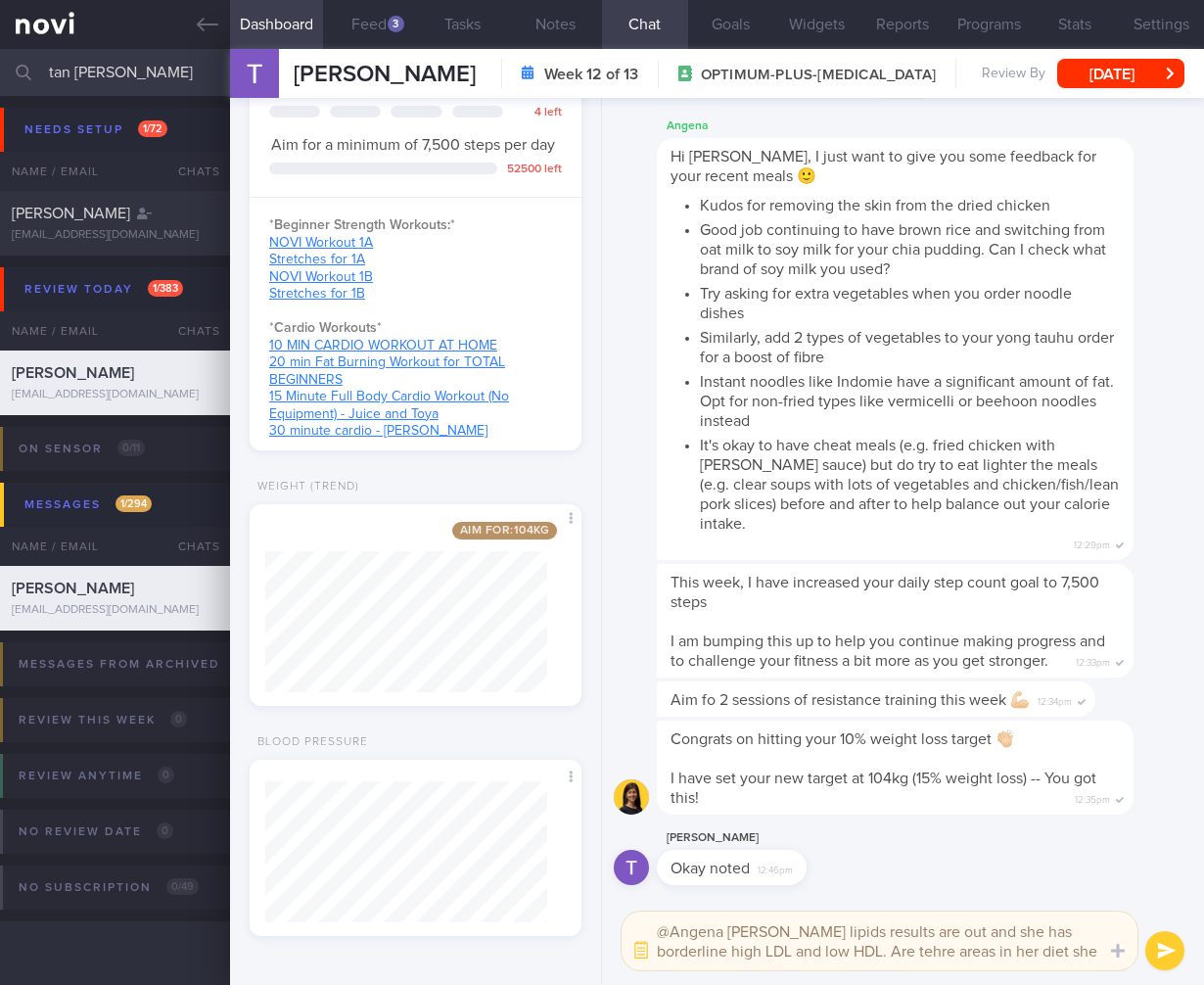 scroll, scrollTop: 0, scrollLeft: 0, axis: both 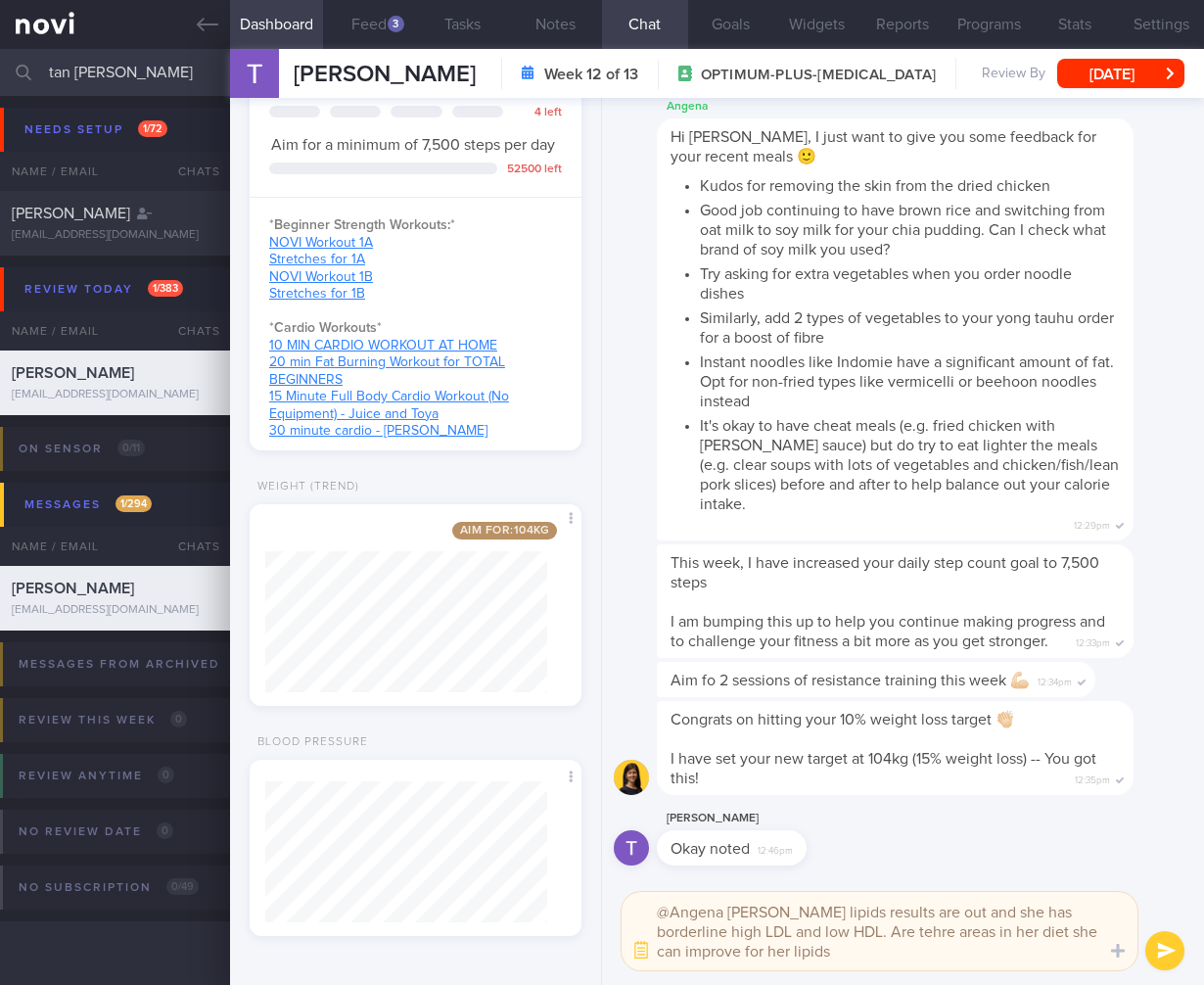 type on "@Angena Ms Tan's lipids results are out and she has borderline high LDL and low HDL. Are tehre areas in her diet she can improve for her lipids?" 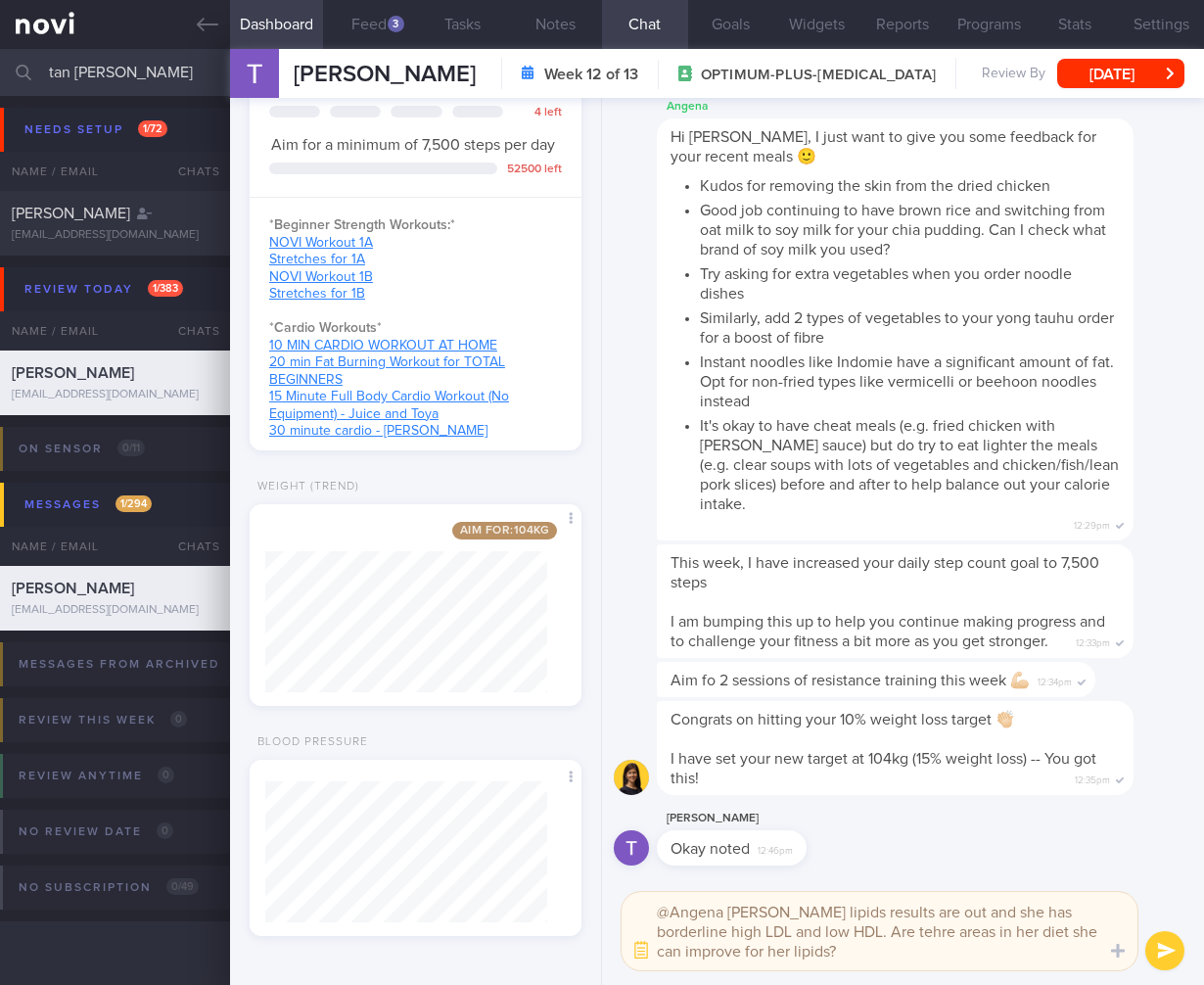 type 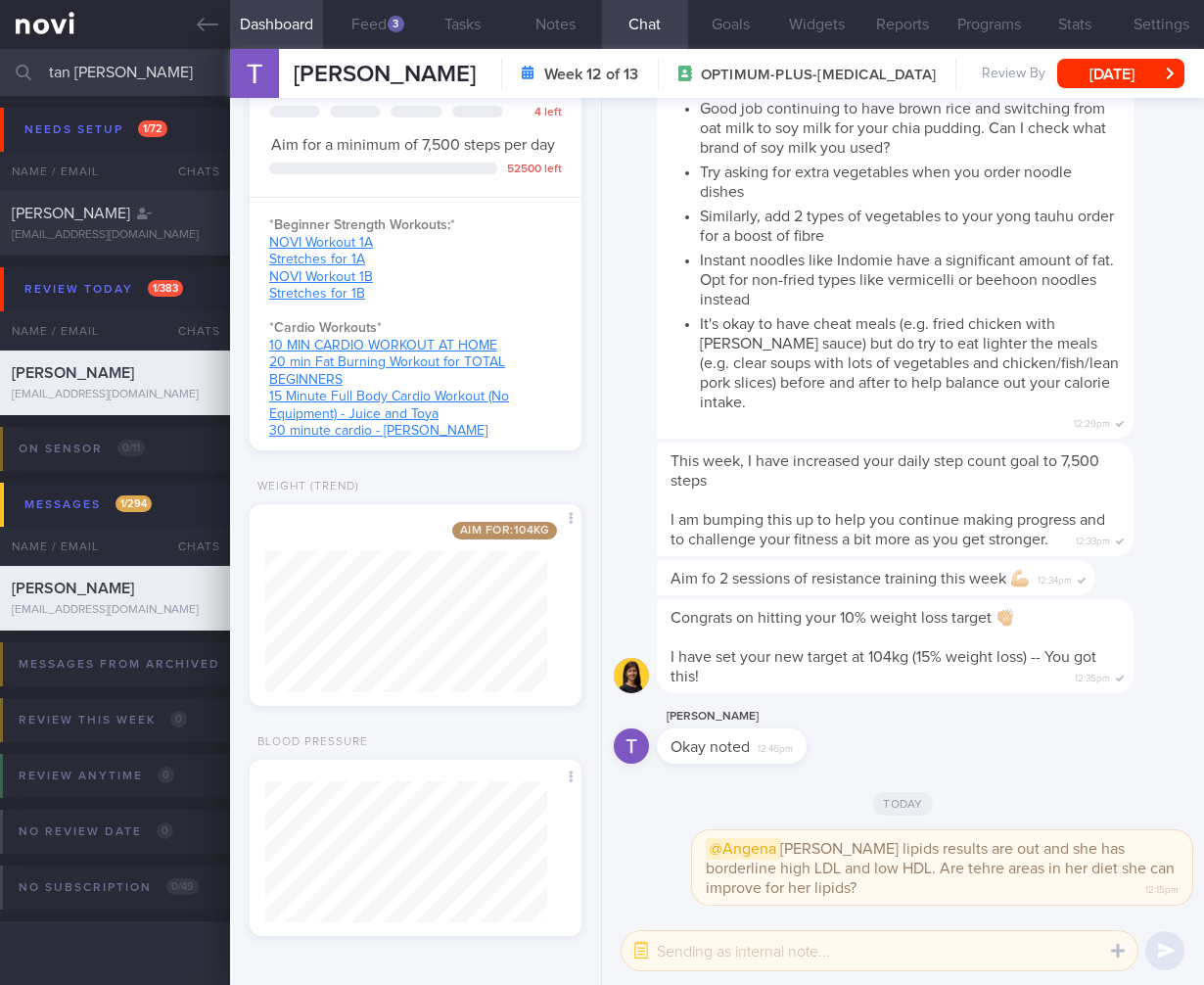drag, startPoint x: 1071, startPoint y: 303, endPoint x: 599, endPoint y: 269, distance: 473.223 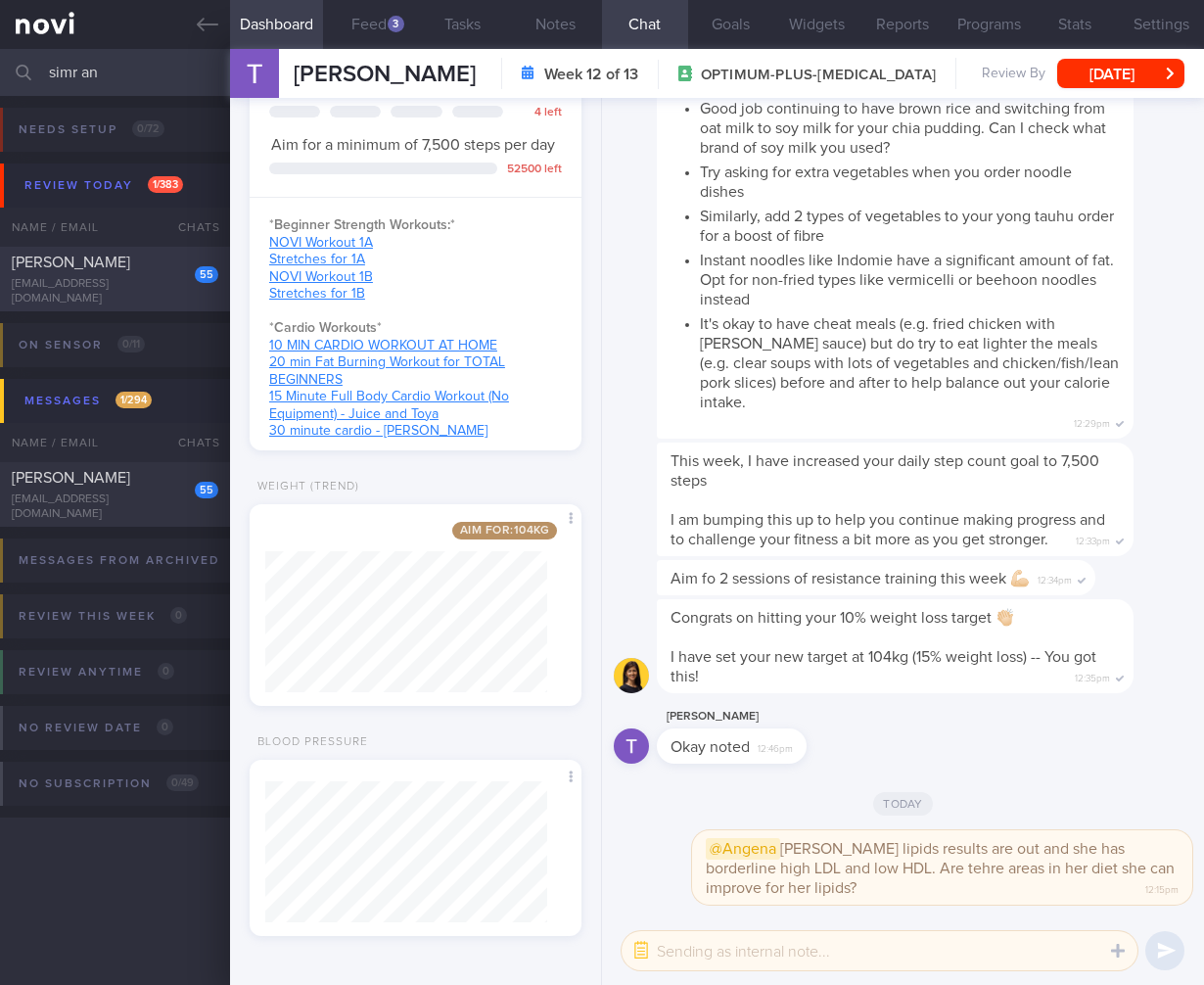 type on "simr an" 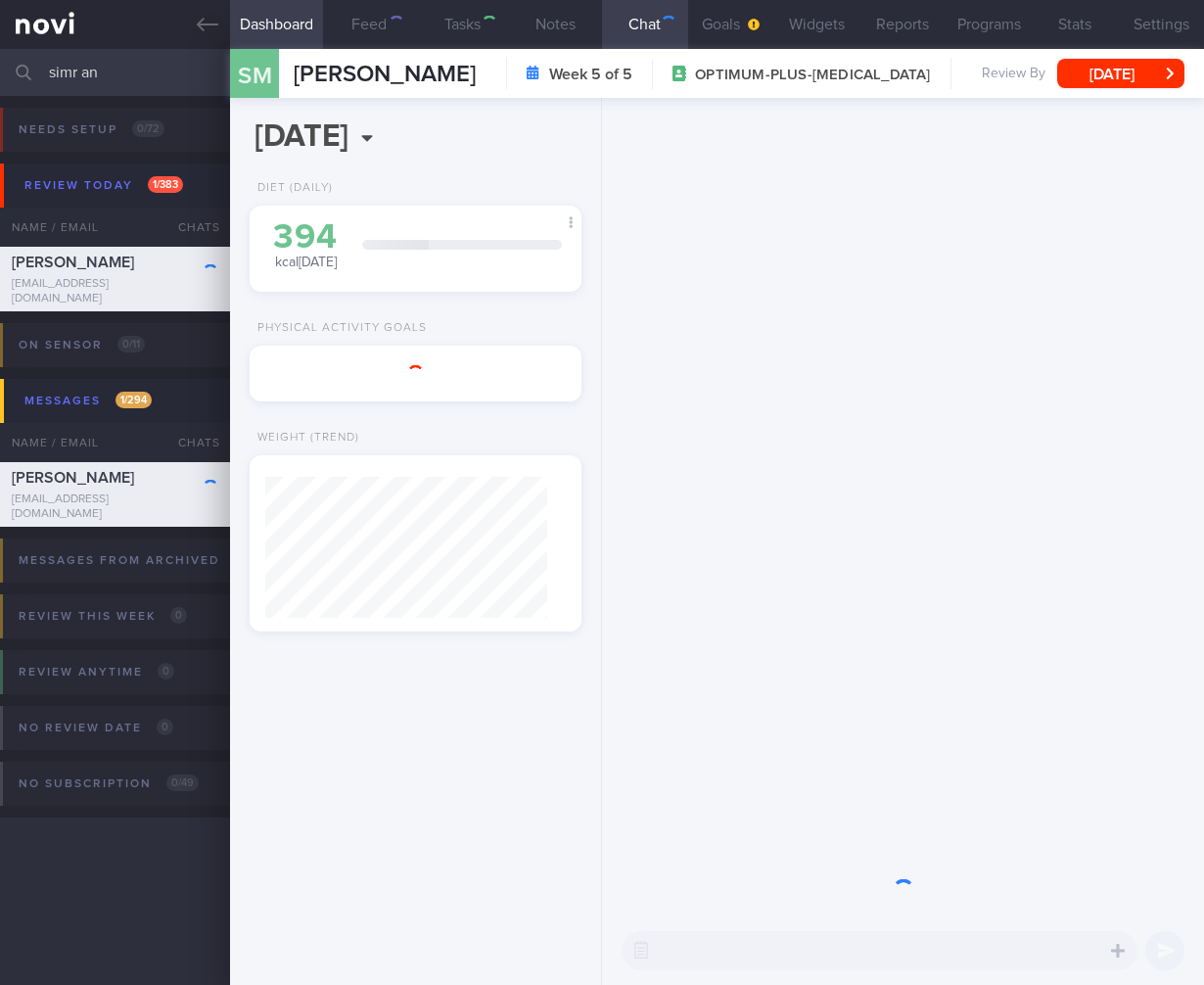 scroll, scrollTop: 0, scrollLeft: 0, axis: both 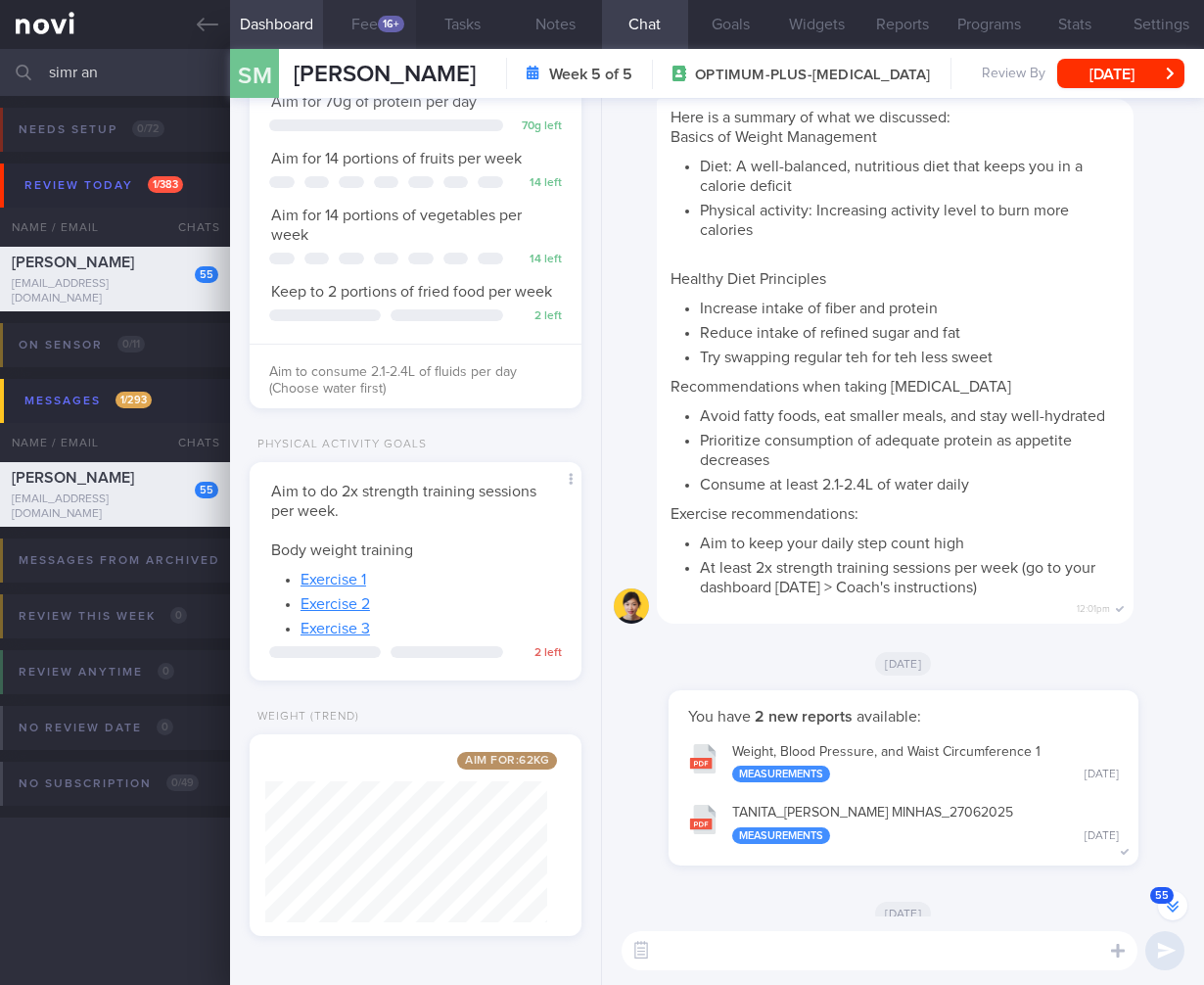 click on "Feed
16+" at bounding box center [369, 24] 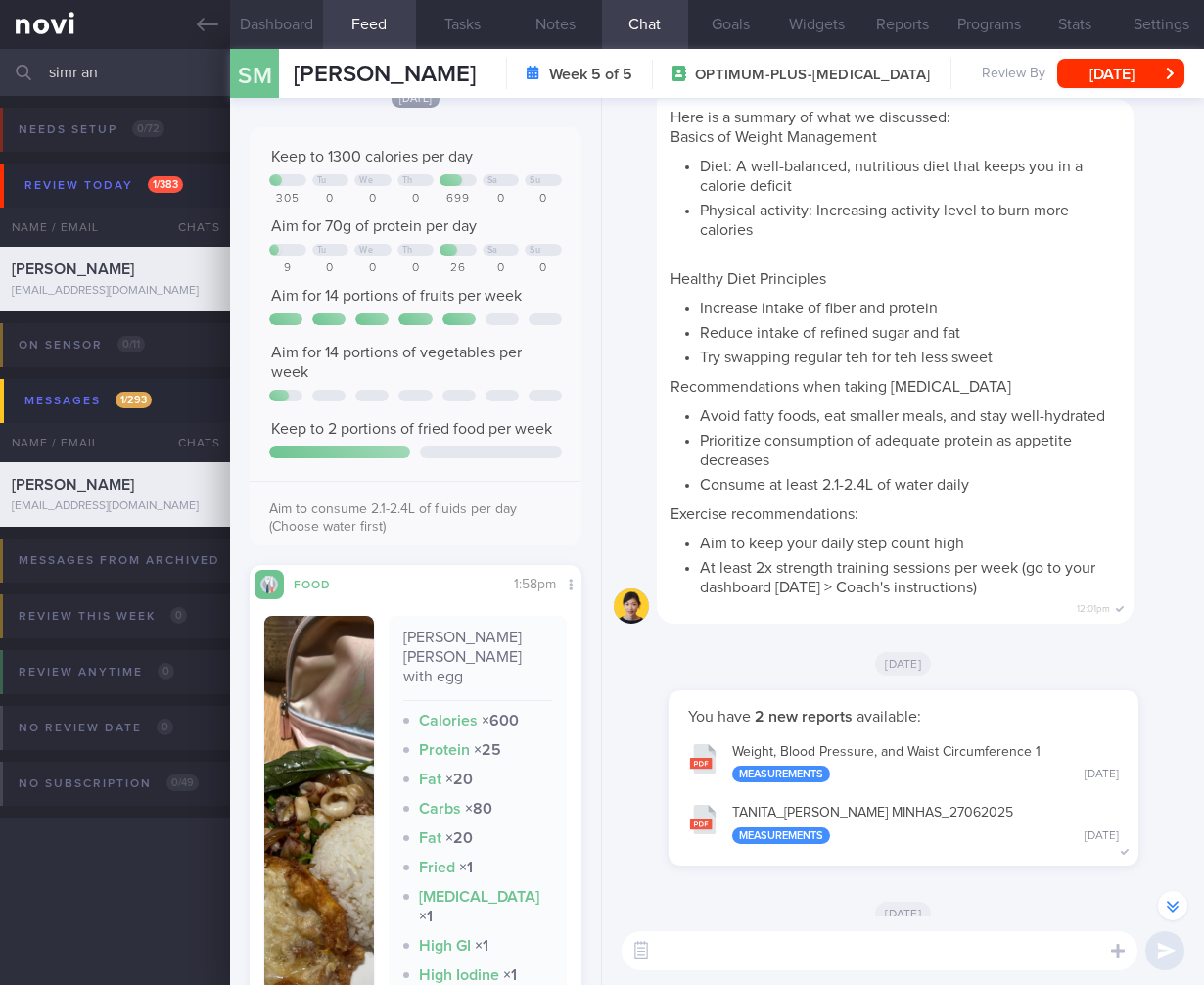 scroll, scrollTop: 1669, scrollLeft: 0, axis: vertical 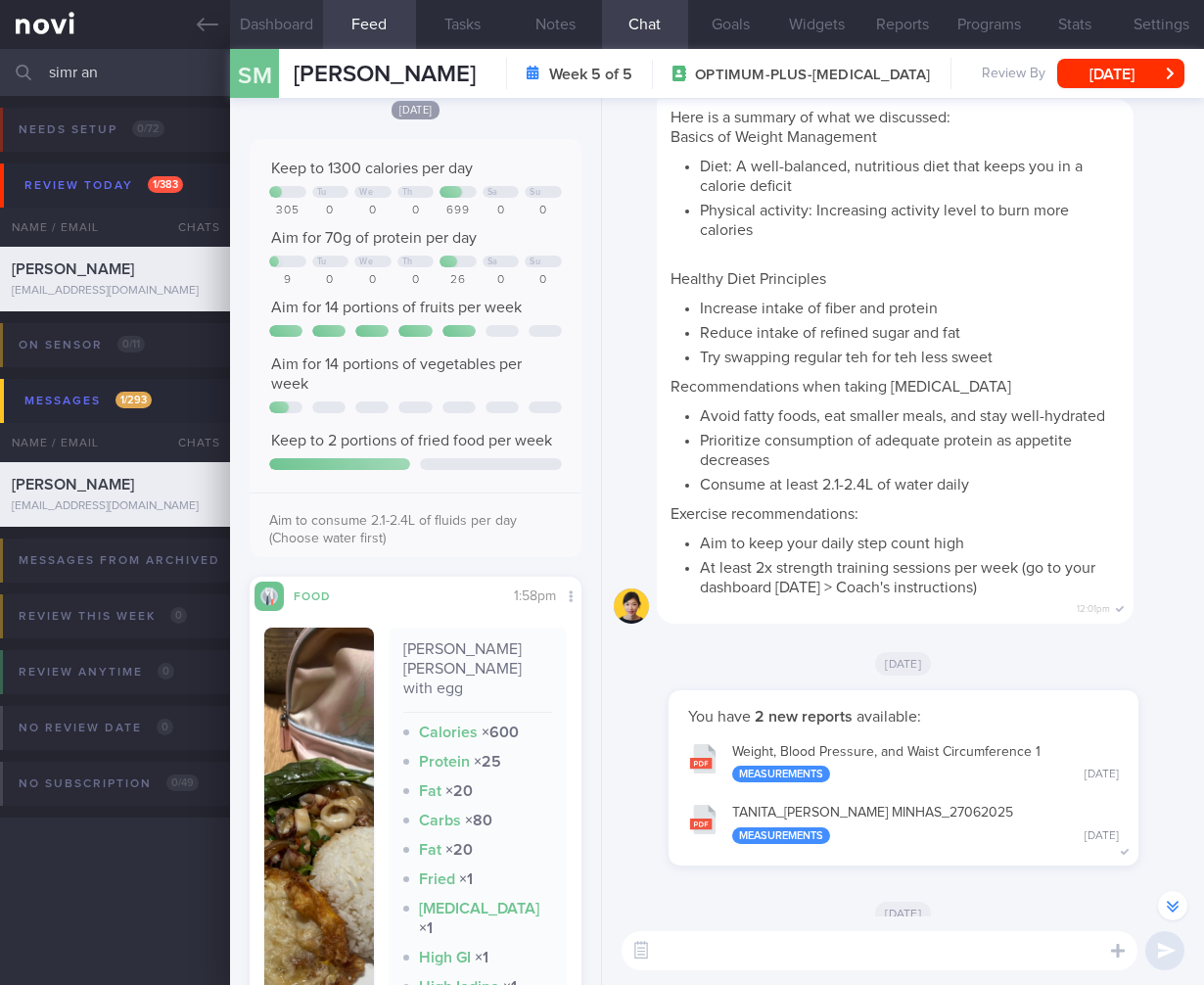 click on "Dashboard" at bounding box center [276, 24] 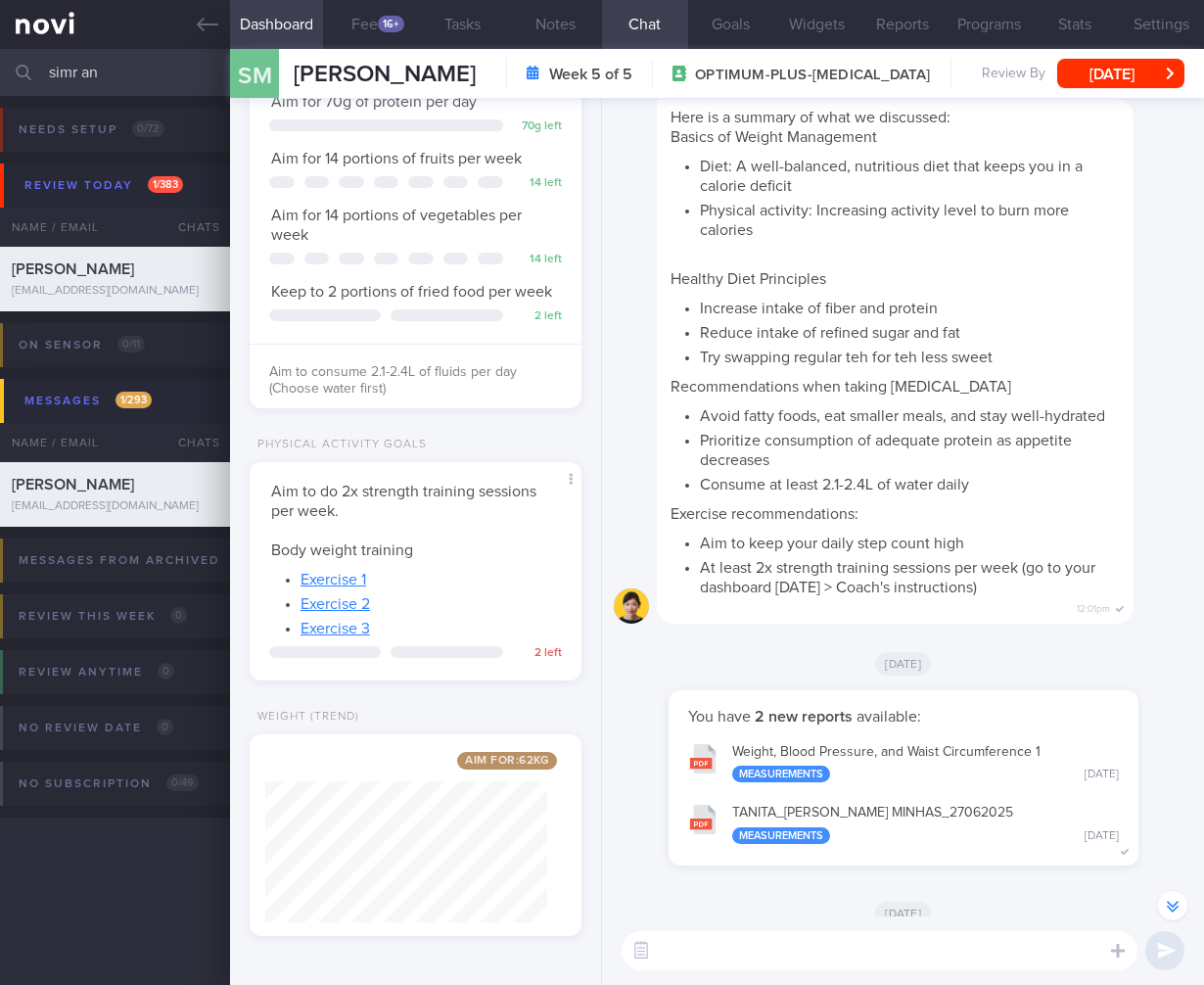 scroll, scrollTop: 0, scrollLeft: 0, axis: both 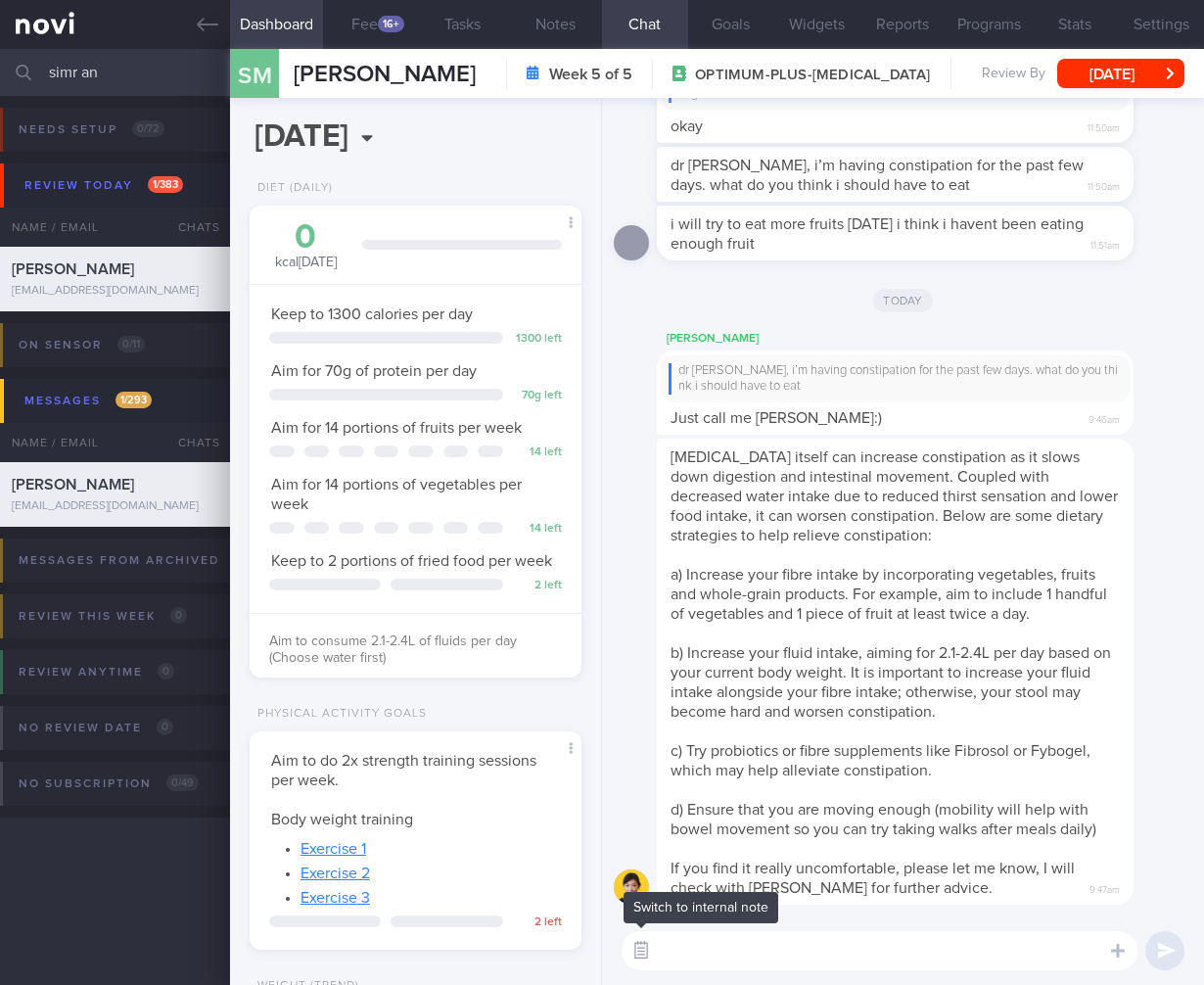 click at bounding box center (641, 951) 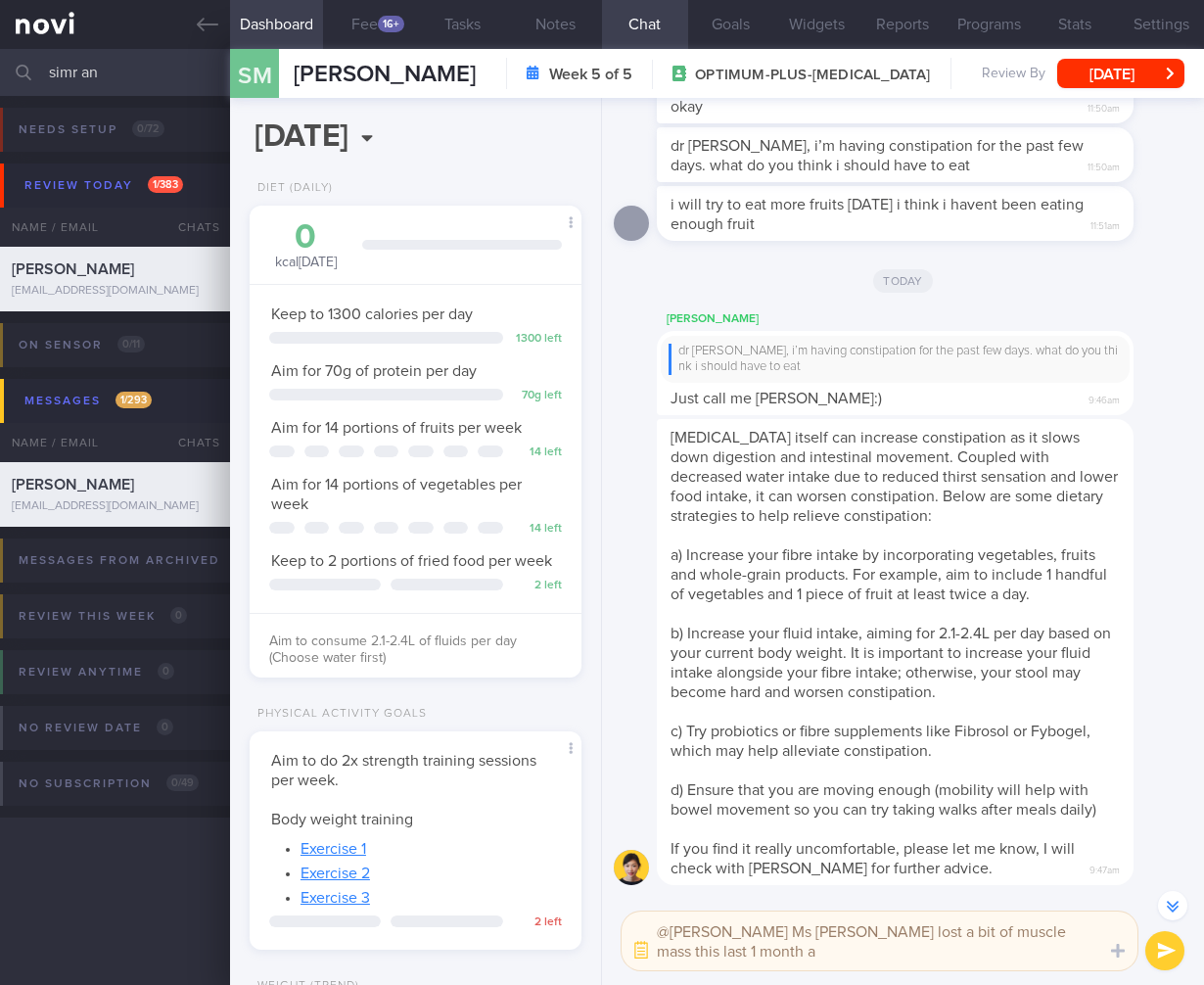 scroll, scrollTop: 0, scrollLeft: 0, axis: both 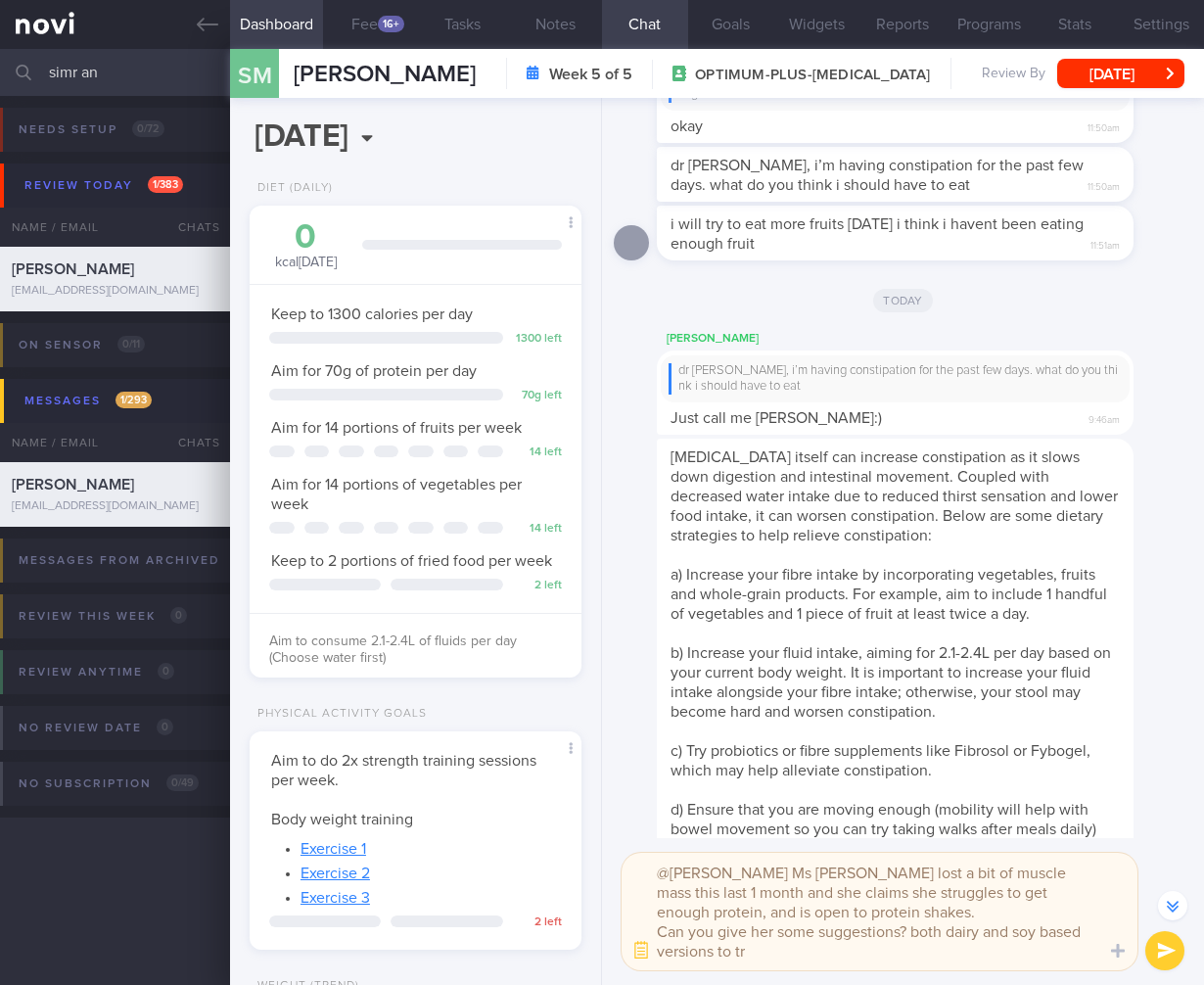 type on "@Charlotte Ms Simran lost a bit of muscle mass this last 1 month and she claims she struggles to get enough protein, and is open to protein shakes.
Can you give her some suggestions? both dairy and soy based versions to try" 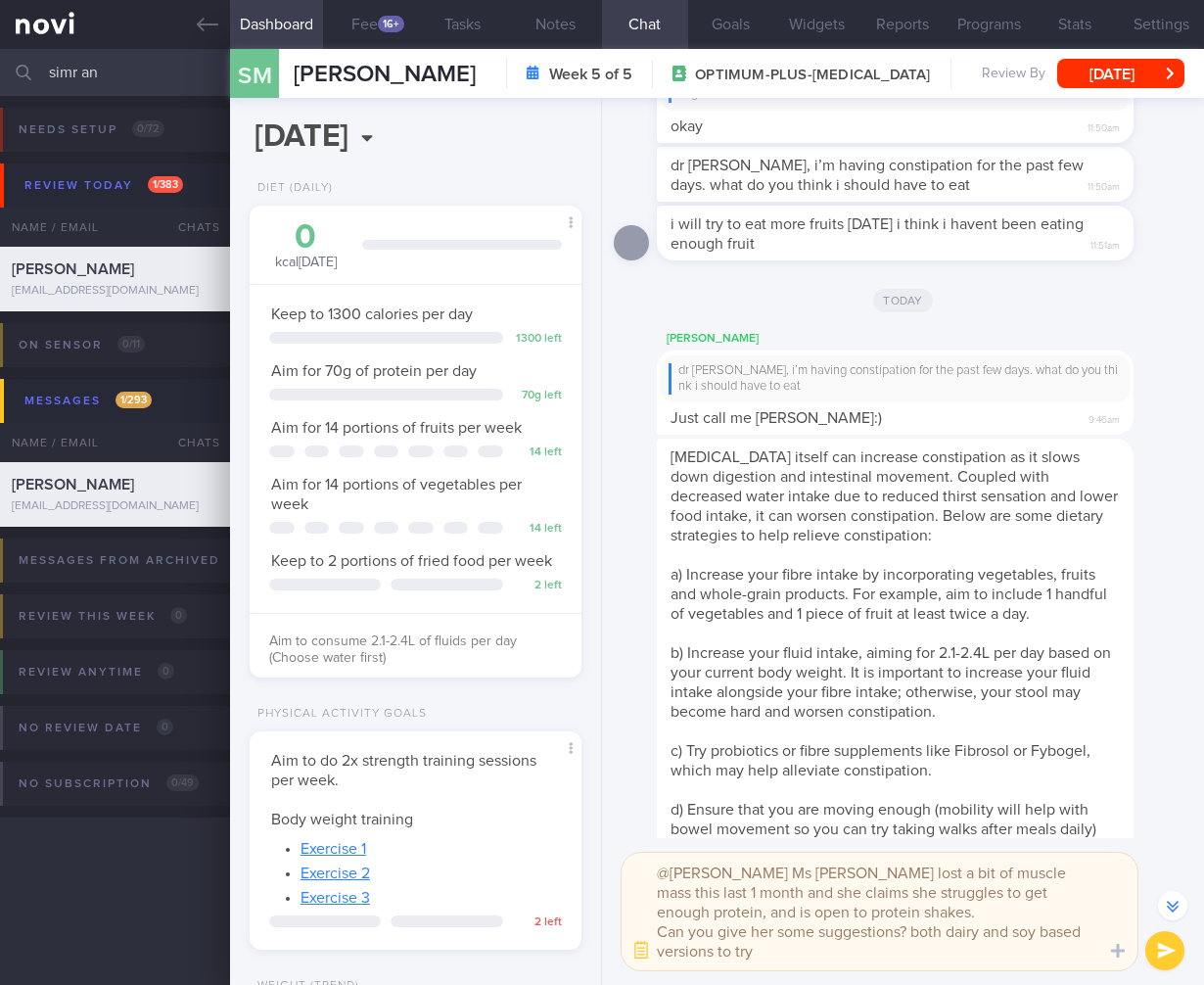 type 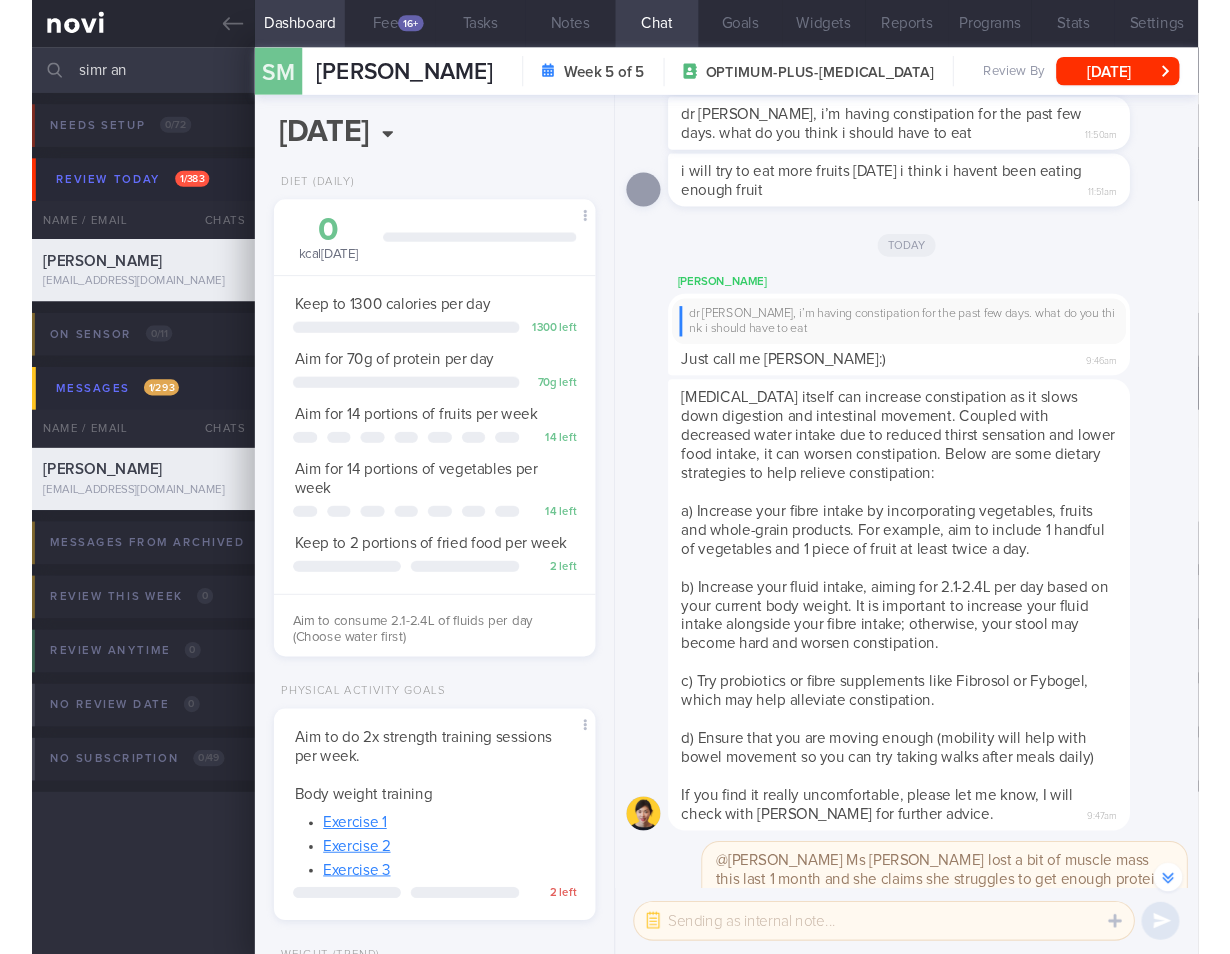 scroll, scrollTop: -47, scrollLeft: 0, axis: vertical 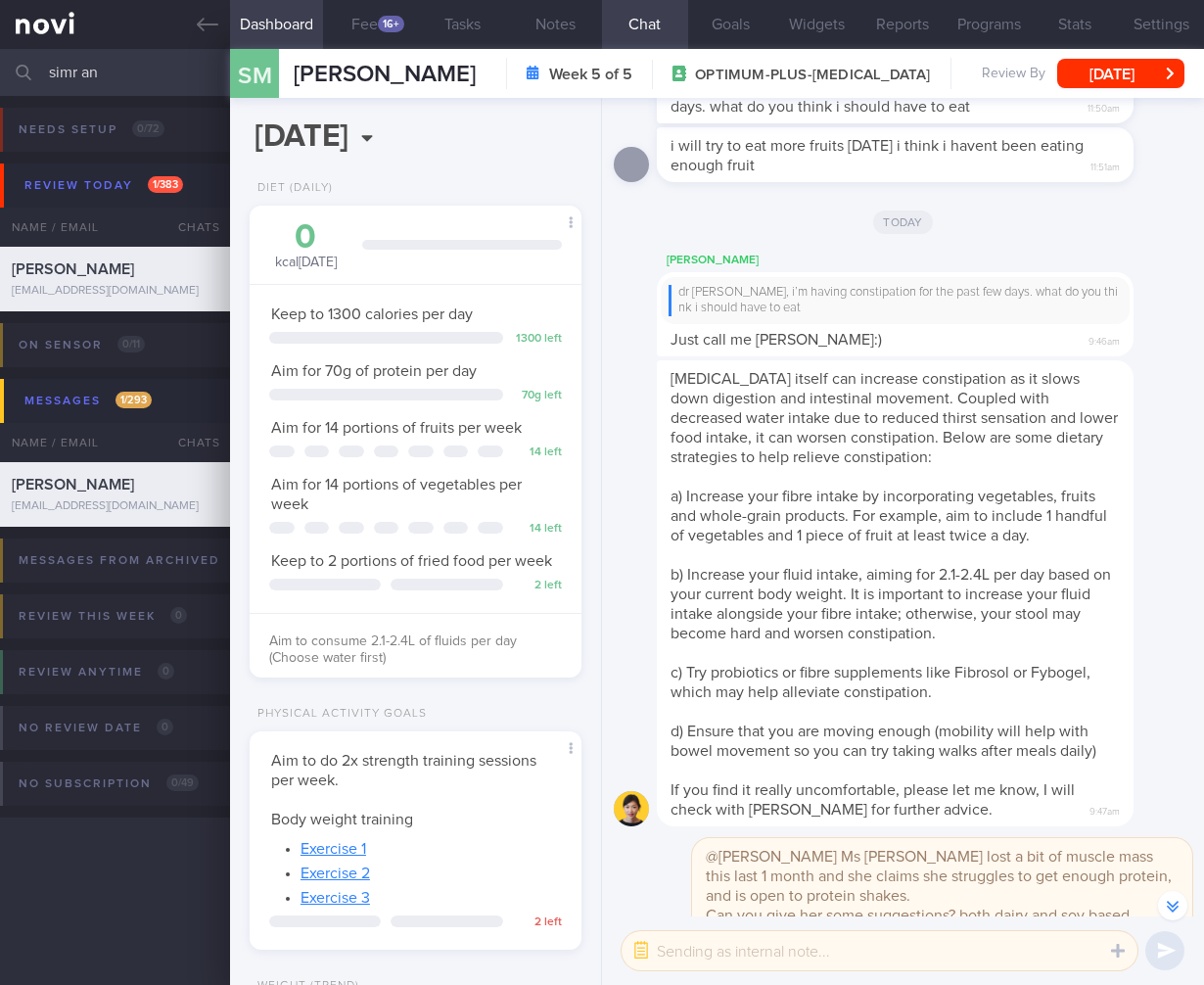 click on "SM
Simran Minhas
Simran Minhas
ssimranminhas@gmail.com
Week 5 of 5
OPTIMUM-PLUS-RYBELSUS
Review By
Tue, 1 Jul
Set Next Review Date
1 Jul 2025 July August September October November December 2025
Mon Tue Wed Thu Fri Sat Sun
30 1 2 3 4 5 6 7 8 9 10 11 12 13 14 15 16 17 18 19 20 21 22 23 24 25 26 27 28 29 30 31 1 2 3 4 5 6 7 8 9 10
Next suggested
End of program
None" at bounding box center (717, 73) 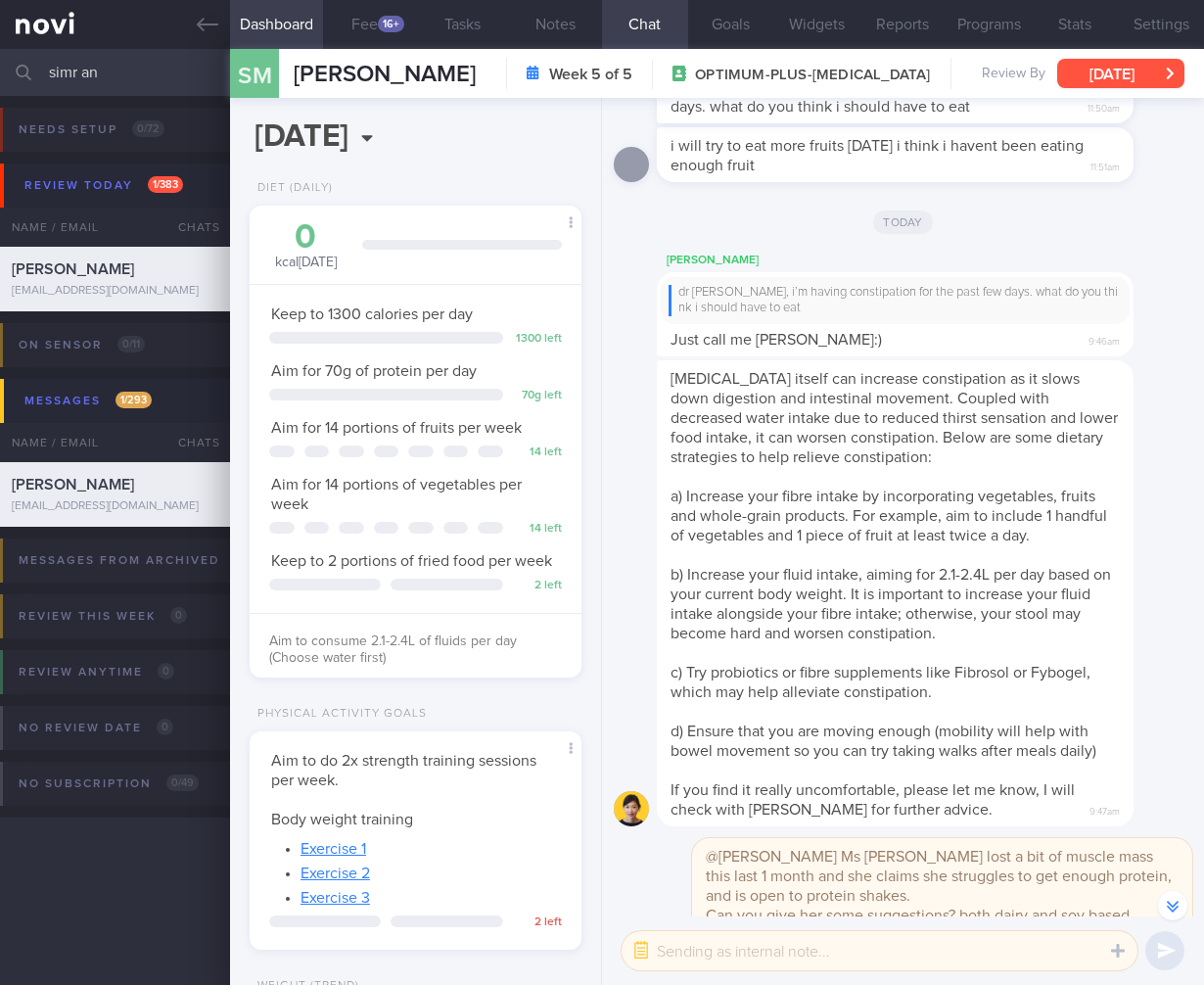 click on "Tue, 1 Jul" at bounding box center (1121, 73) 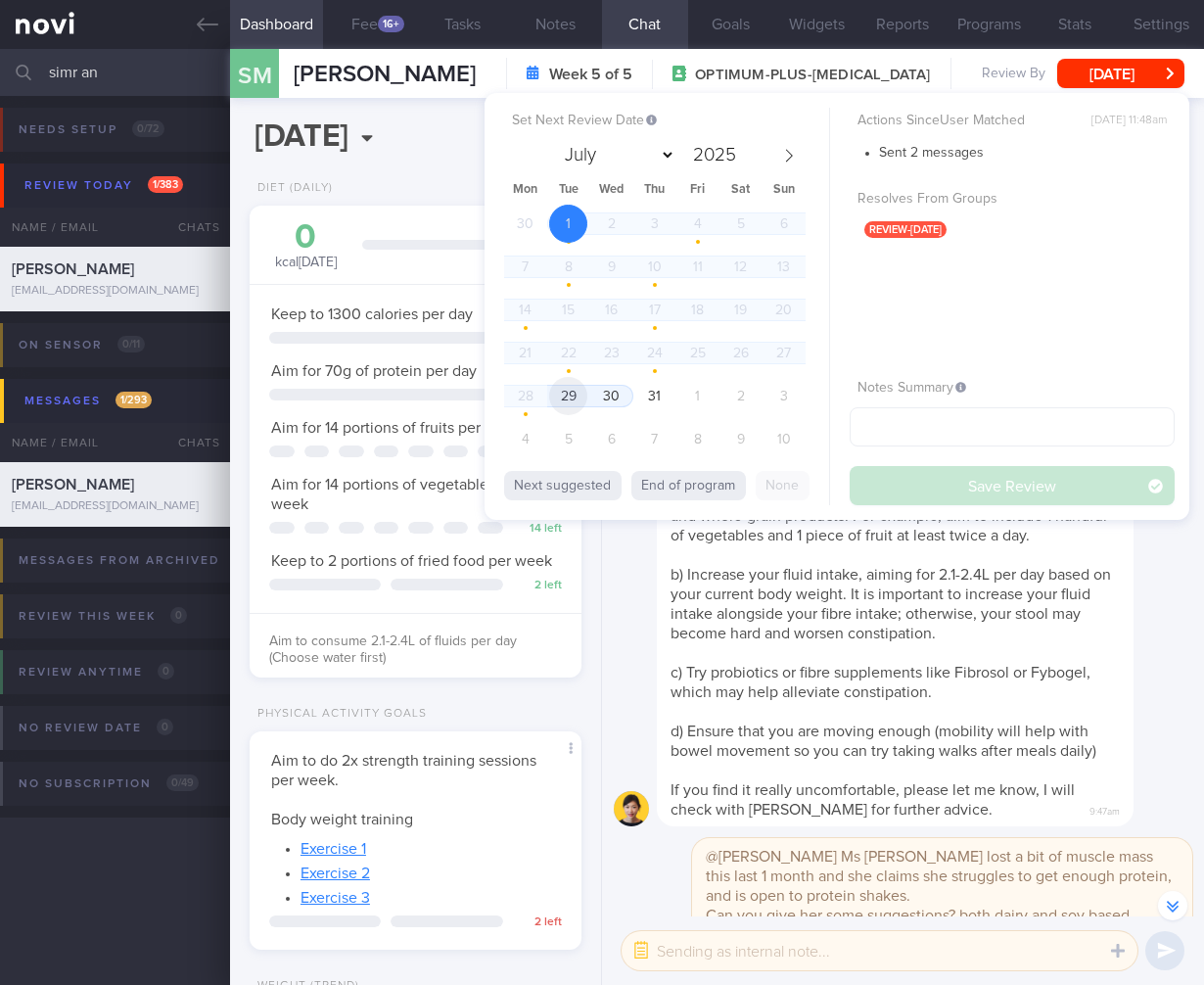 click on "29" at bounding box center [568, 396] 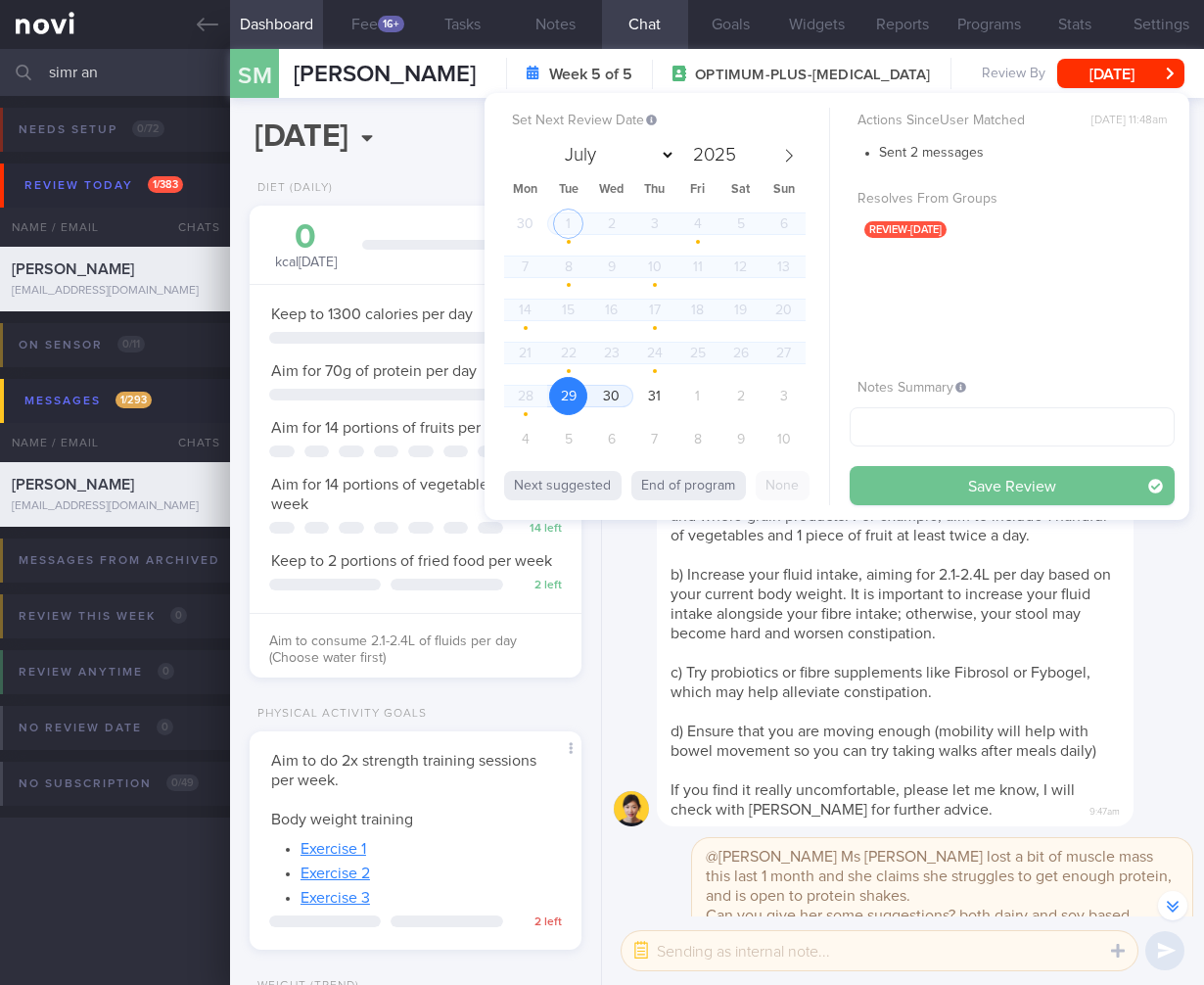 click on "Save Review" at bounding box center [1012, 486] 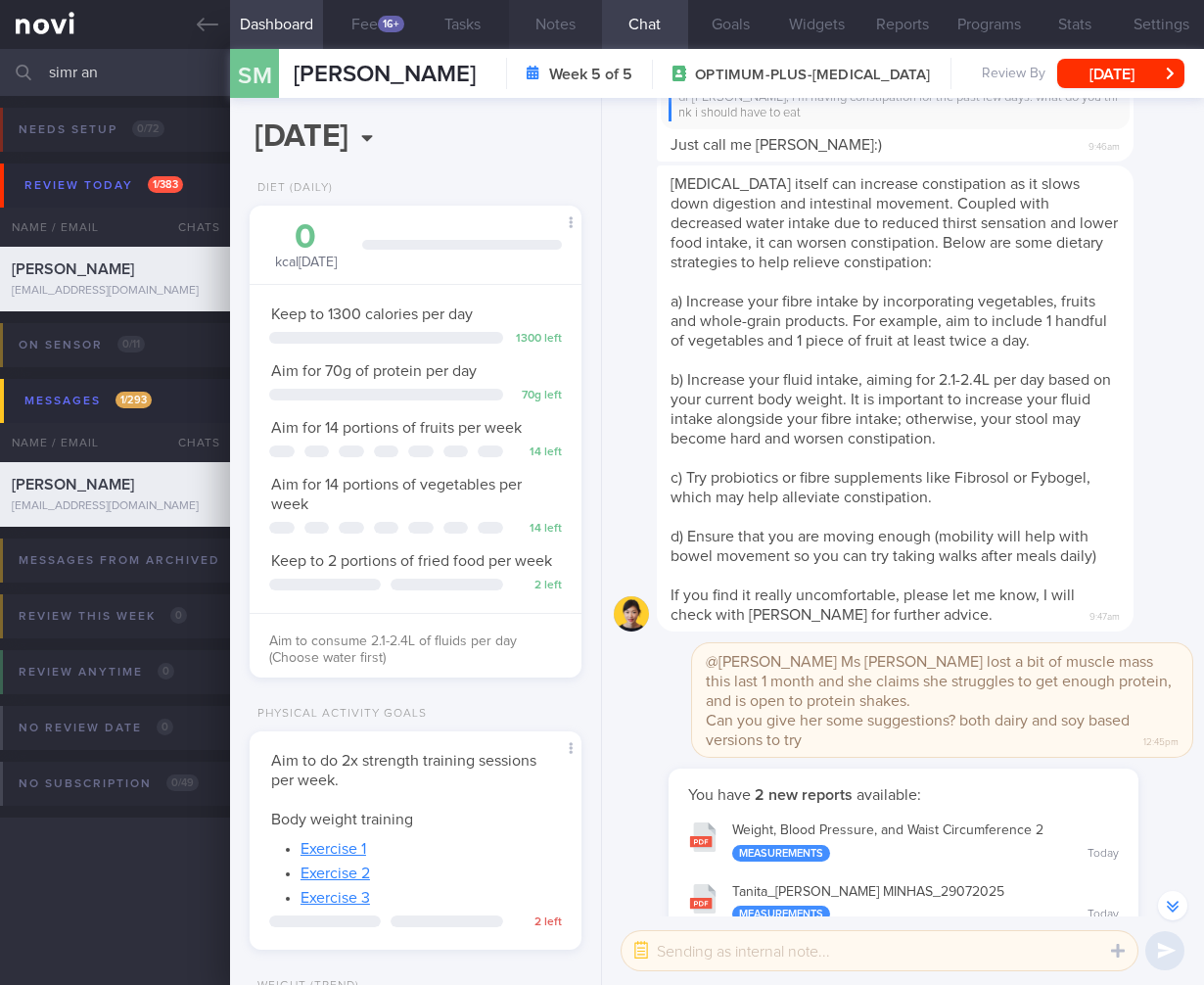 scroll, scrollTop: -241, scrollLeft: 0, axis: vertical 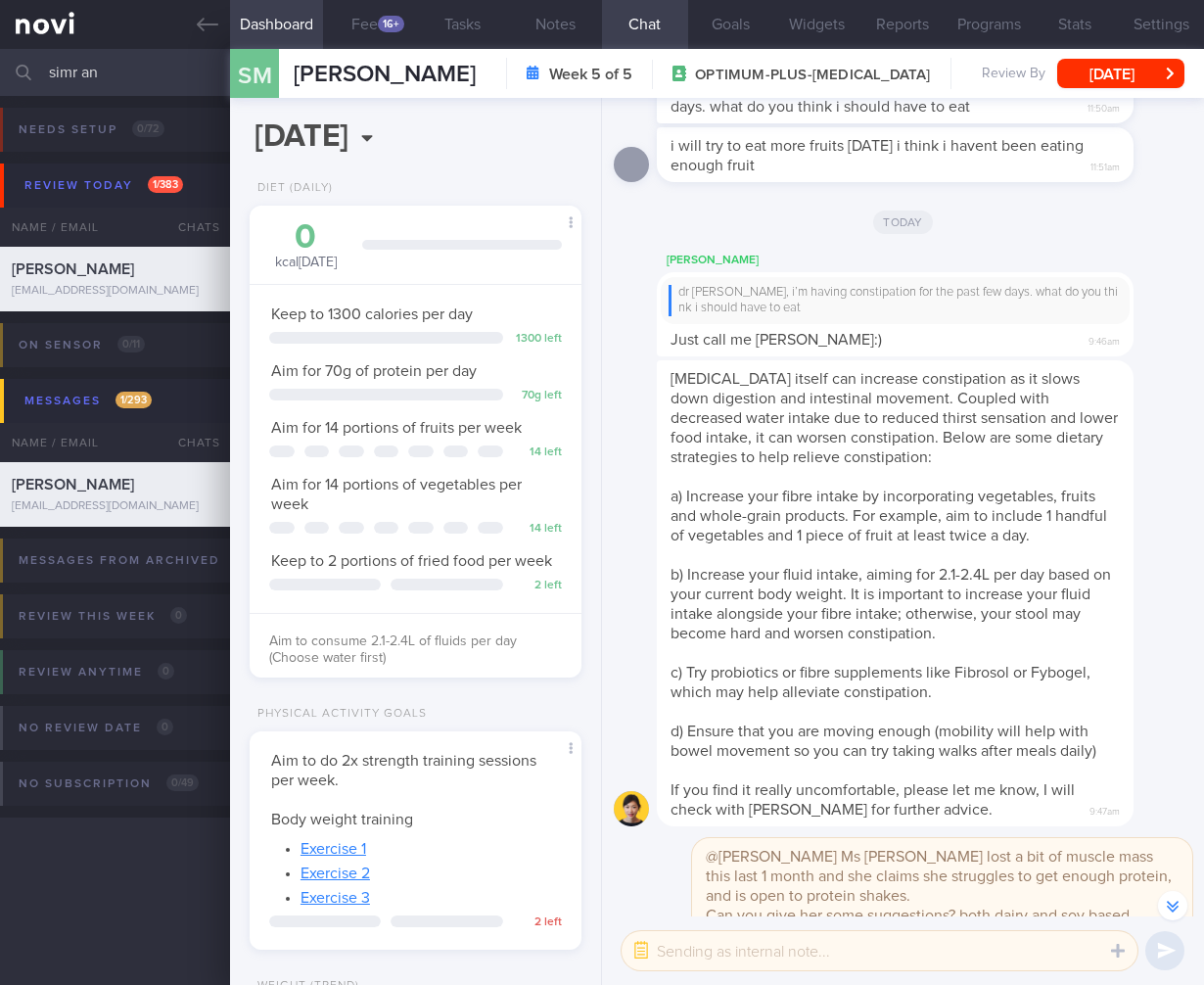 drag, startPoint x: 147, startPoint y: 77, endPoint x: -103, endPoint y: 61, distance: 250.51148 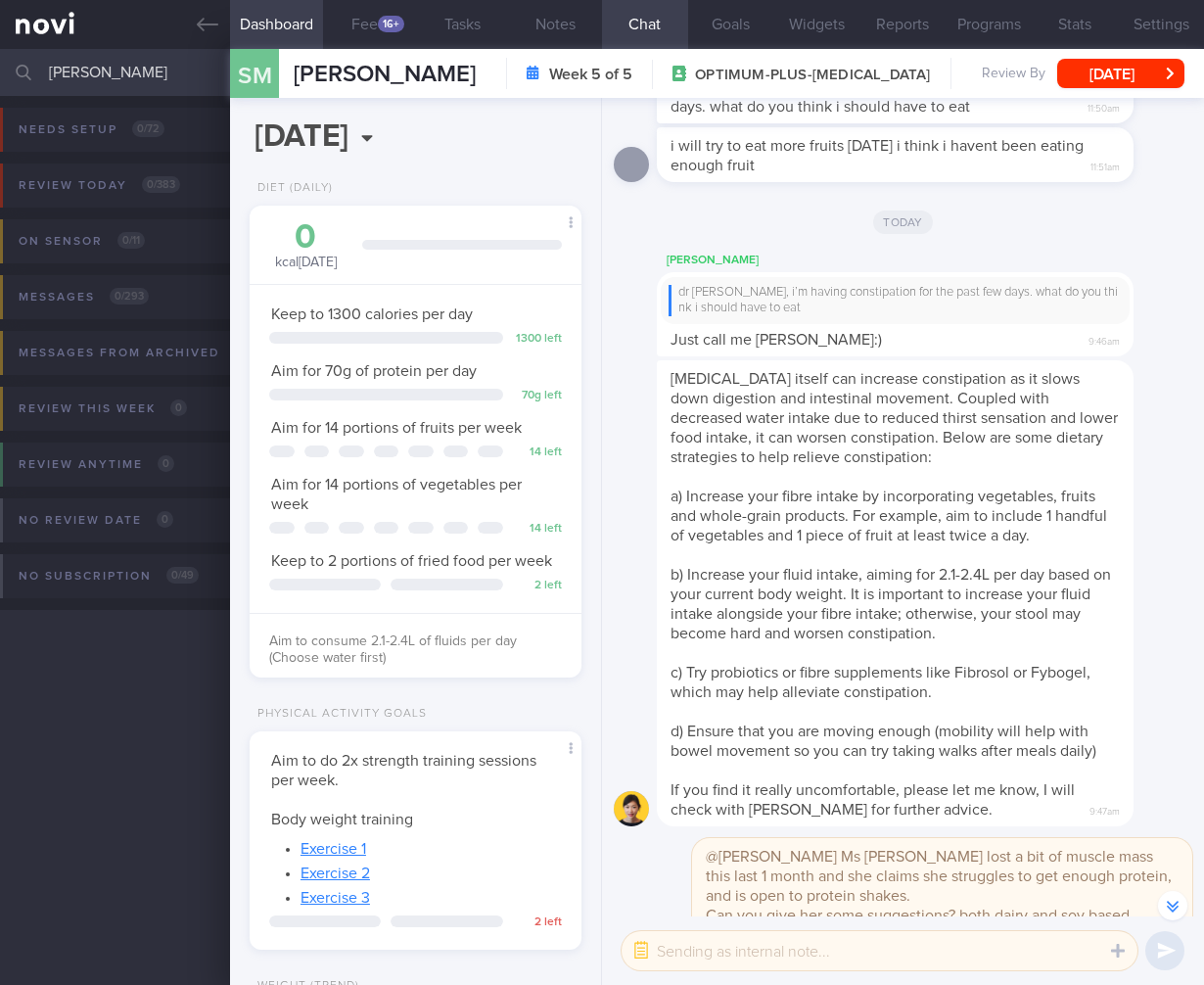 drag, startPoint x: 157, startPoint y: 70, endPoint x: -97, endPoint y: 64, distance: 254.0709 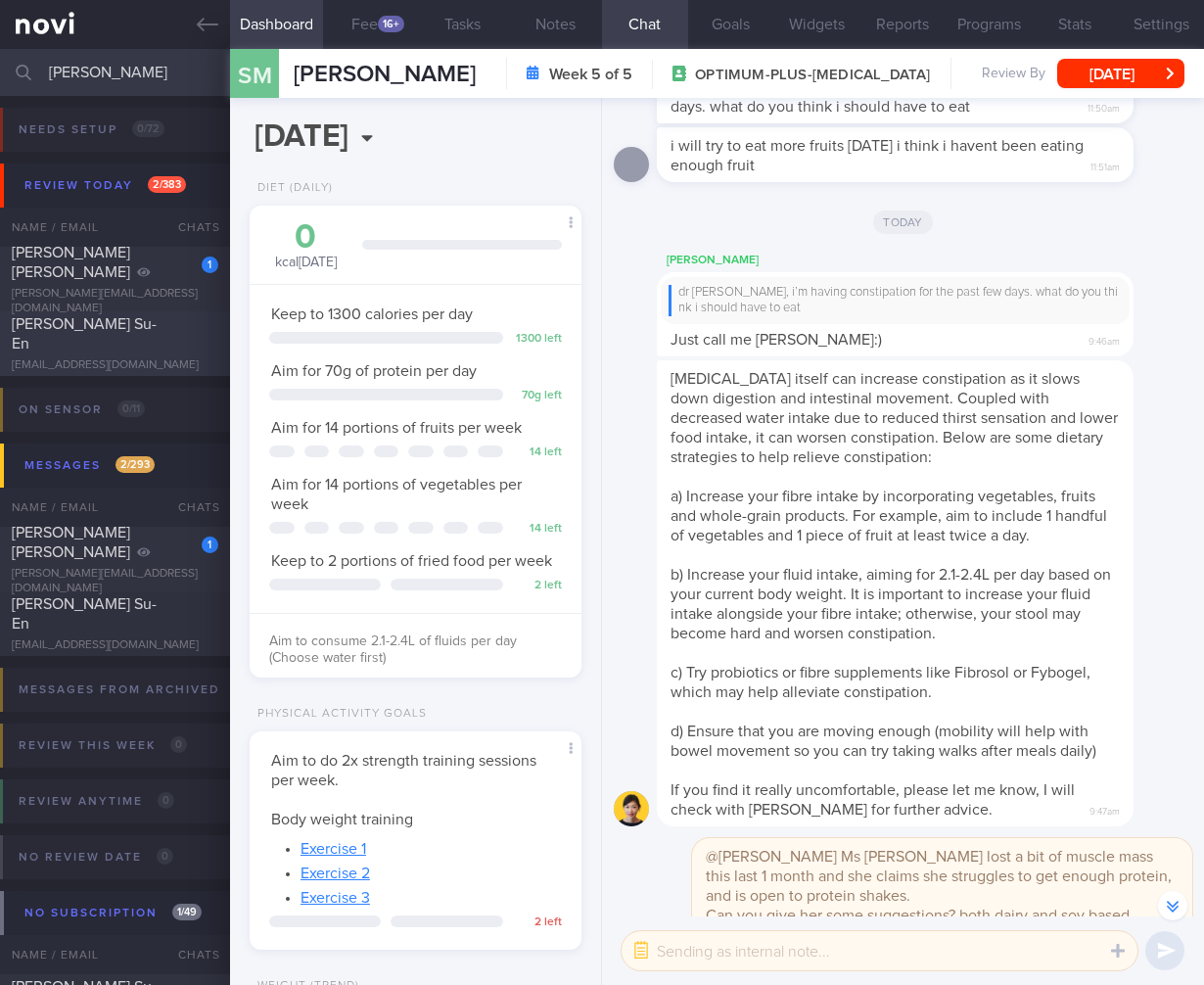 type on "kristi" 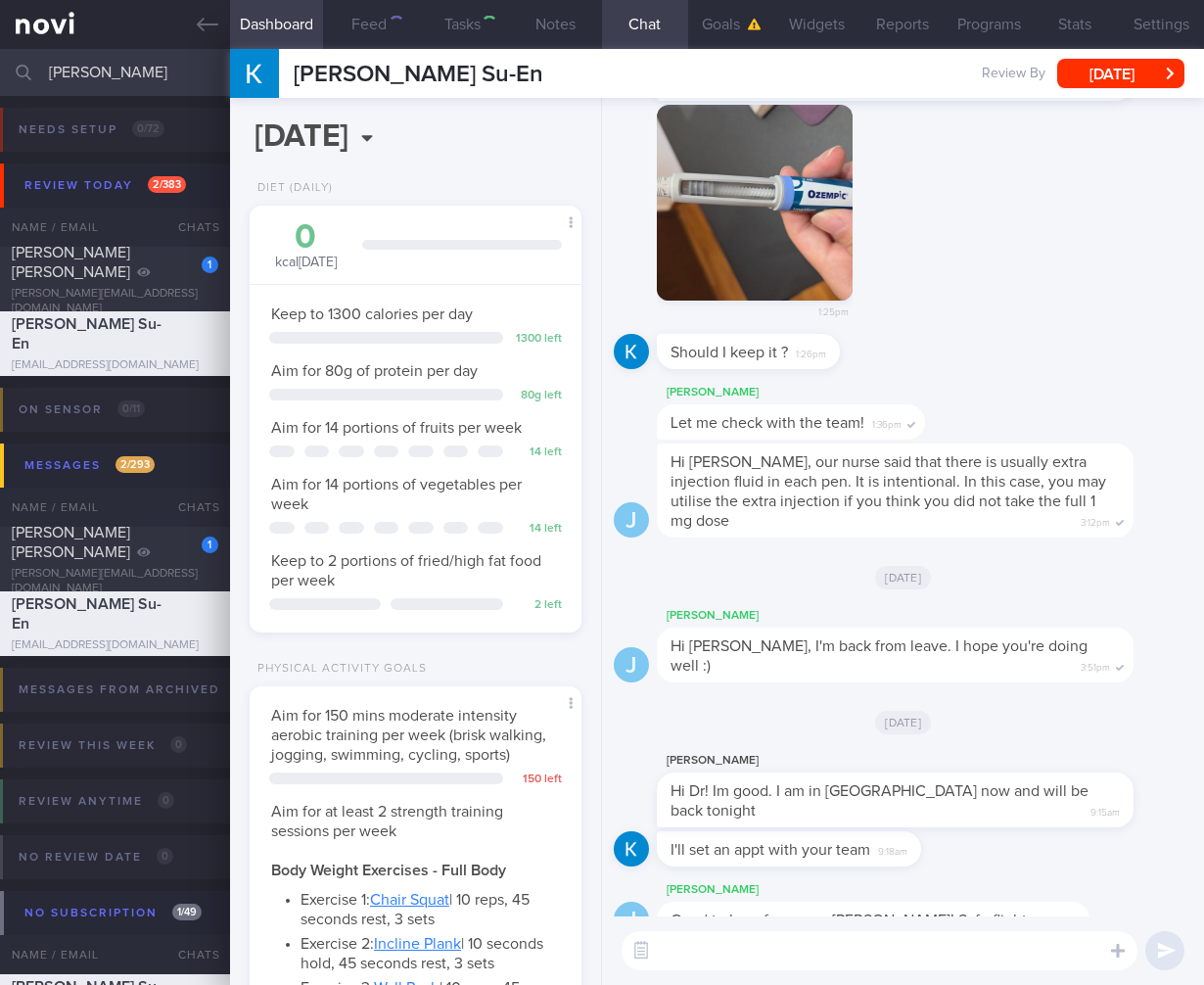 scroll, scrollTop: 0, scrollLeft: 0, axis: both 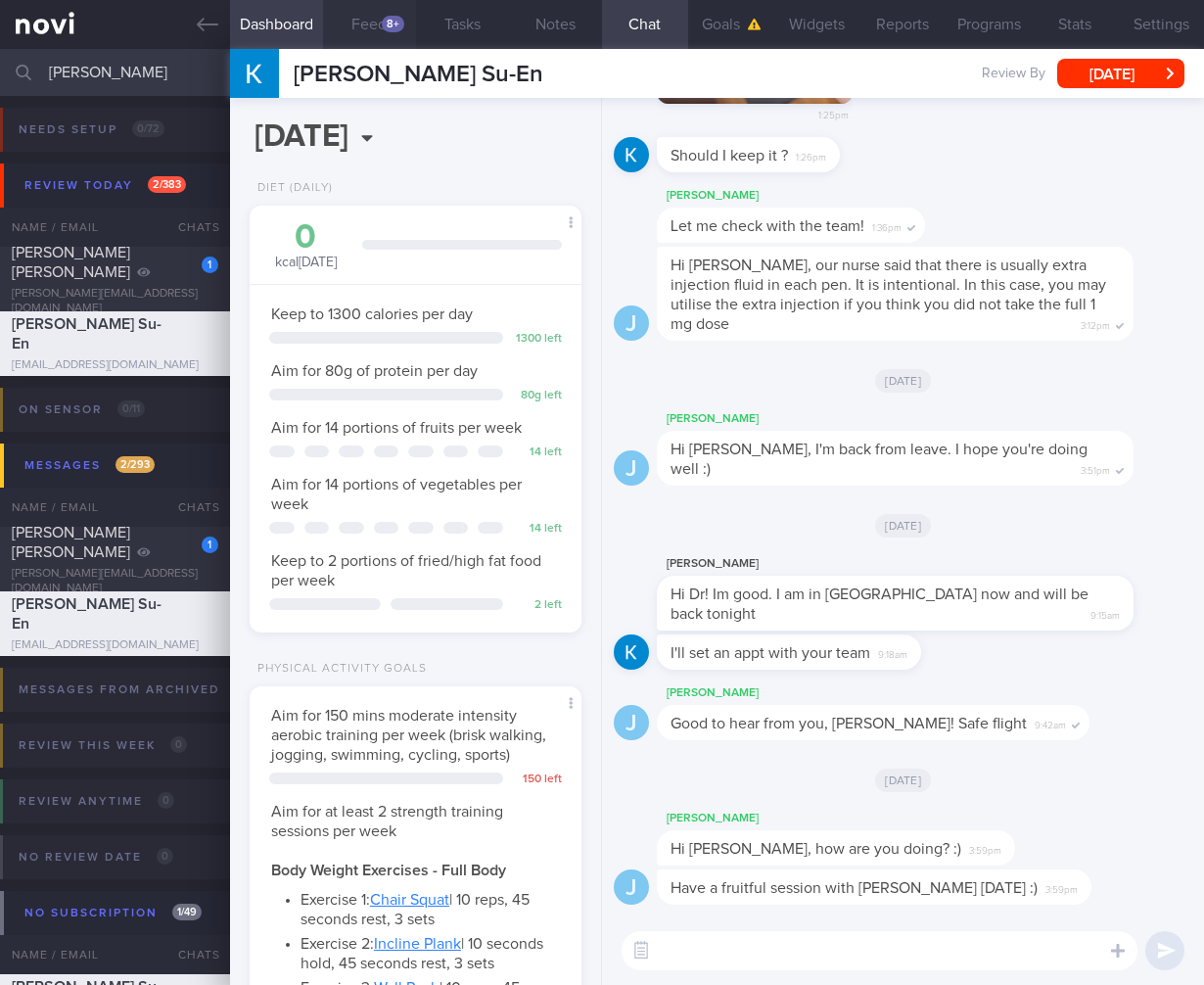 click on "Feed
8+" at bounding box center [369, 24] 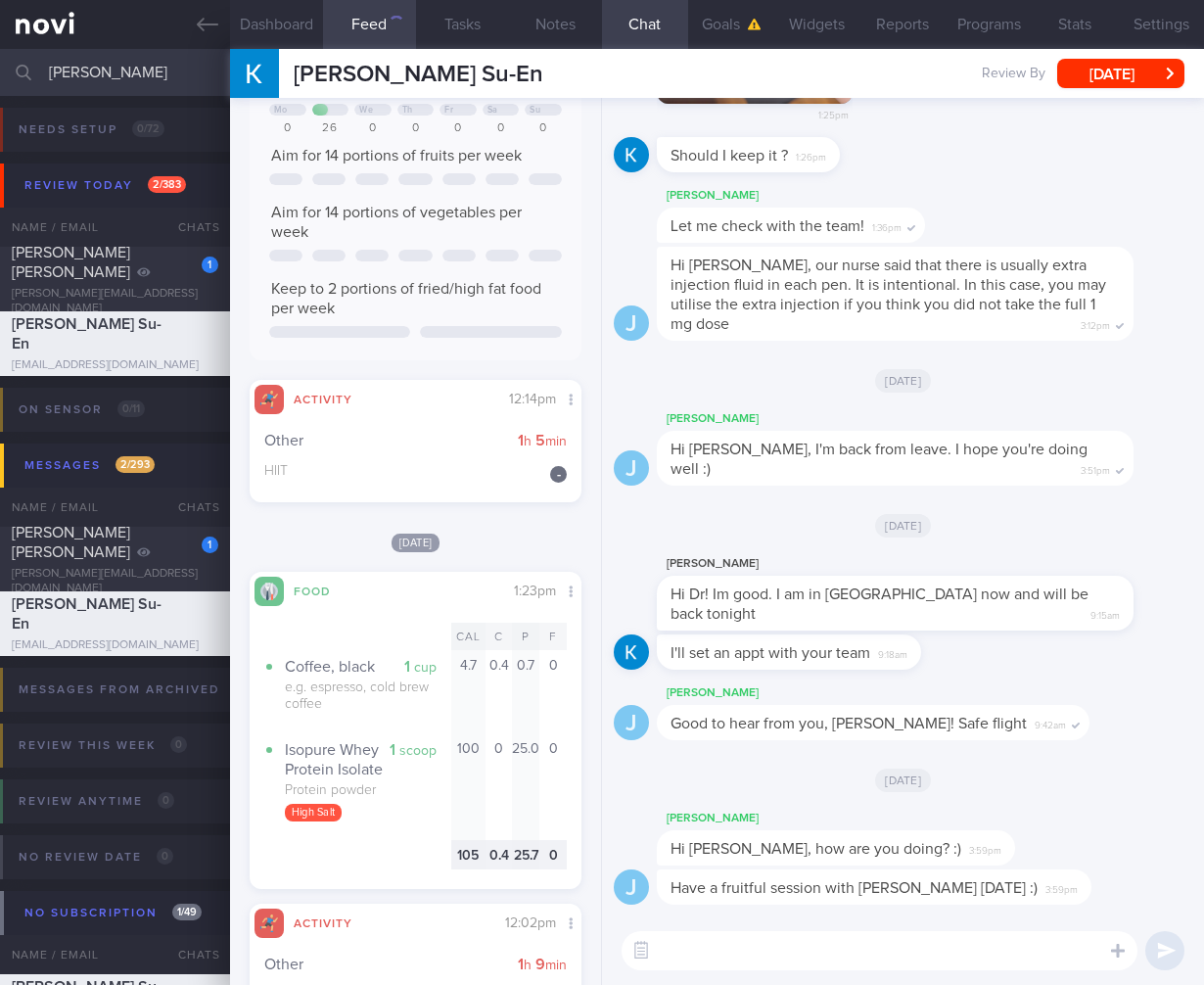scroll, scrollTop: 2459, scrollLeft: 0, axis: vertical 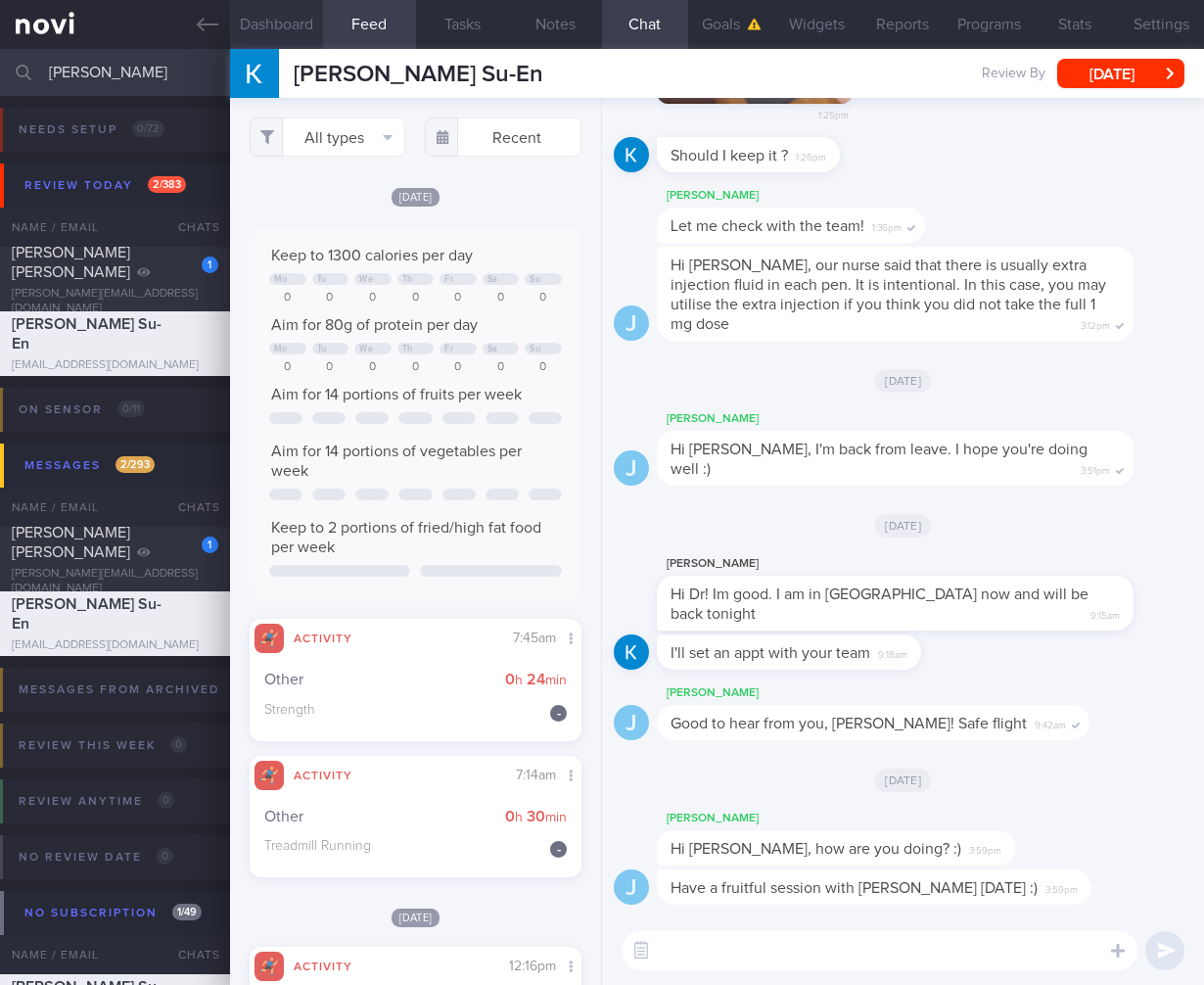 click on "Dashboard" at bounding box center (276, 24) 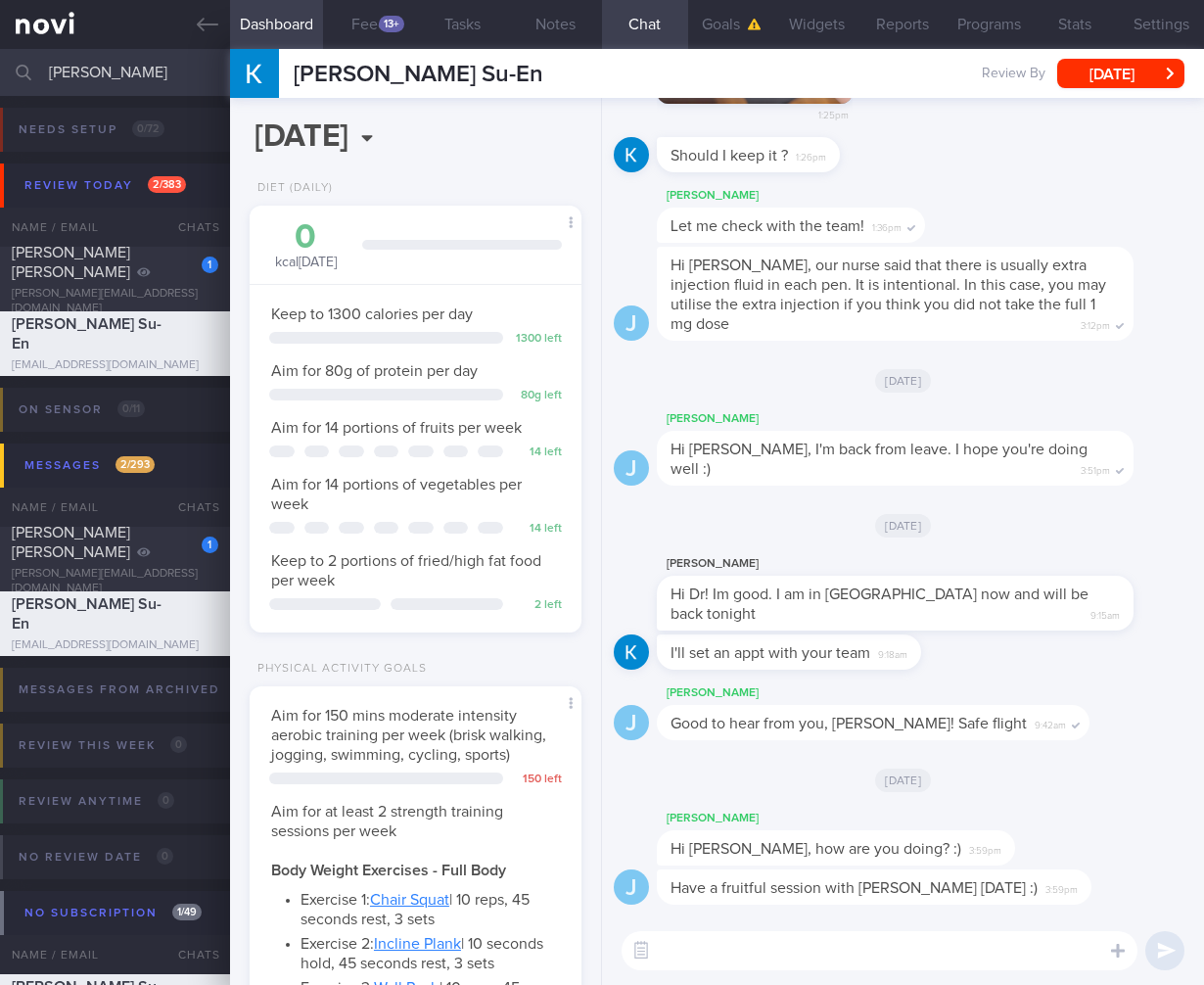 type 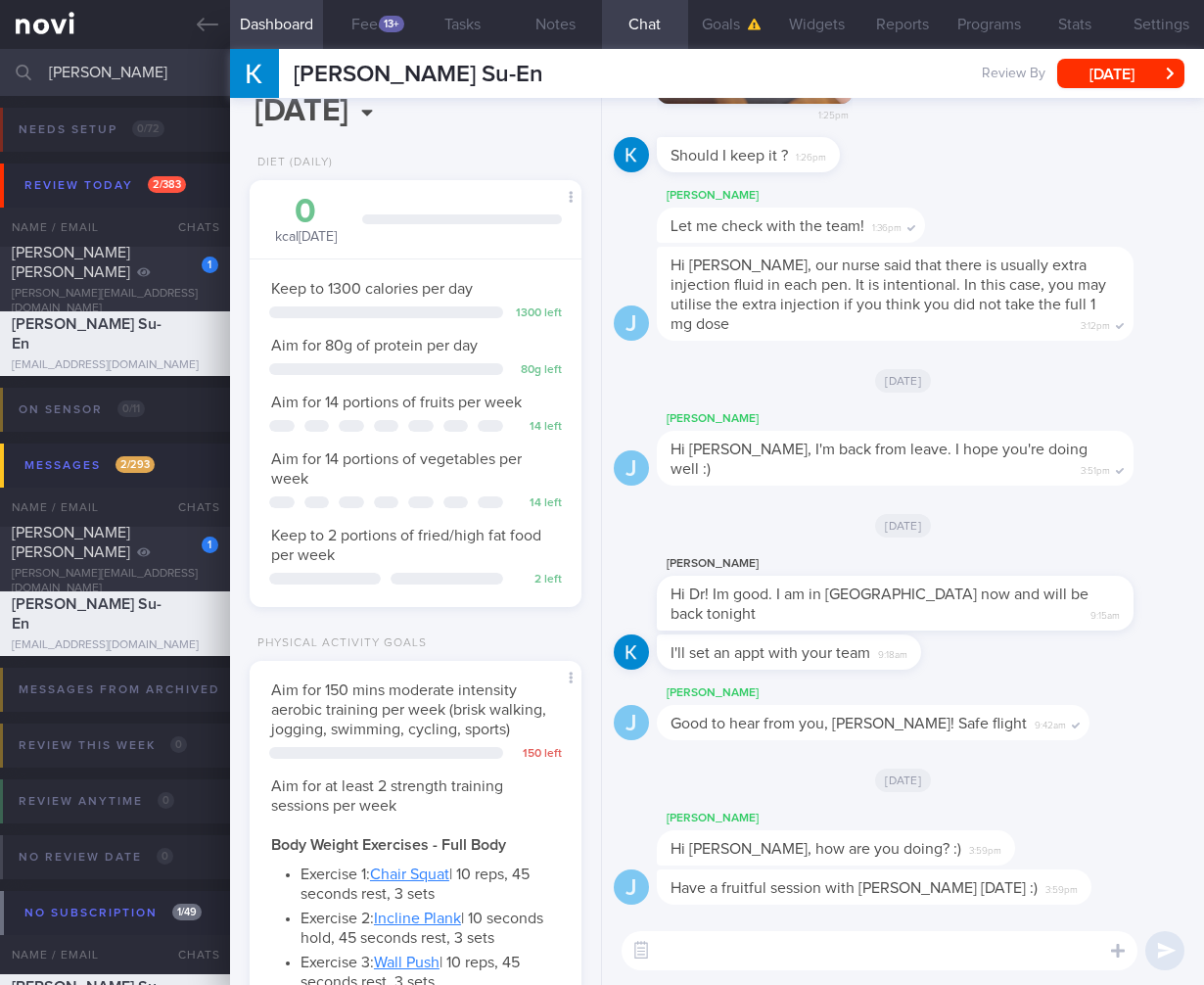 click at bounding box center (879, 951) 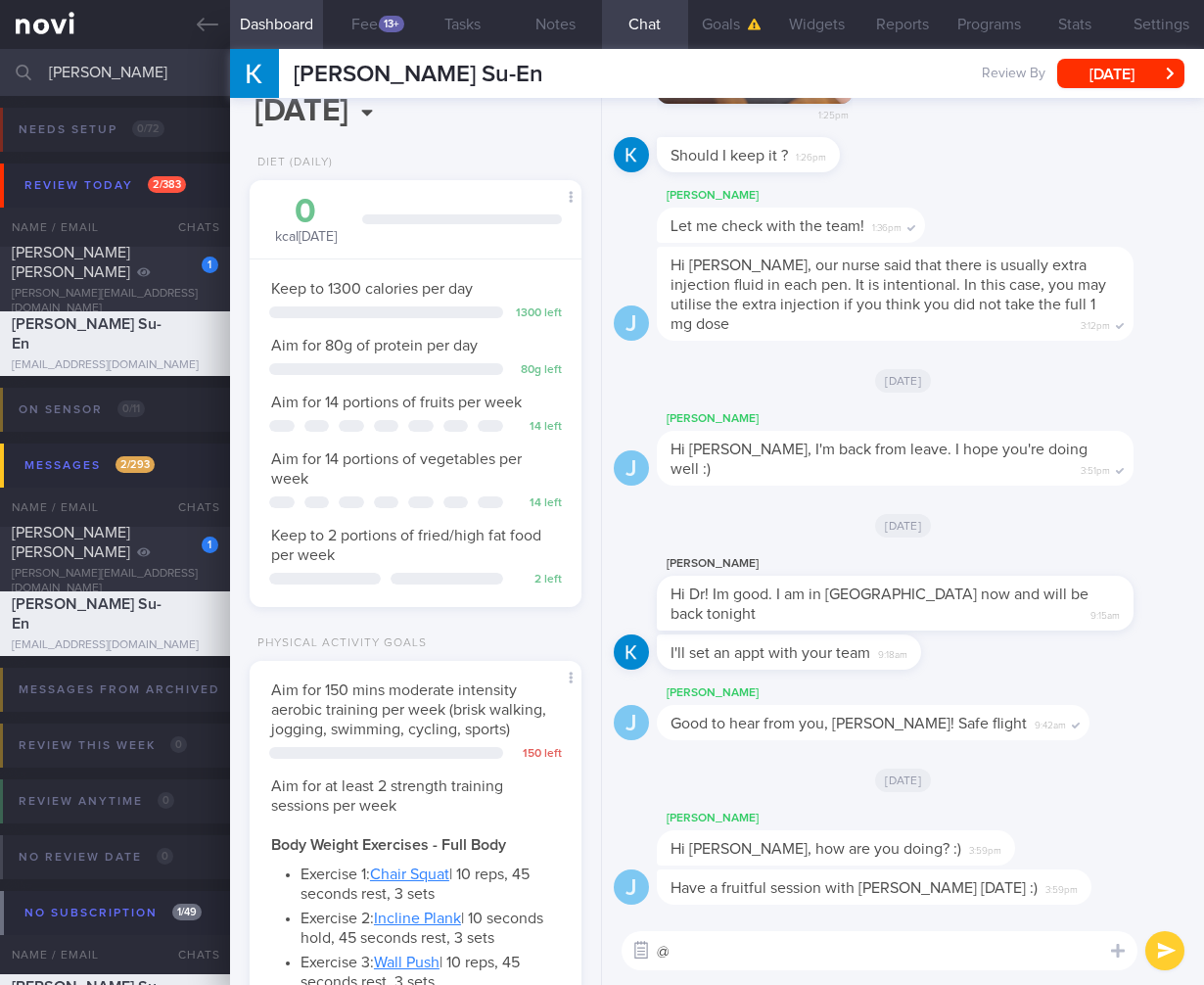 click at bounding box center [641, 951] 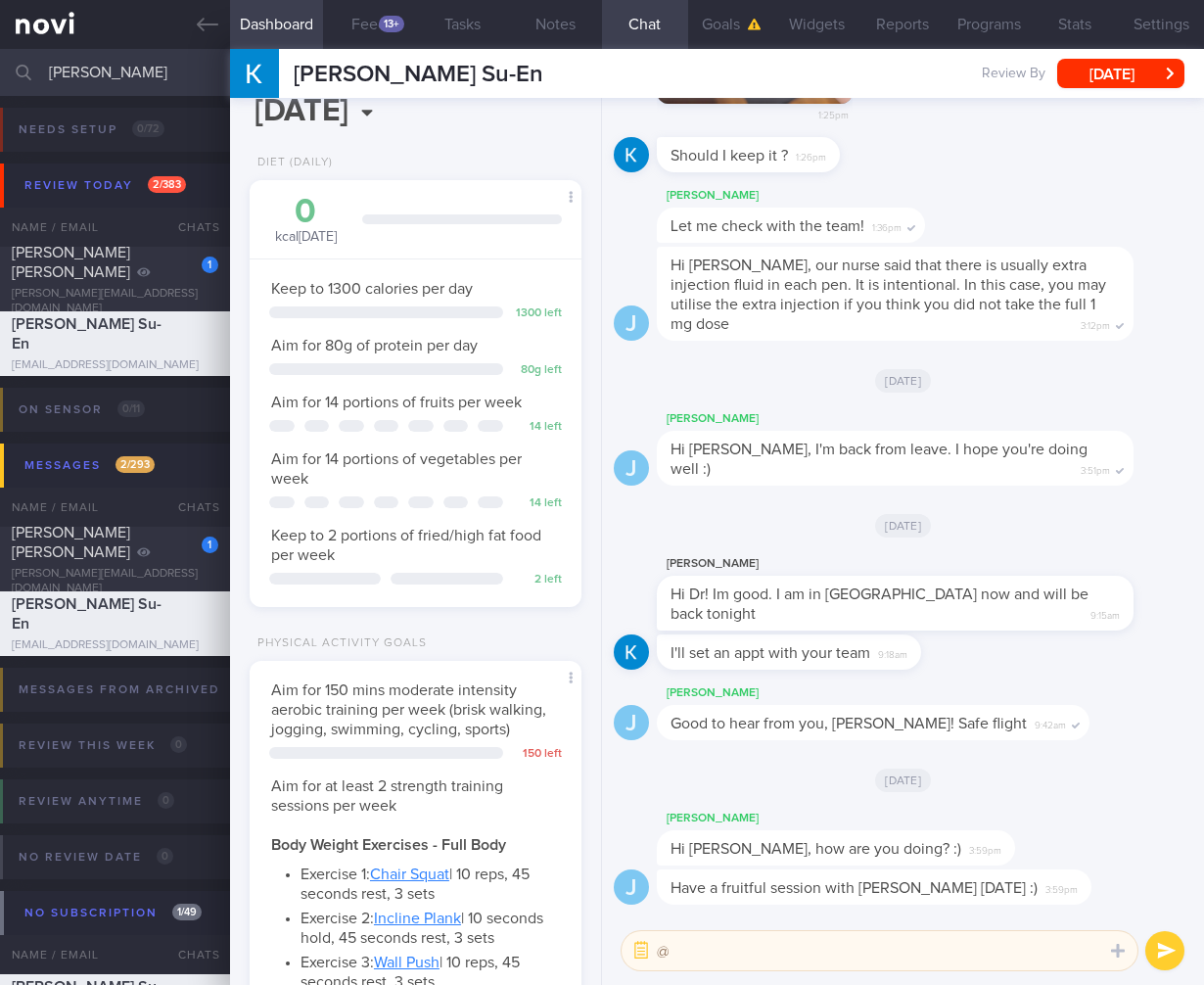click on "@" at bounding box center [879, 951] 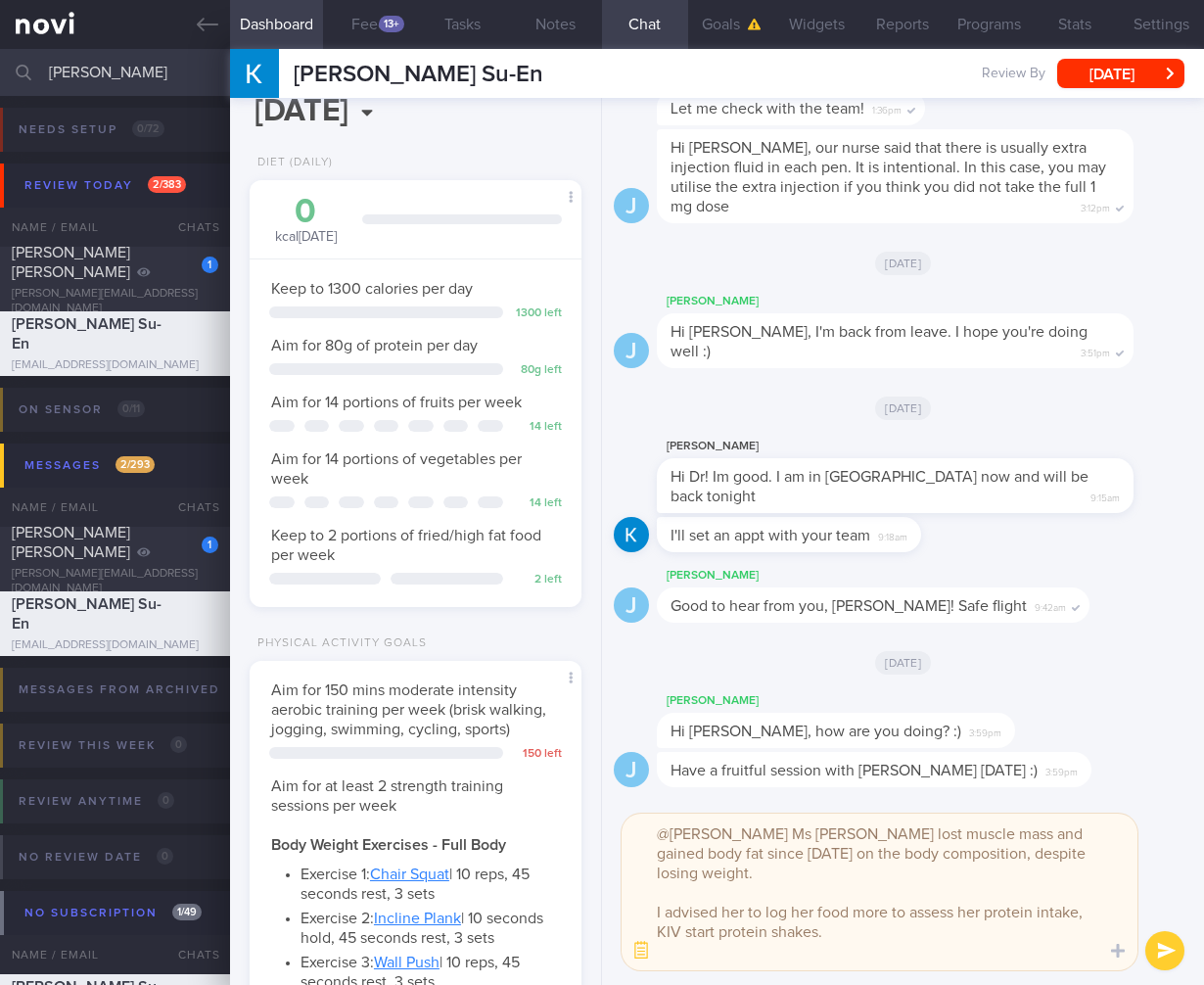 scroll, scrollTop: 0, scrollLeft: 0, axis: both 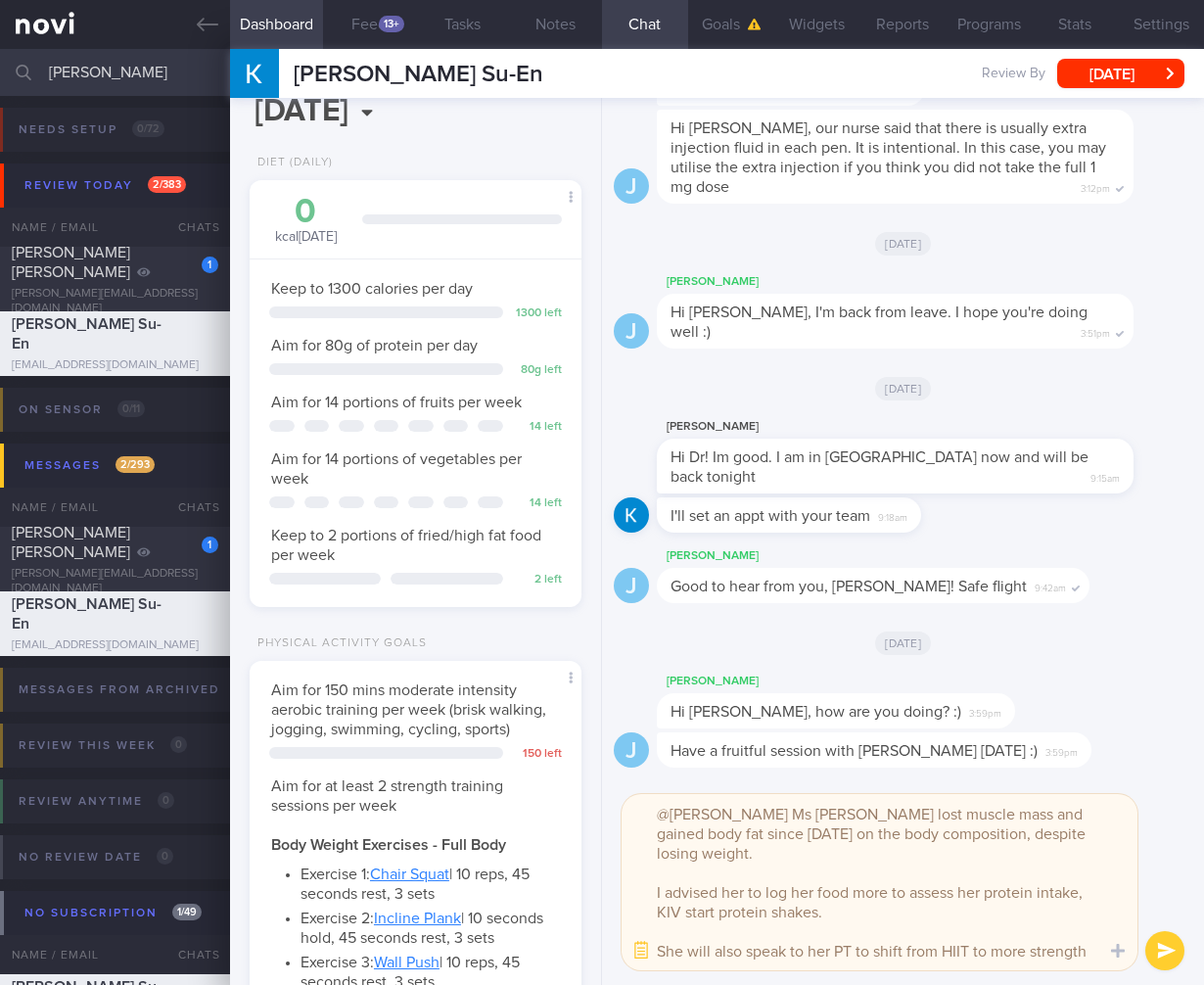click on "@Joel Ms Kristi lost muscle mass and gained body fat since April 2025 on the body composition, despite losing weight.
I advised her to log her food more to assess her protein intake, KIV start protein shakes.
She will also speak to her PT to shift from HIIT to more strength training, do you this is a good idea?" at bounding box center (879, 882) 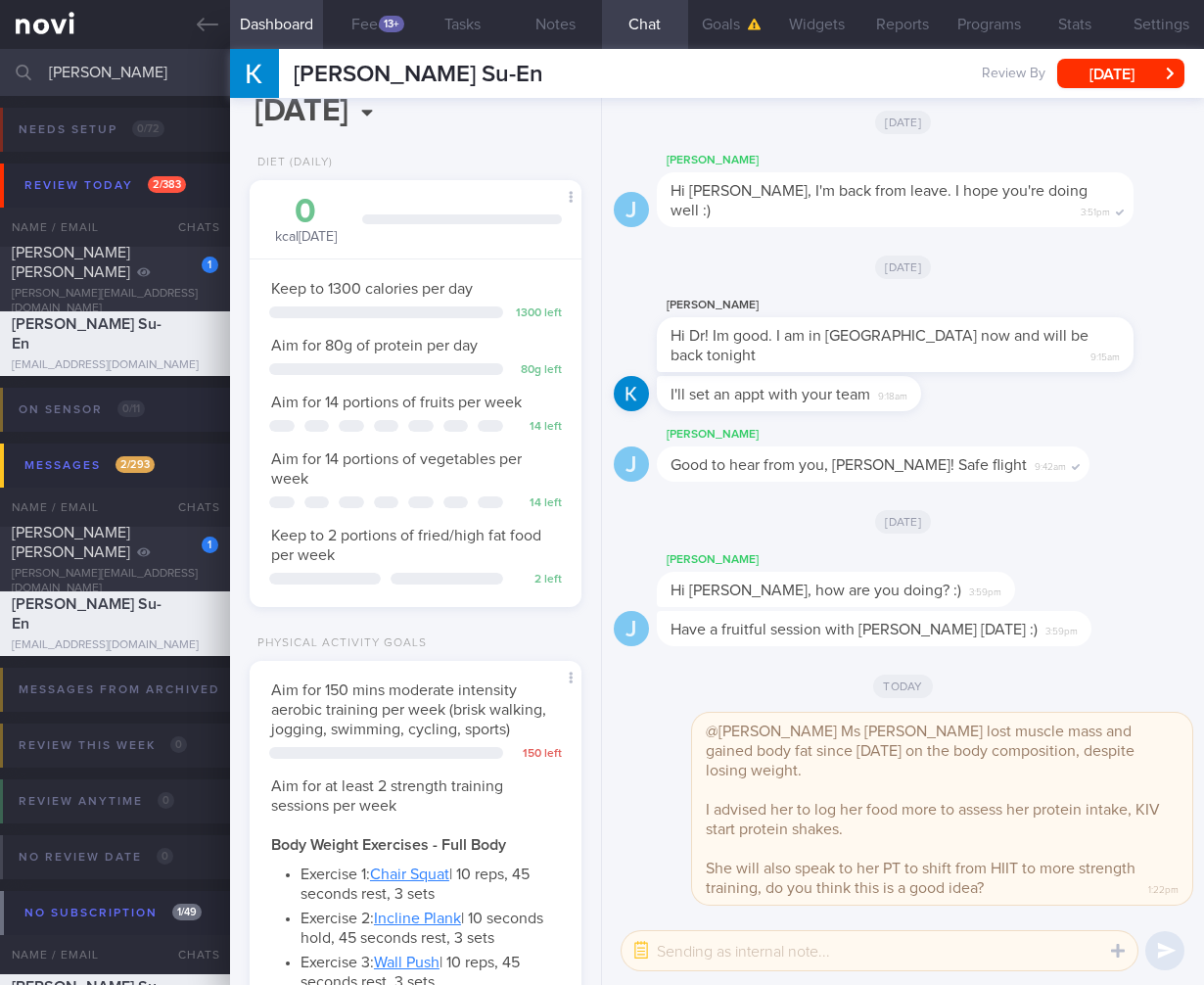 type 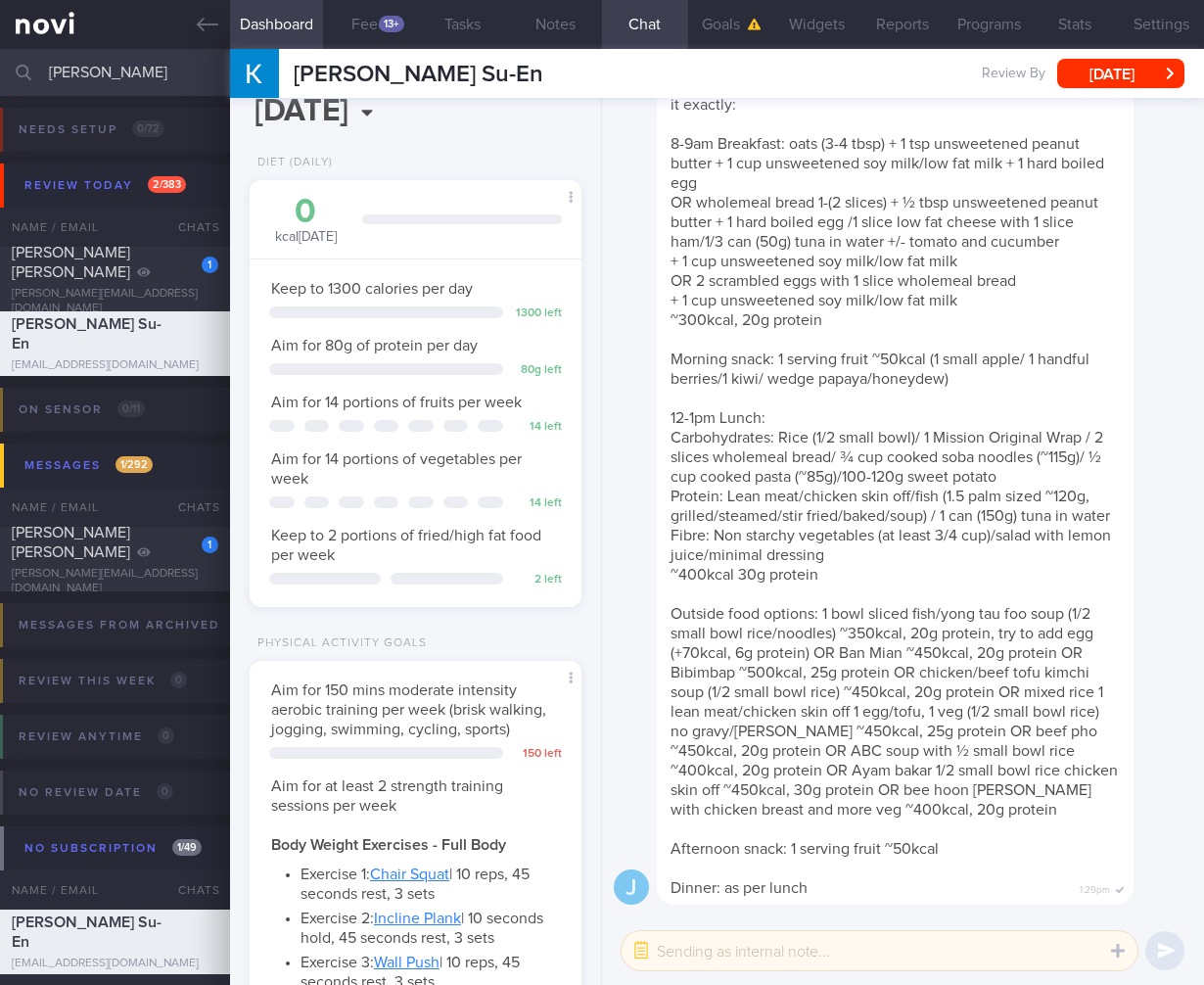 drag, startPoint x: 141, startPoint y: 84, endPoint x: -163, endPoint y: 51, distance: 305.786 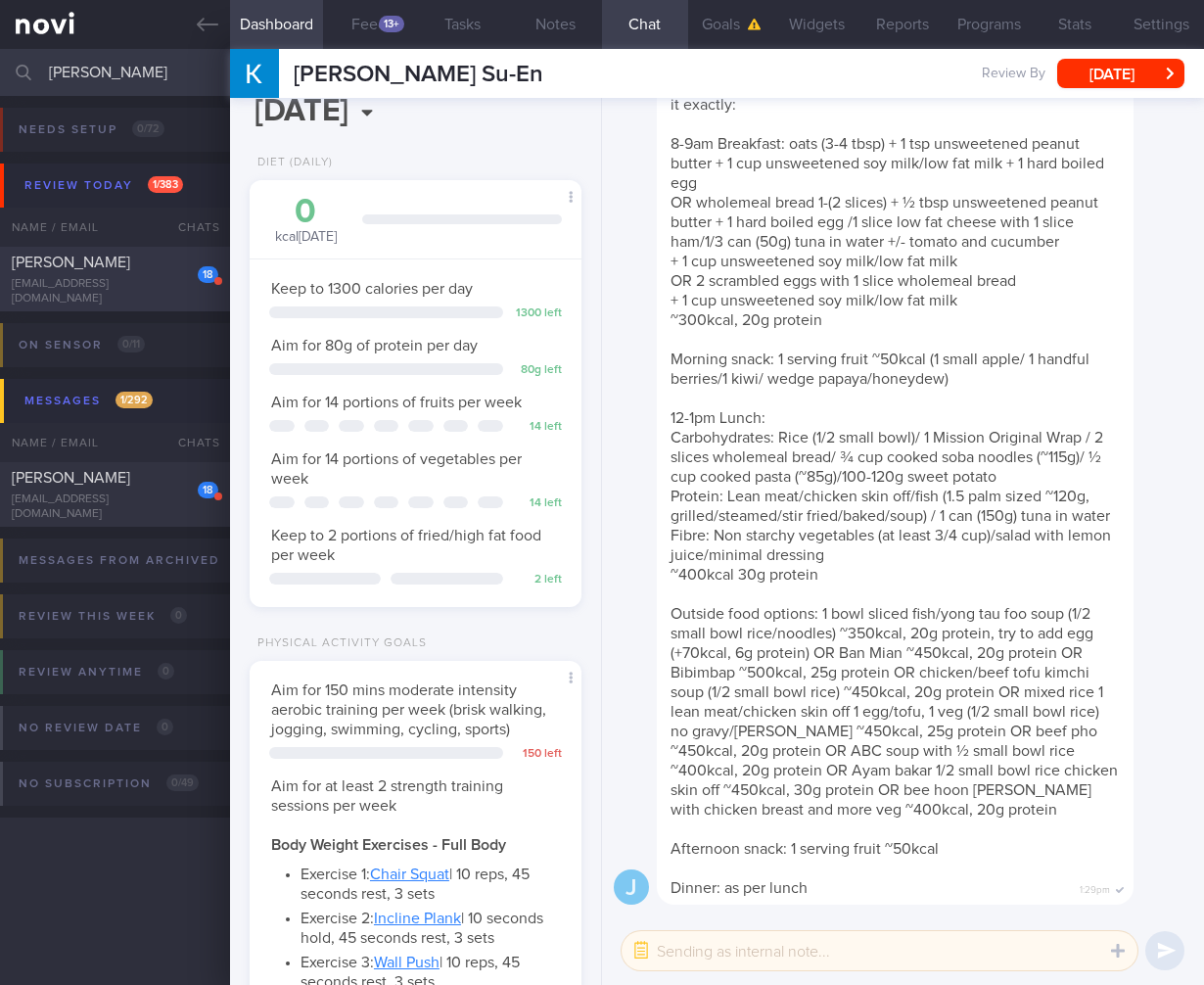 type on "etienne" 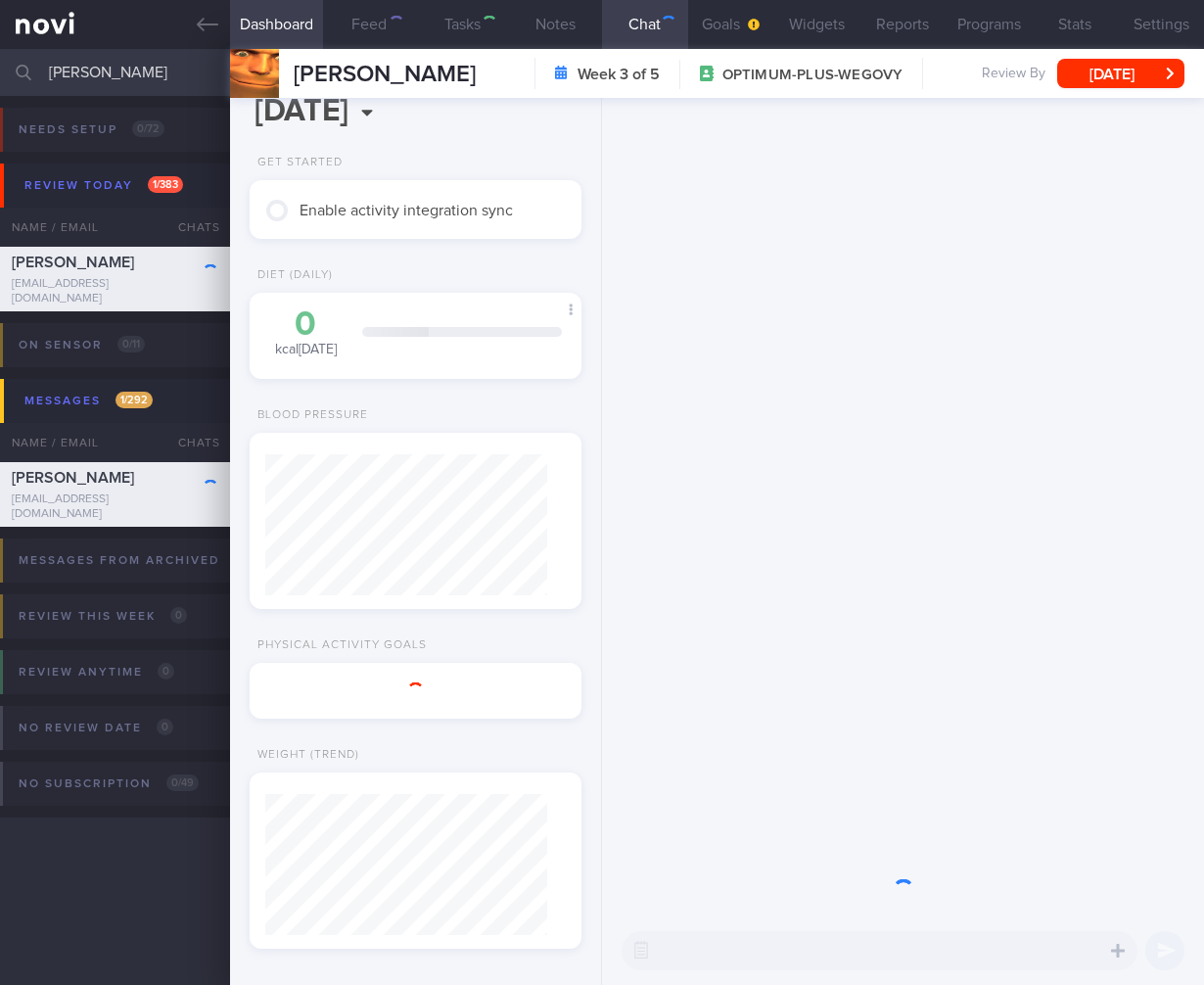 scroll, scrollTop: 0, scrollLeft: 0, axis: both 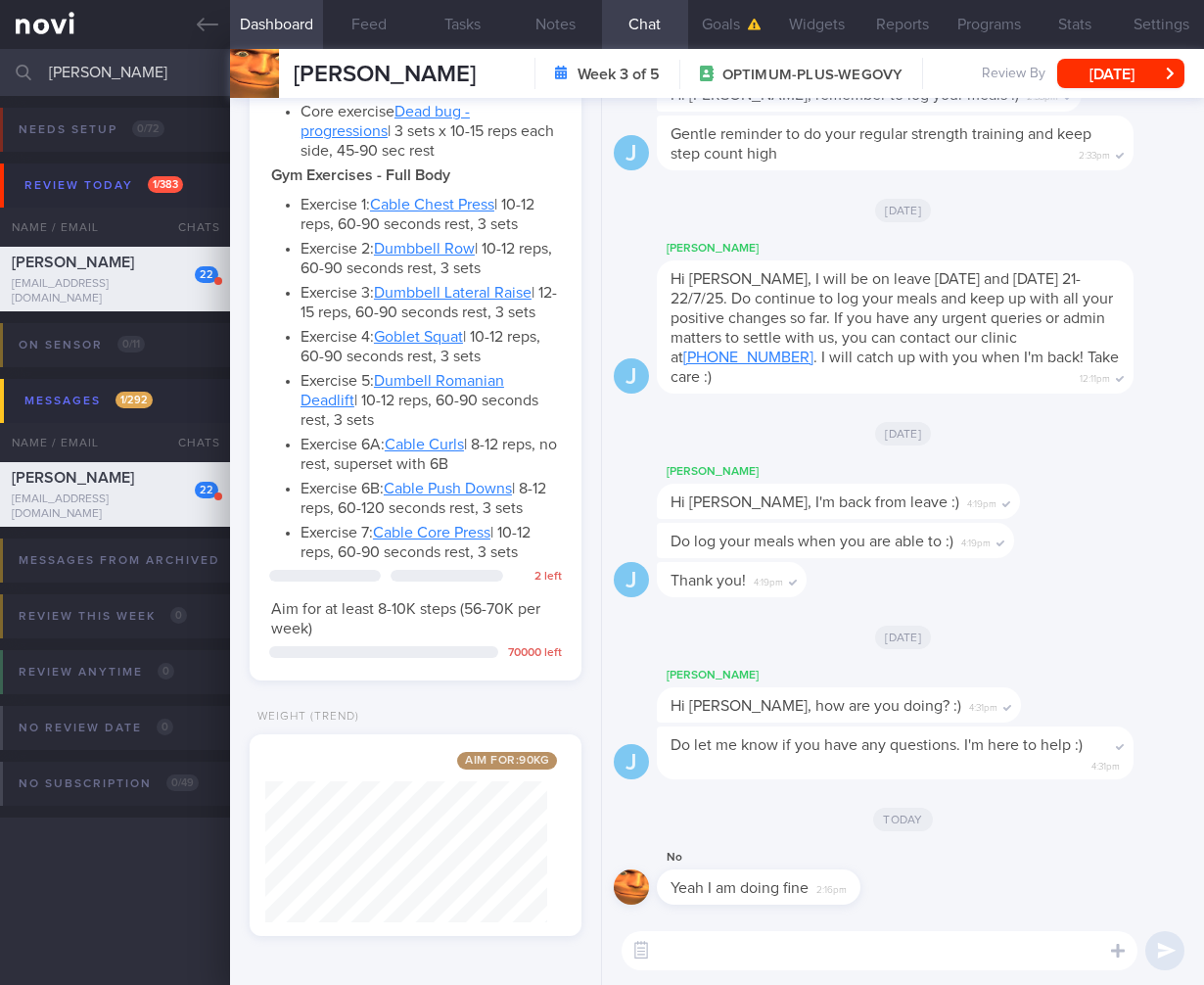 click on "Feed" at bounding box center [369, 24] 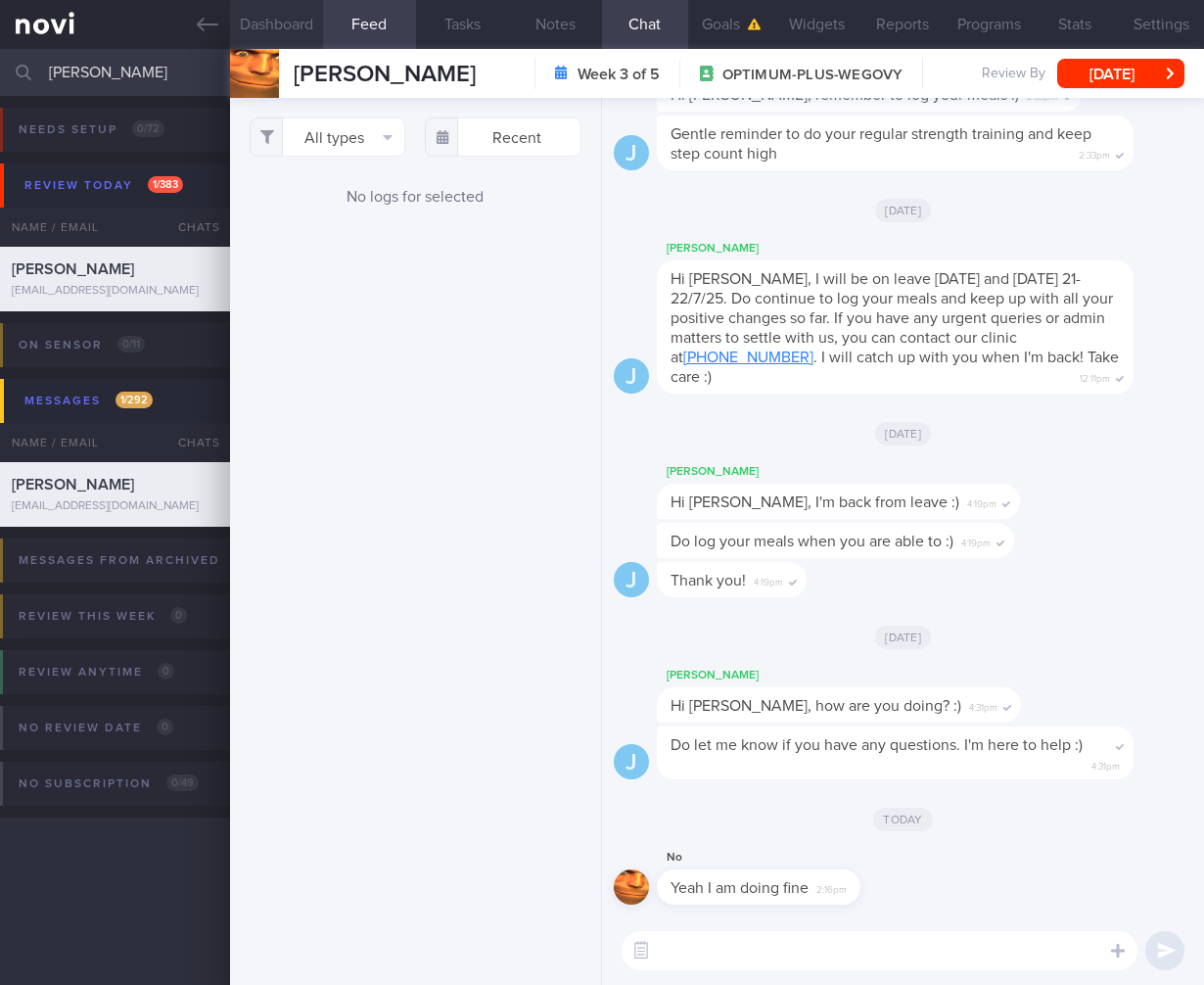 click on "Dashboard" at bounding box center [276, 24] 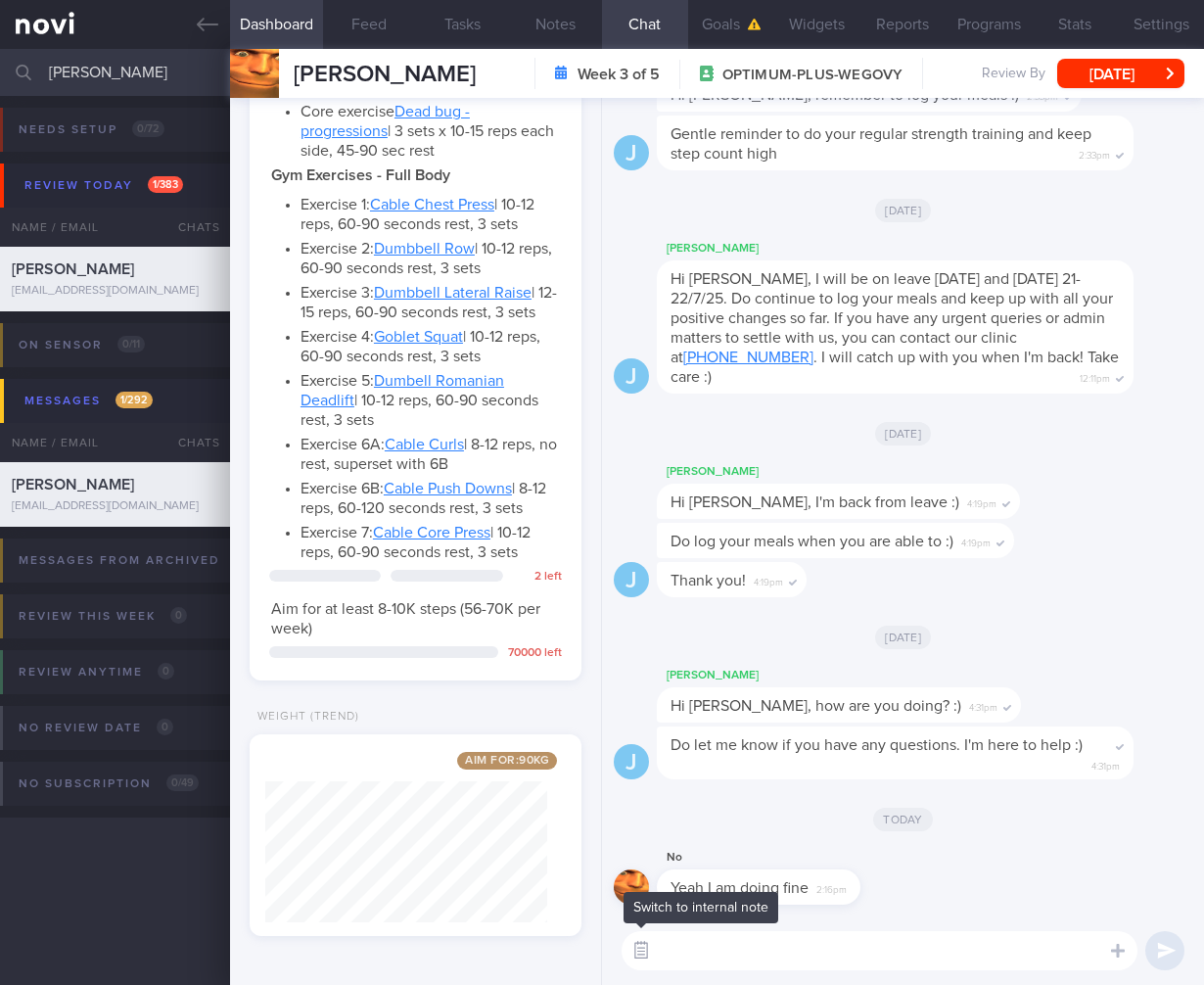 click at bounding box center (641, 951) 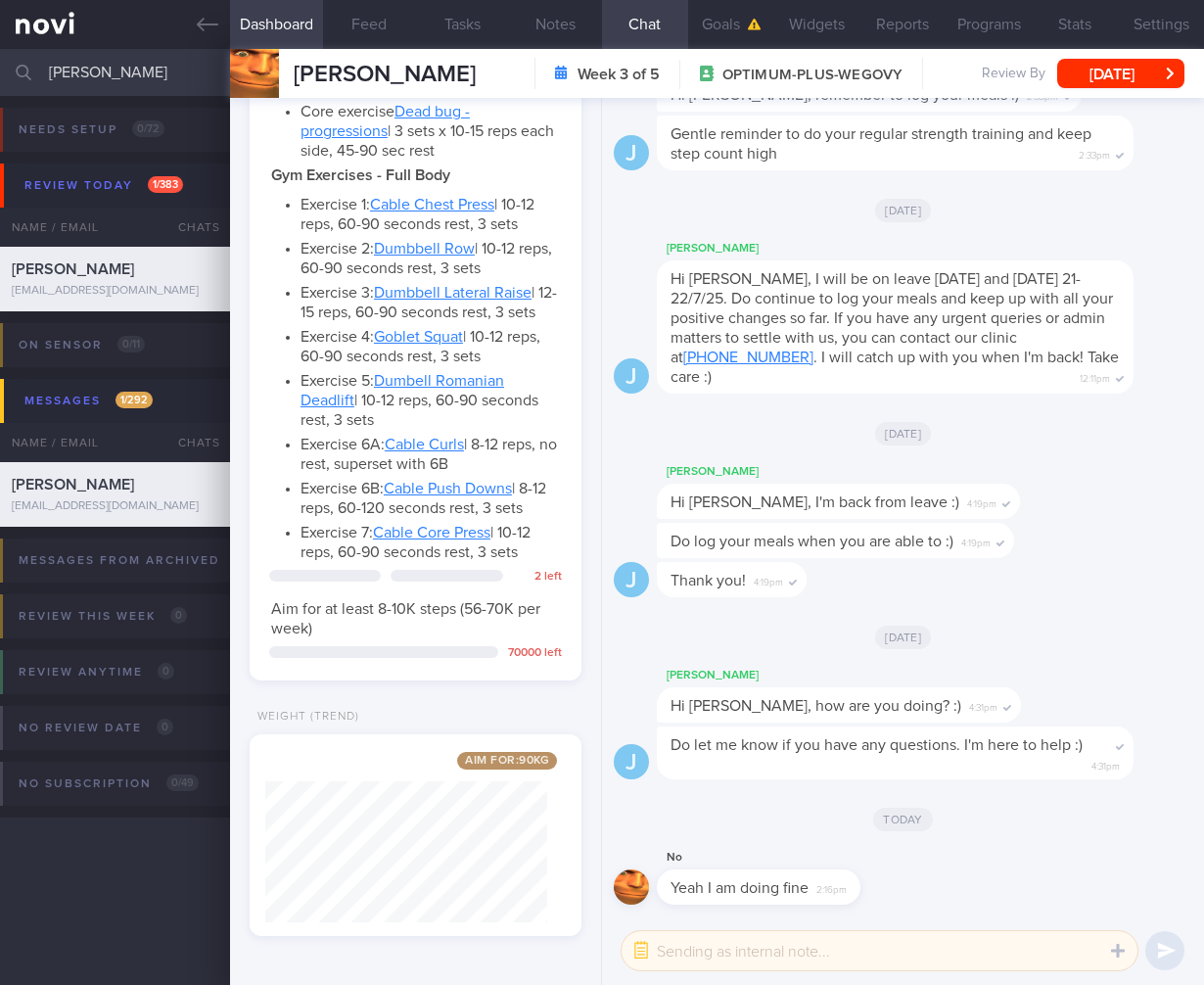 click at bounding box center [879, 951] 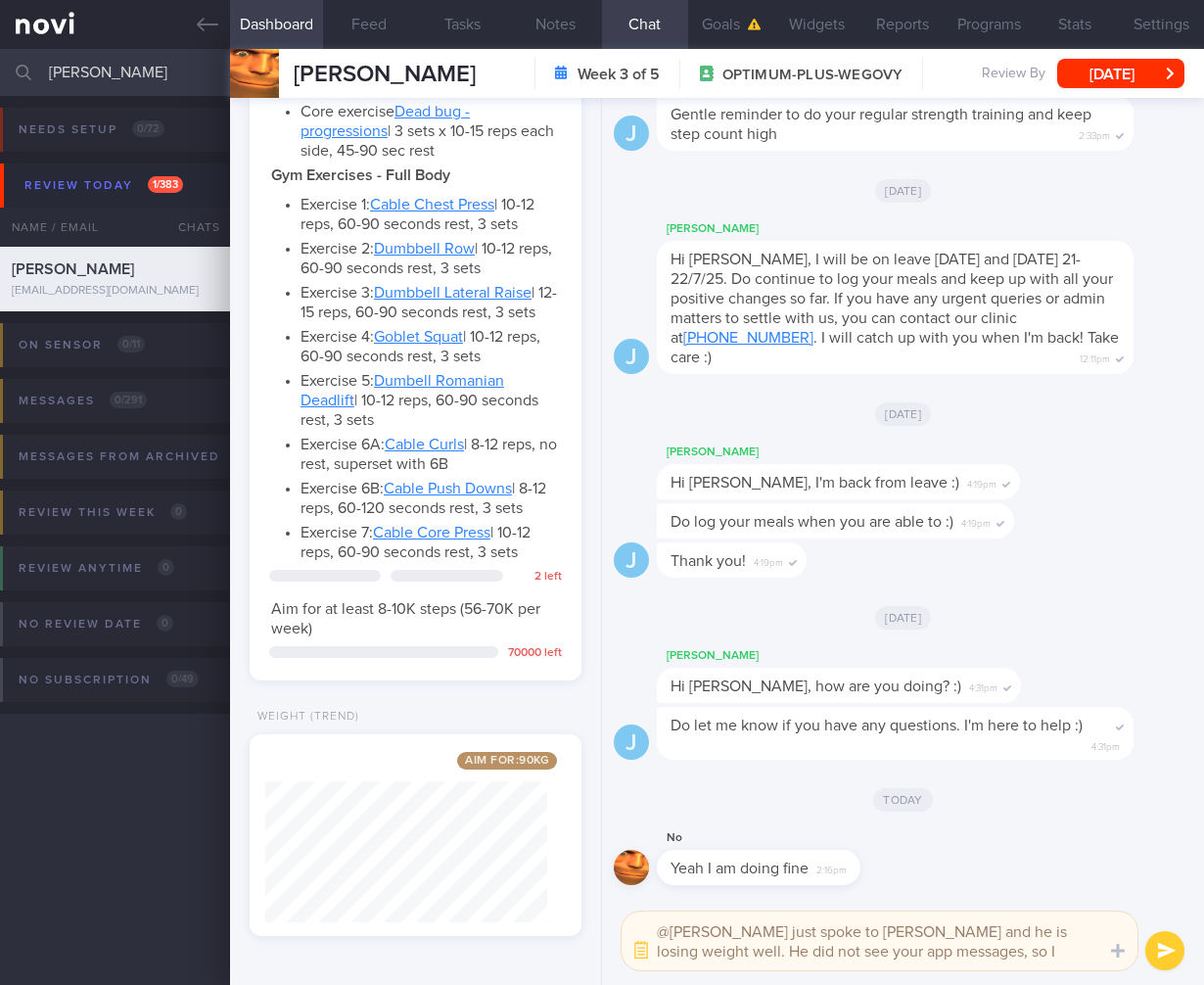 scroll, scrollTop: 0, scrollLeft: 0, axis: both 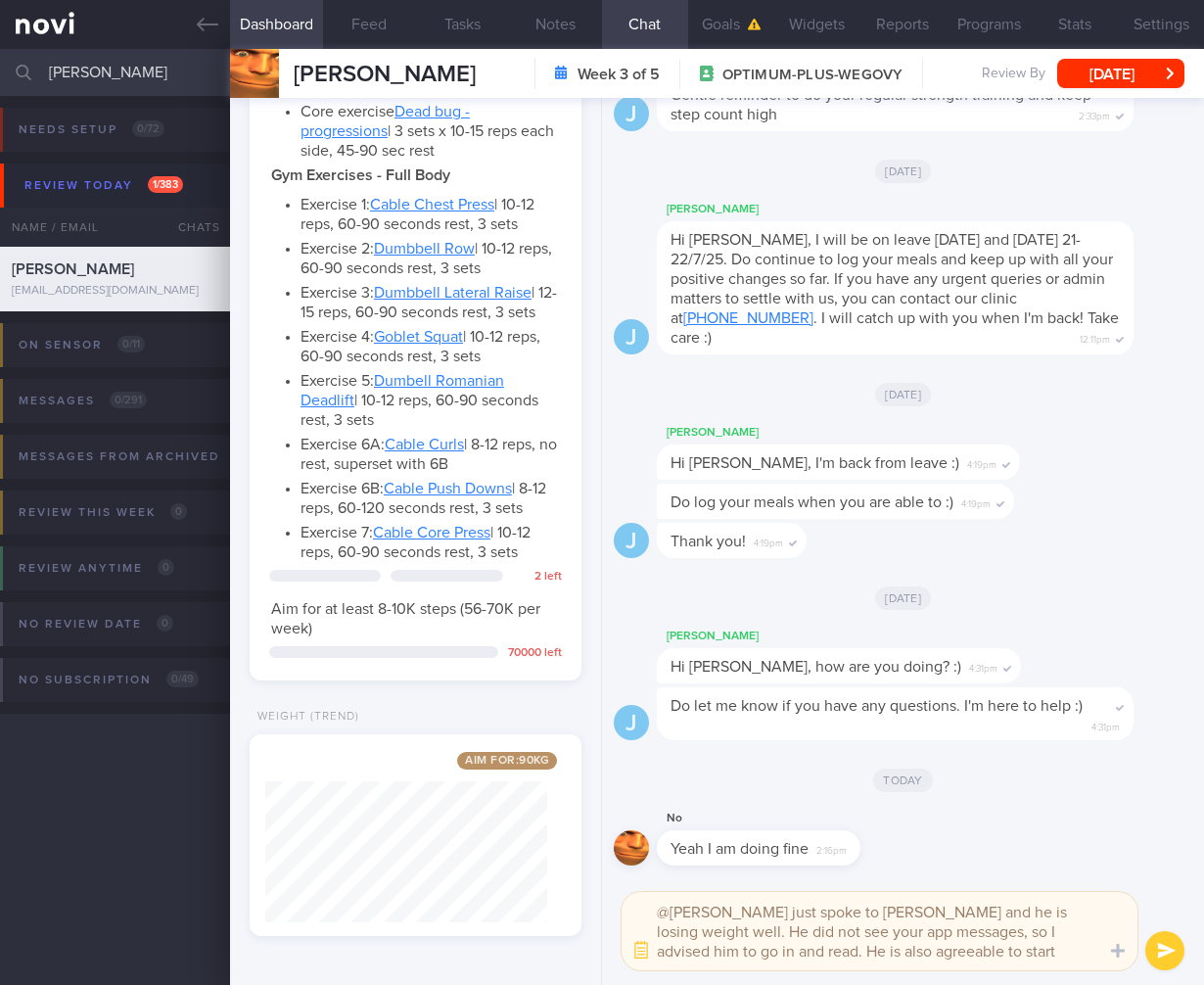 type on "@Joel I just spoke to Mr Etienne and he is losing weight well. He did not see your app messages, so I advised him to go in and read. He is also agreeable to start logging food" 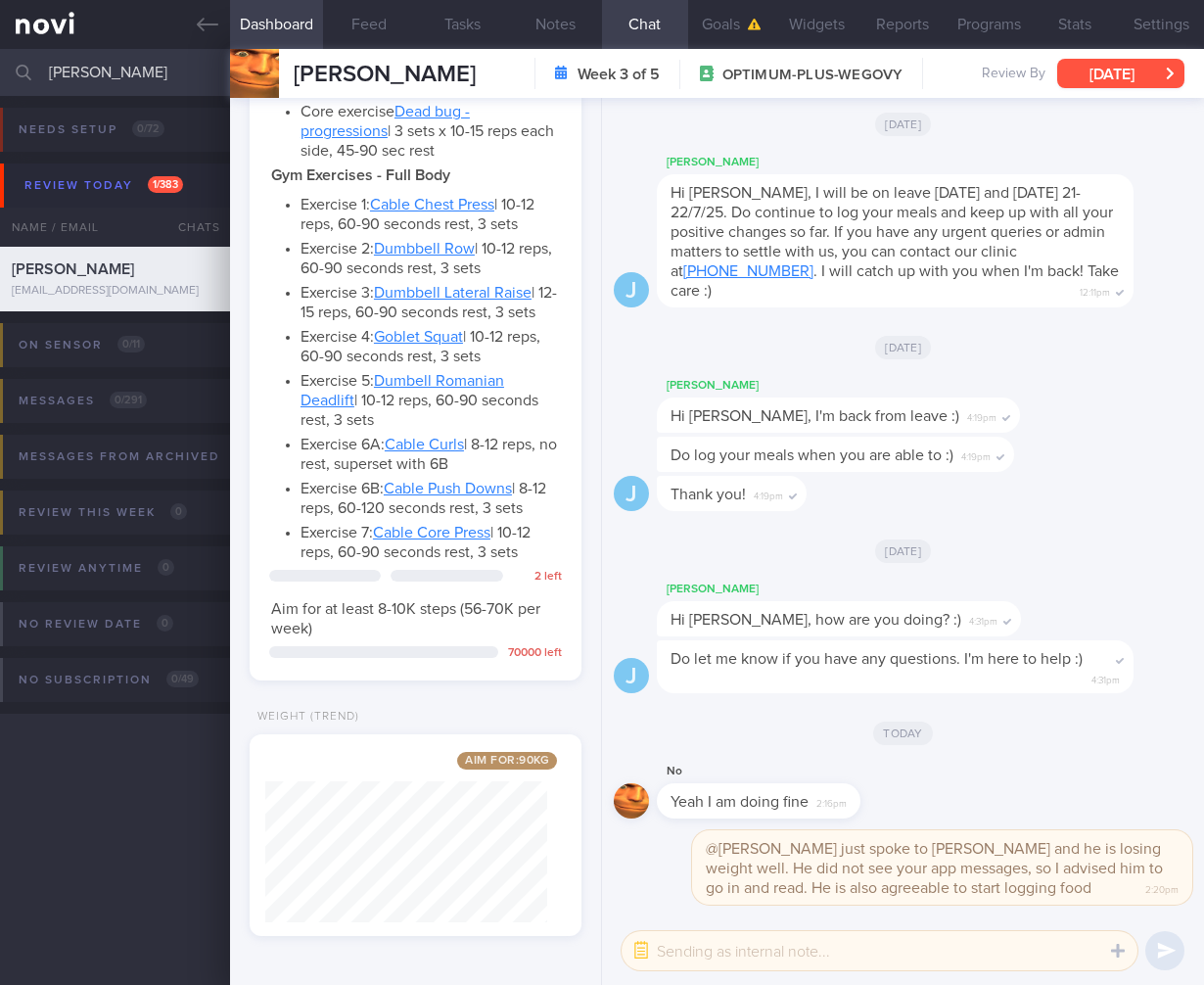 click on "Mon, 14 Jul" at bounding box center [1121, 73] 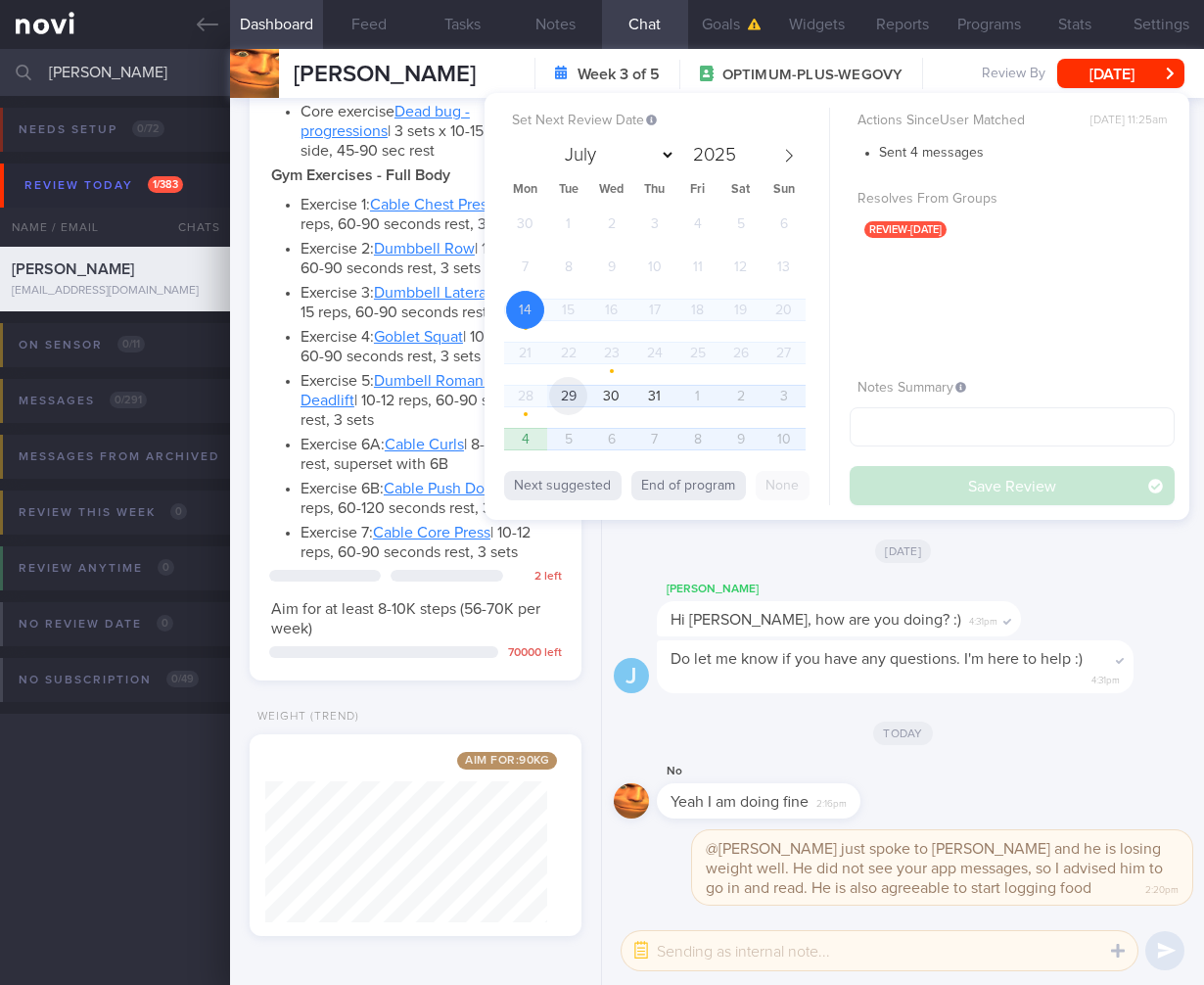 click on "29" at bounding box center (568, 396) 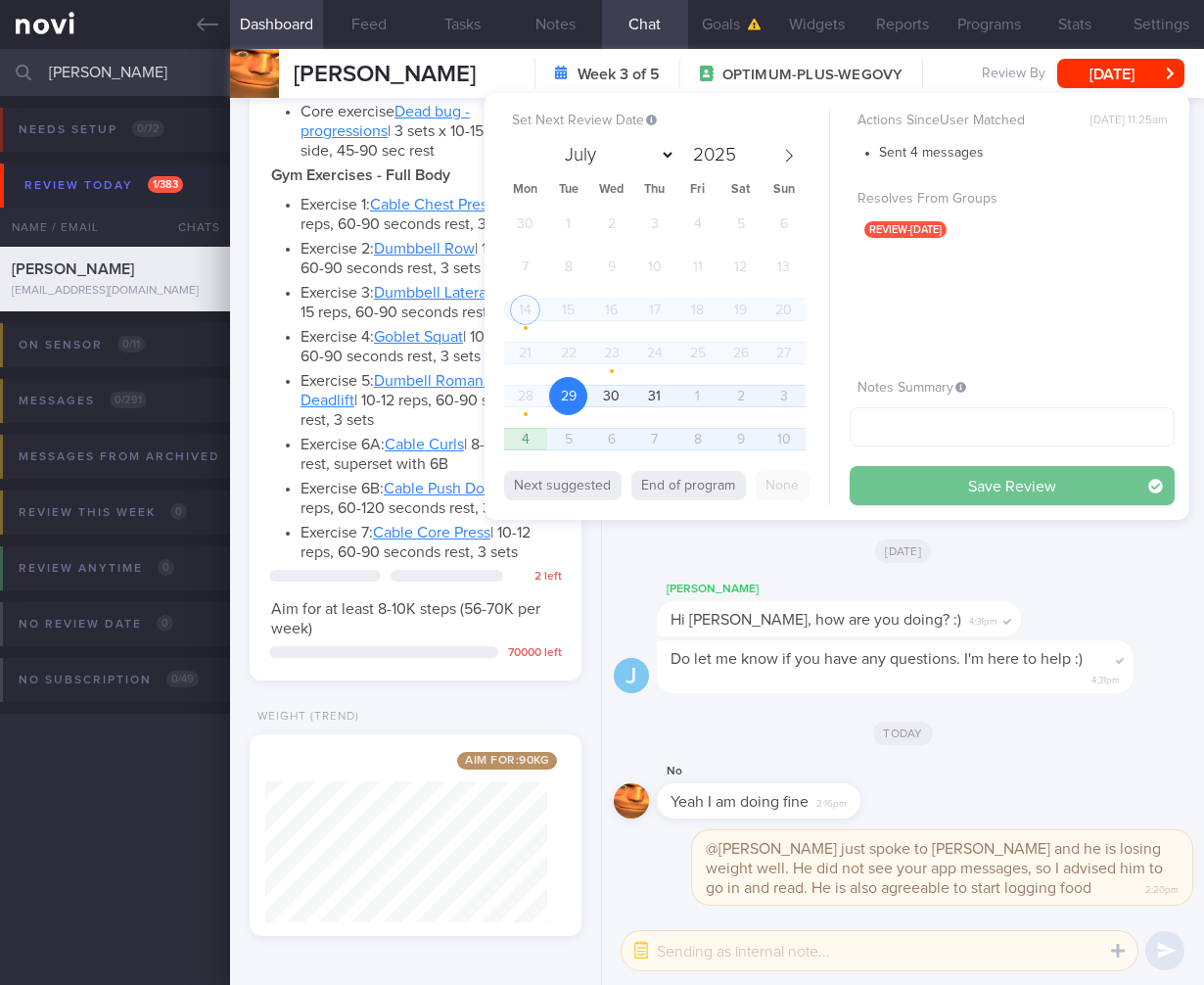 click on "Save Review" at bounding box center (1012, 486) 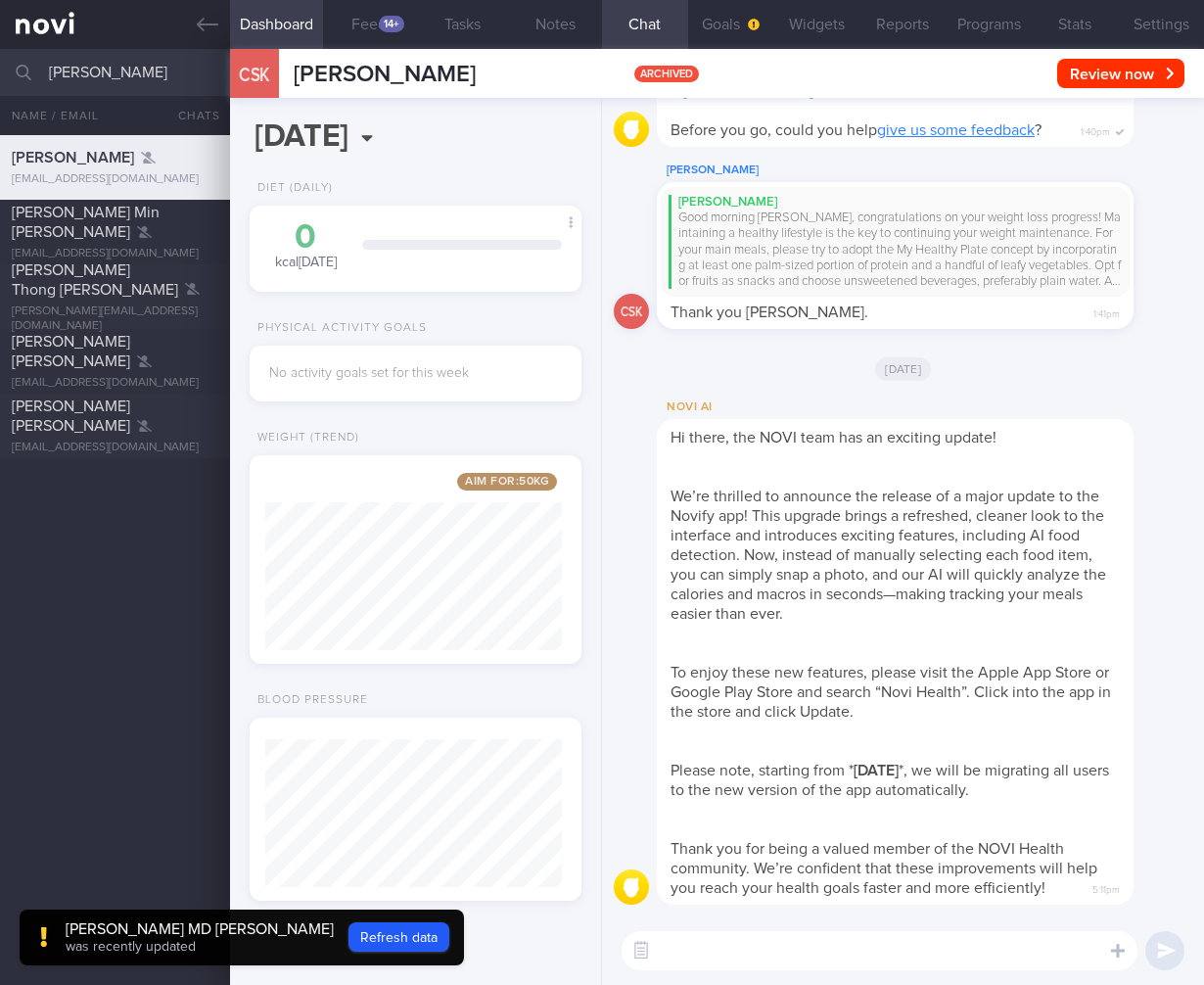 select on "6" 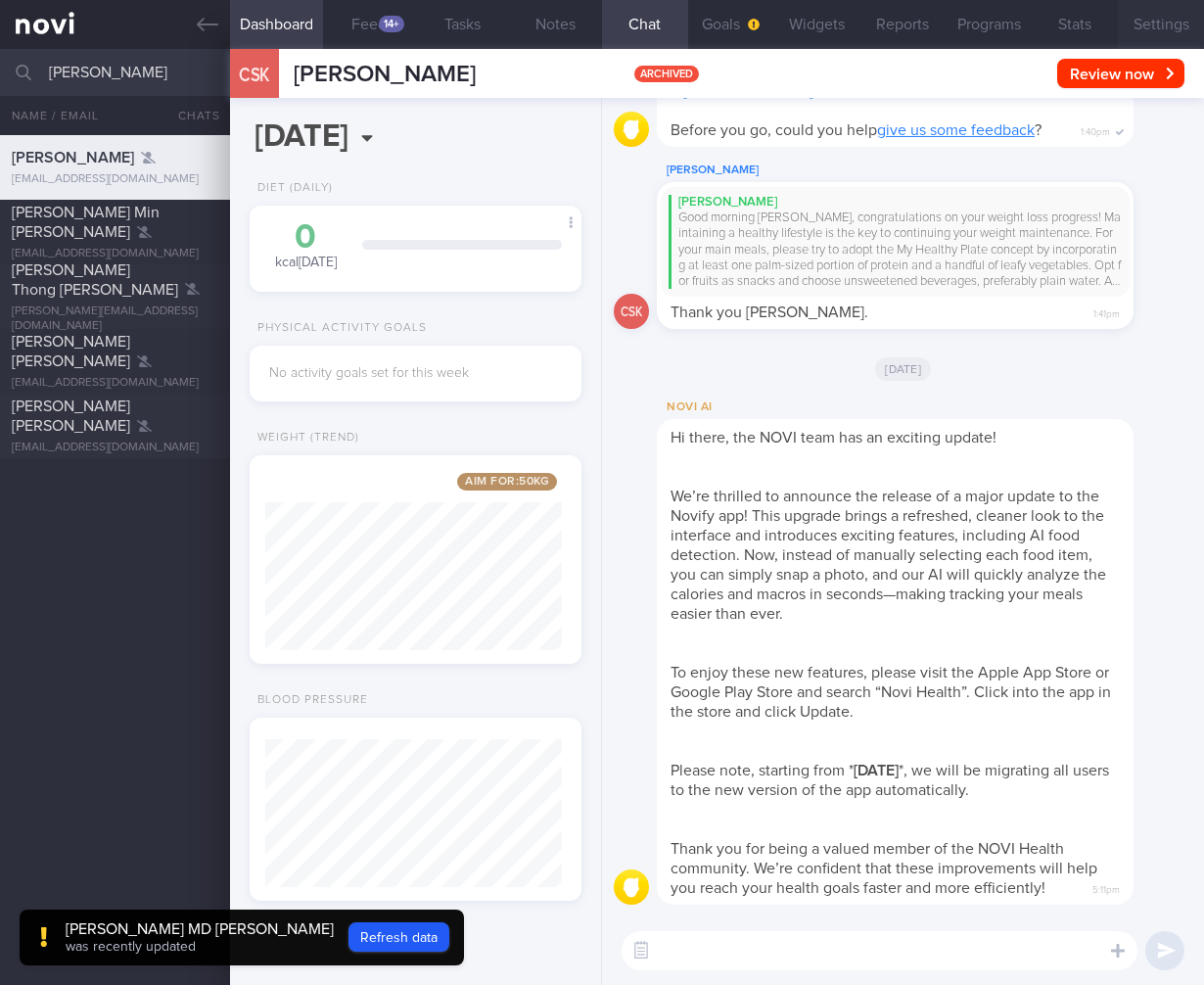 click on "Settings" at bounding box center [1161, 24] 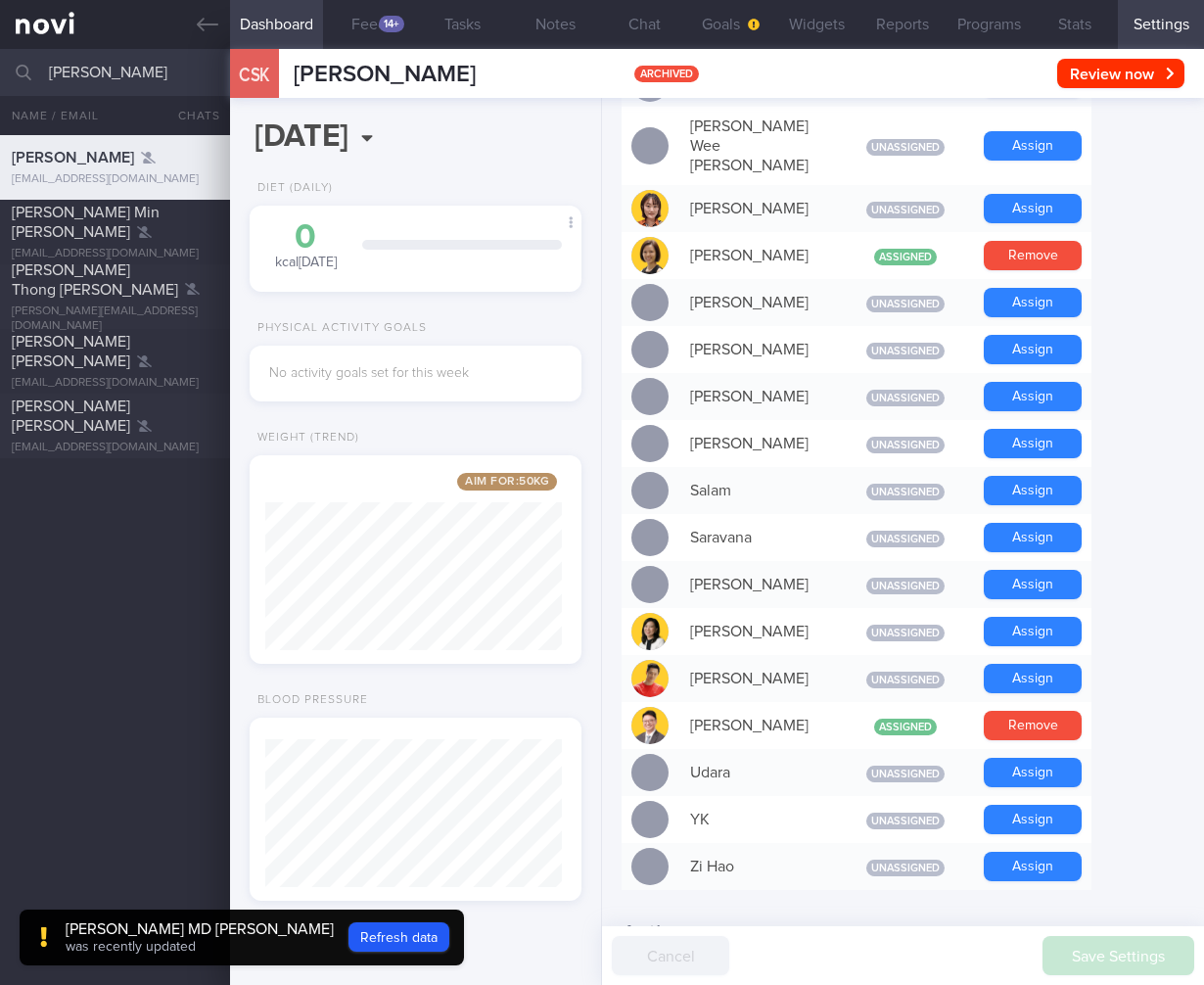 scroll, scrollTop: 1440, scrollLeft: 0, axis: vertical 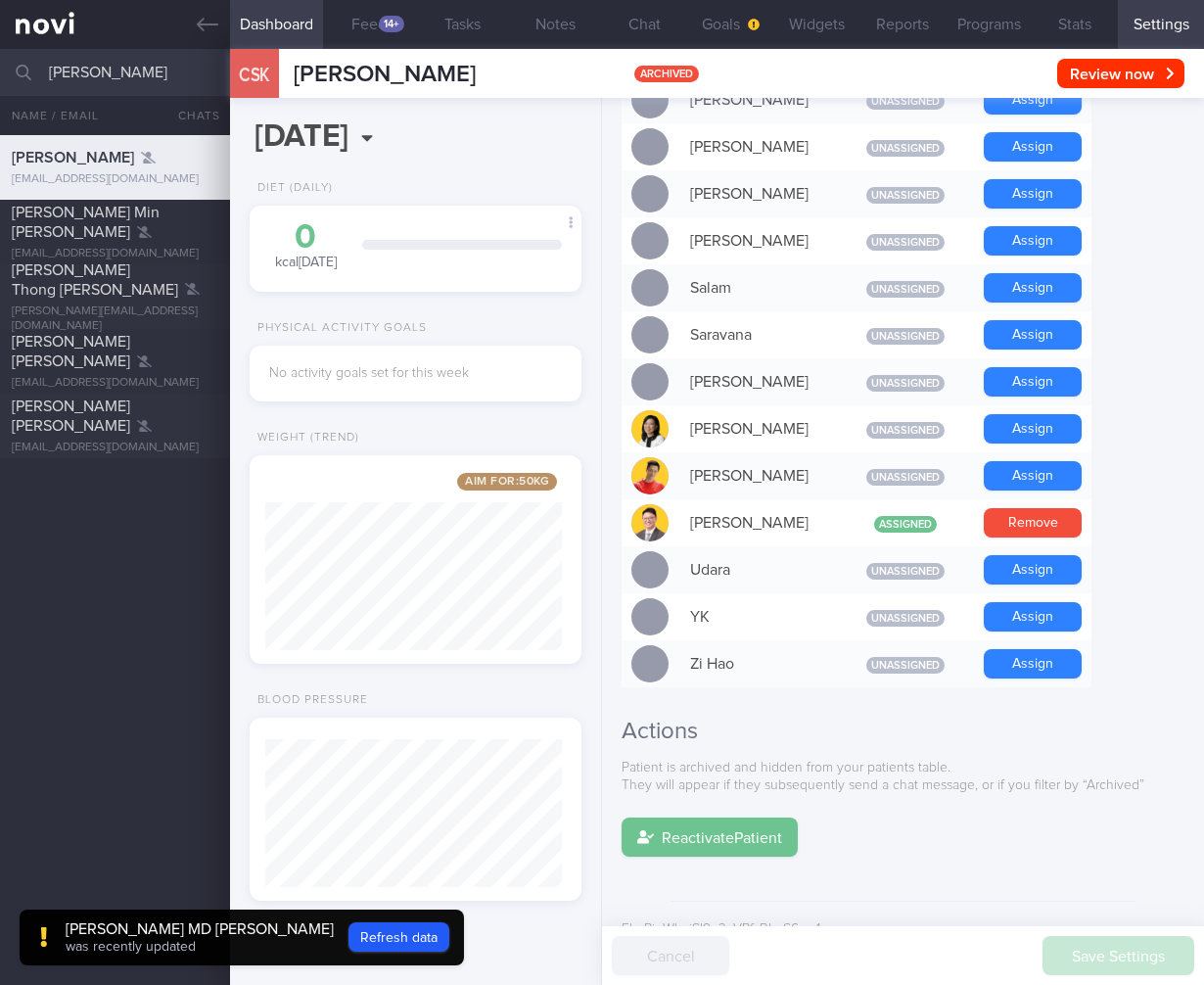 click on "Reactivate  Patient" at bounding box center [710, 837] 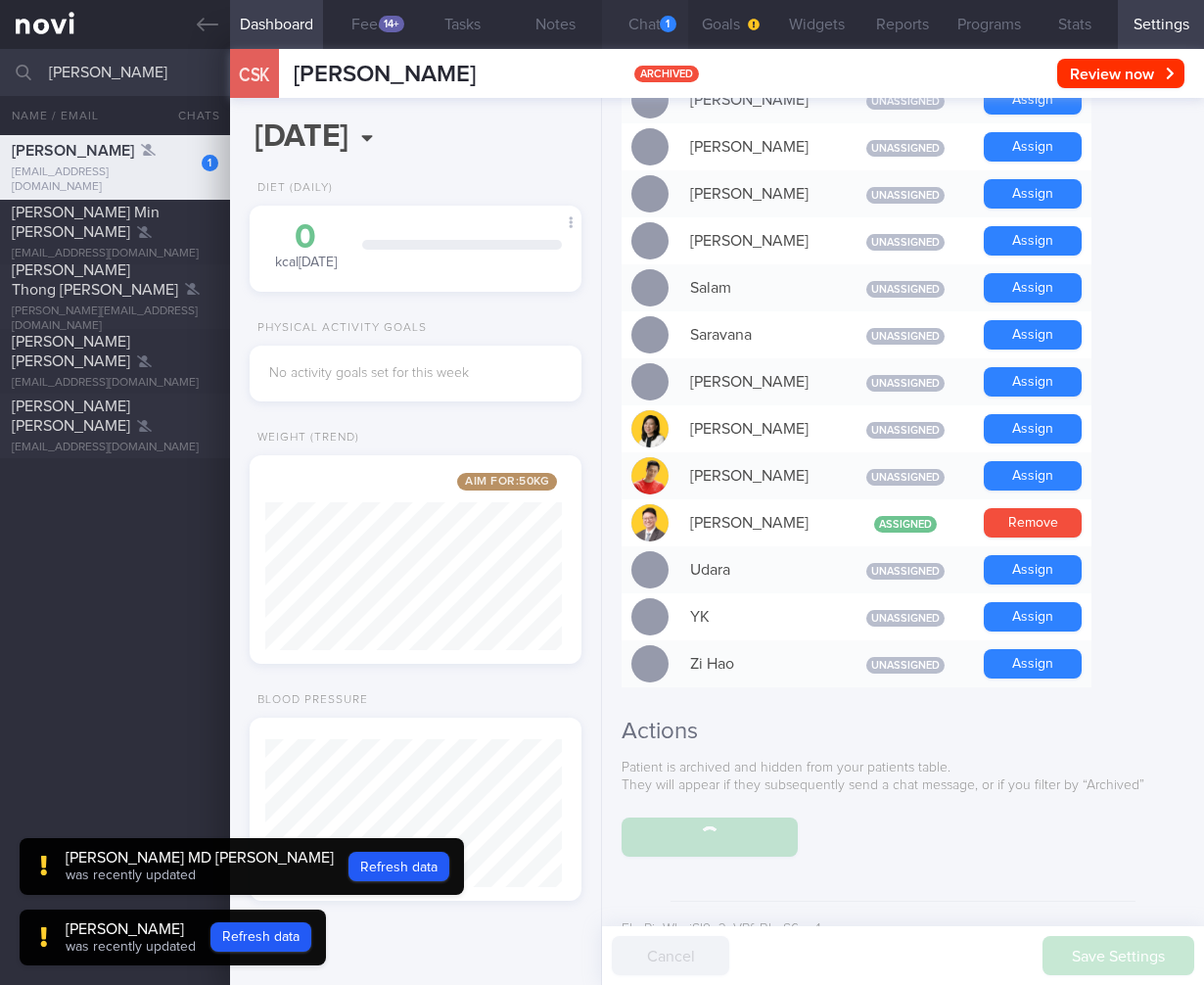 click on "Chat
1" at bounding box center [645, 24] 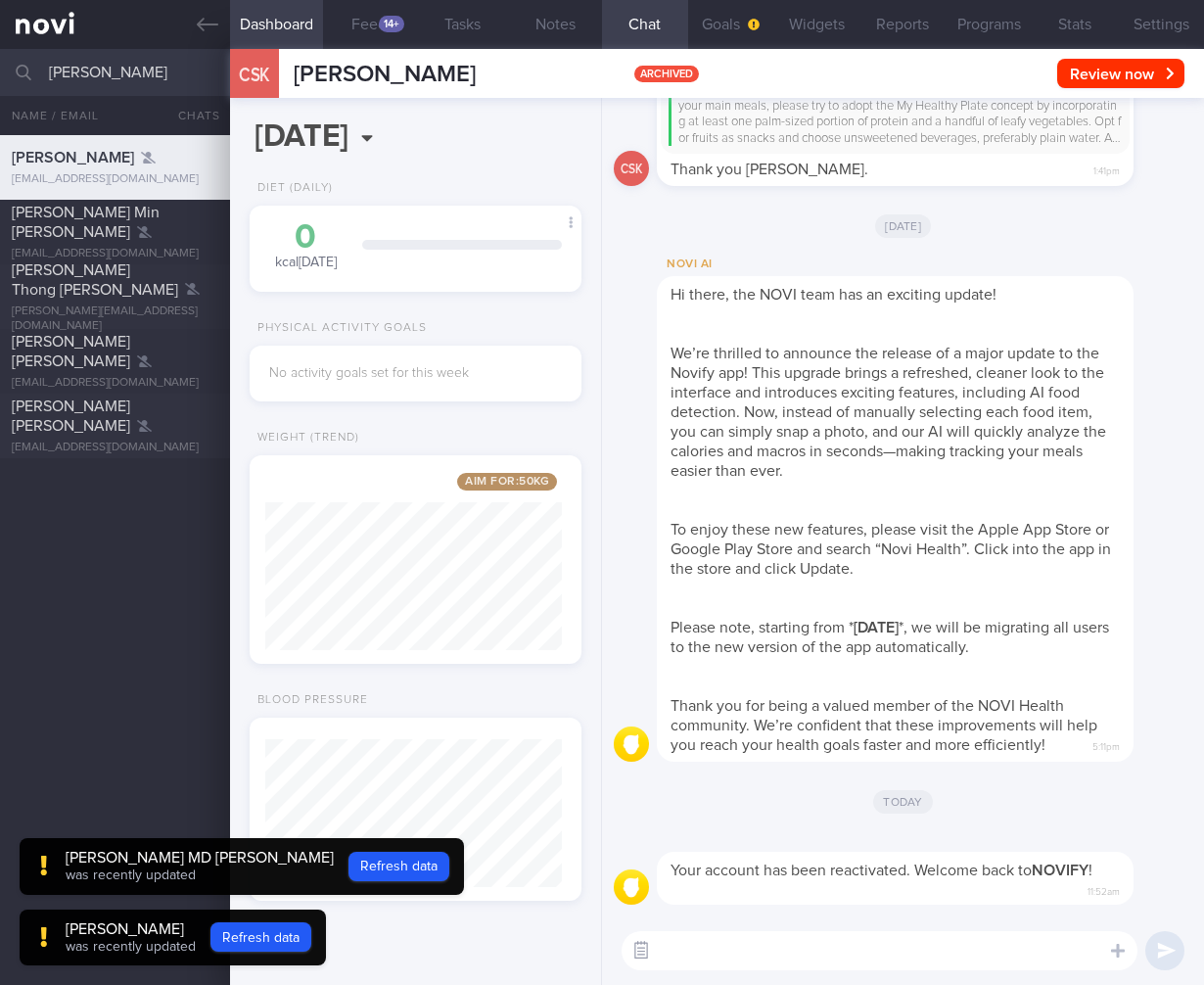click at bounding box center [641, 951] 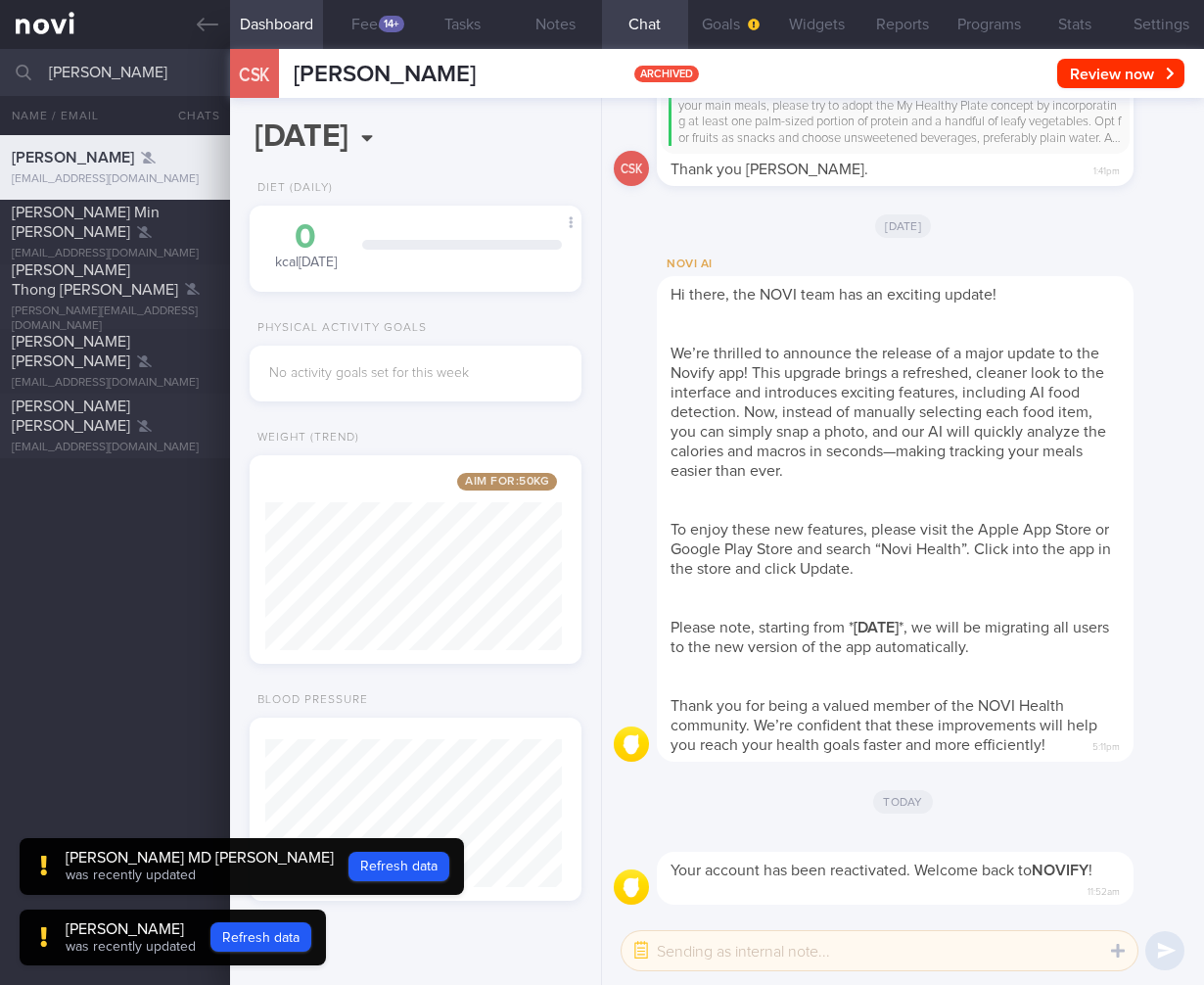 click at bounding box center (879, 951) 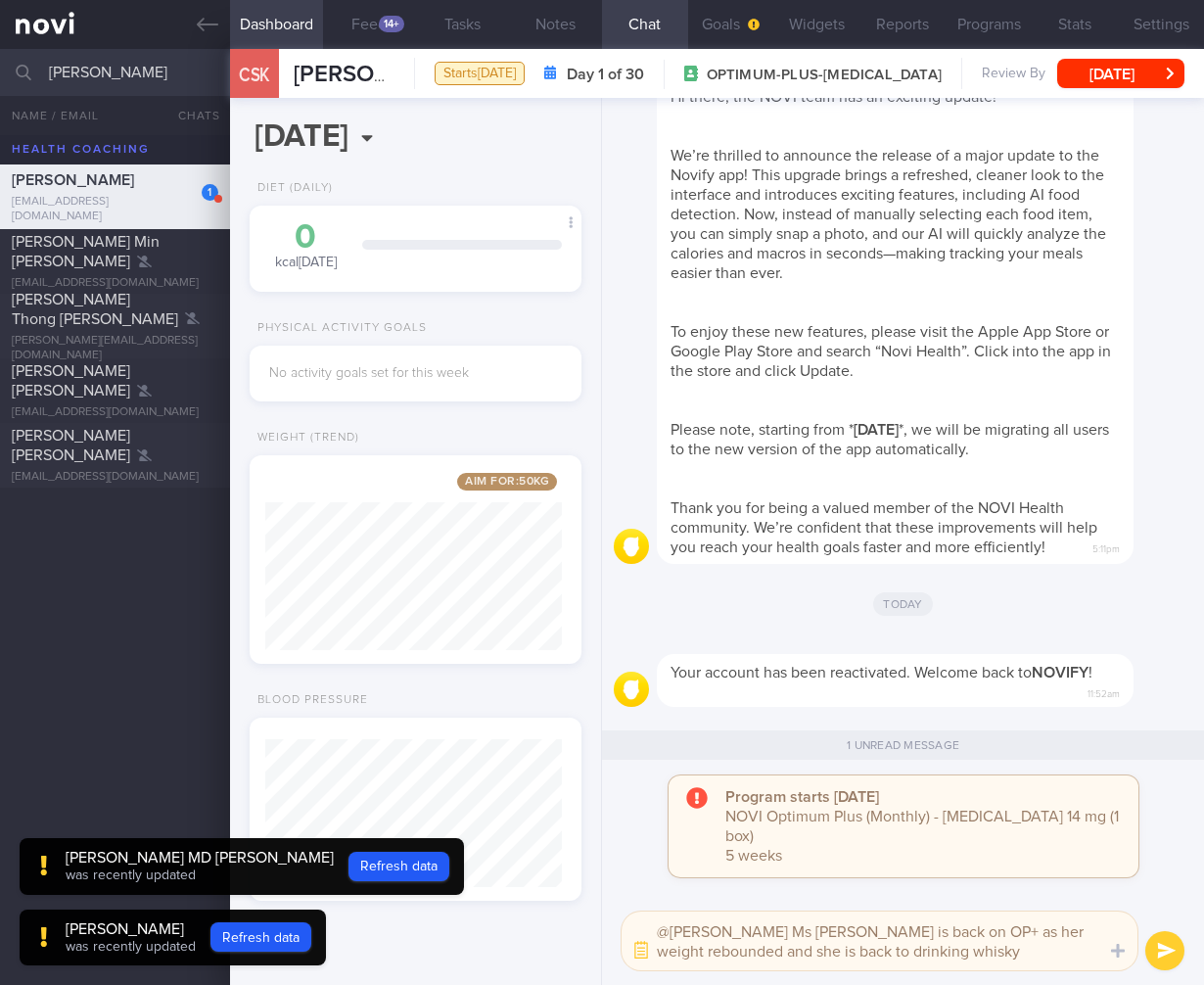 click on "@Mee Li Ms Phyllis is back on OP+ as her weight rebounded and she is back to drinking whisky" at bounding box center (879, 941) 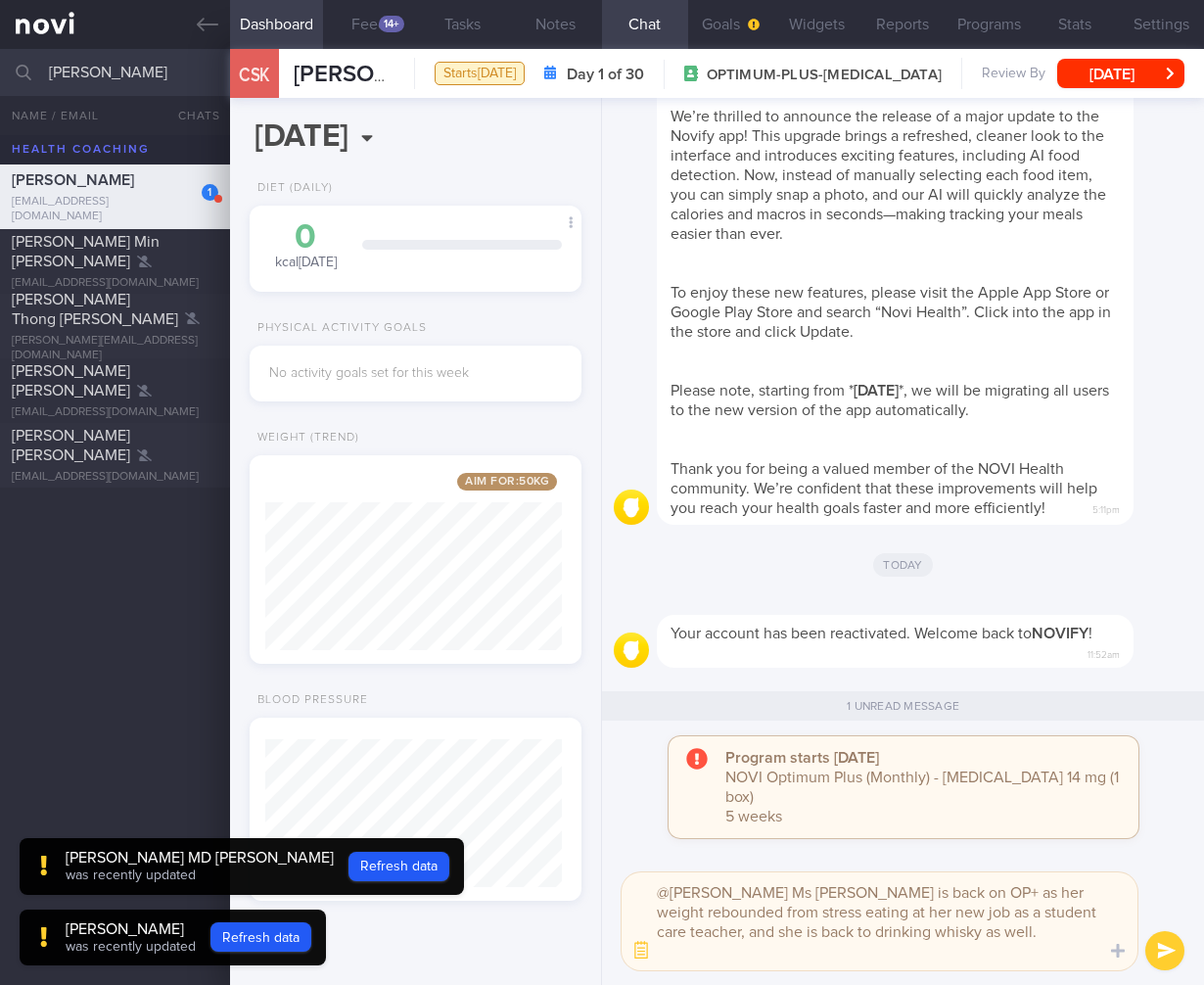 scroll, scrollTop: 0, scrollLeft: 0, axis: both 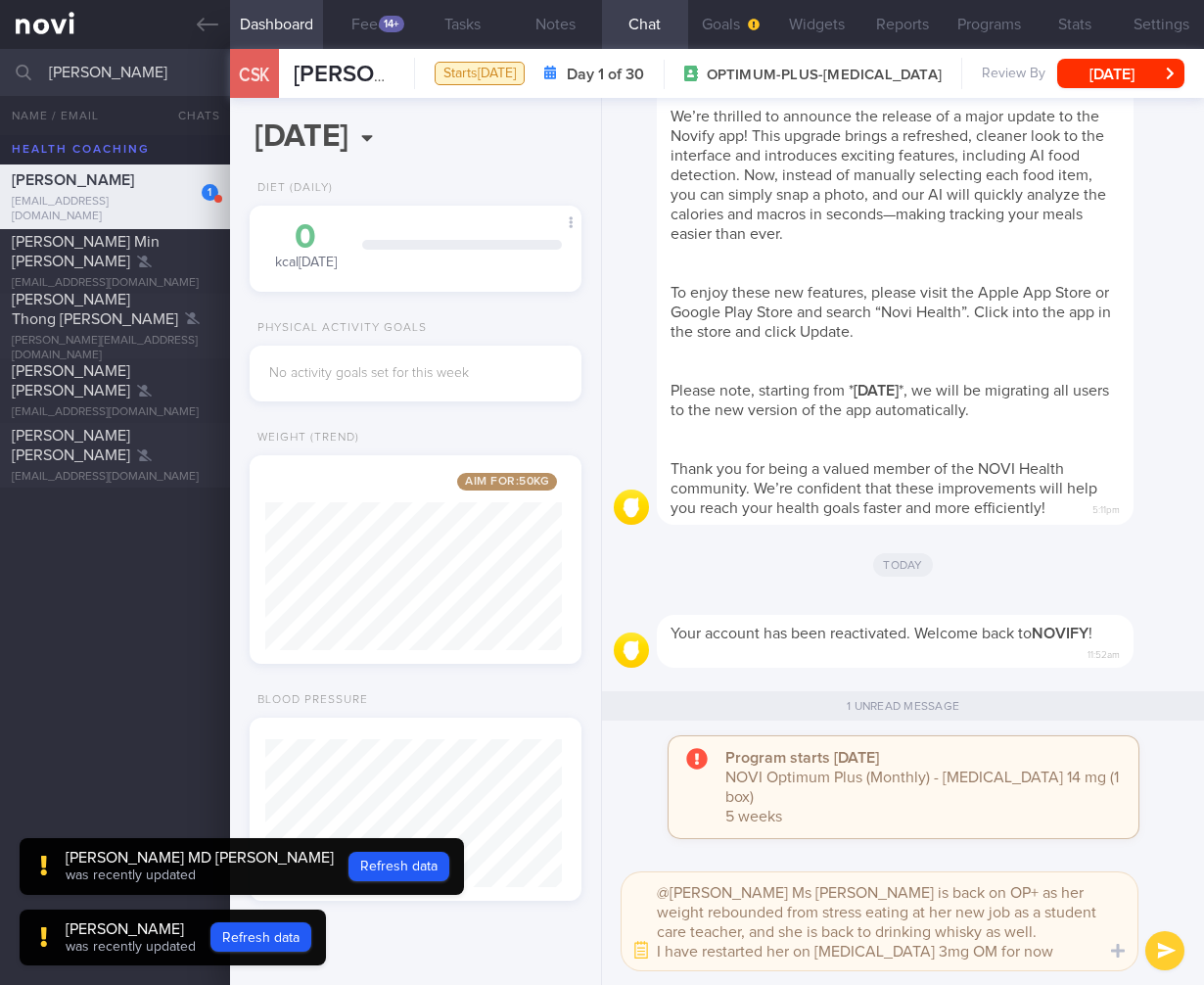 type on "@Mee Li Ms Phyllis is back on OP+ as her weight rebounded from stress eating at her new job as a student care teacher, and she is back to drinking whisky as well.
I have restarted her on Rybelsus 3mg OM for now." 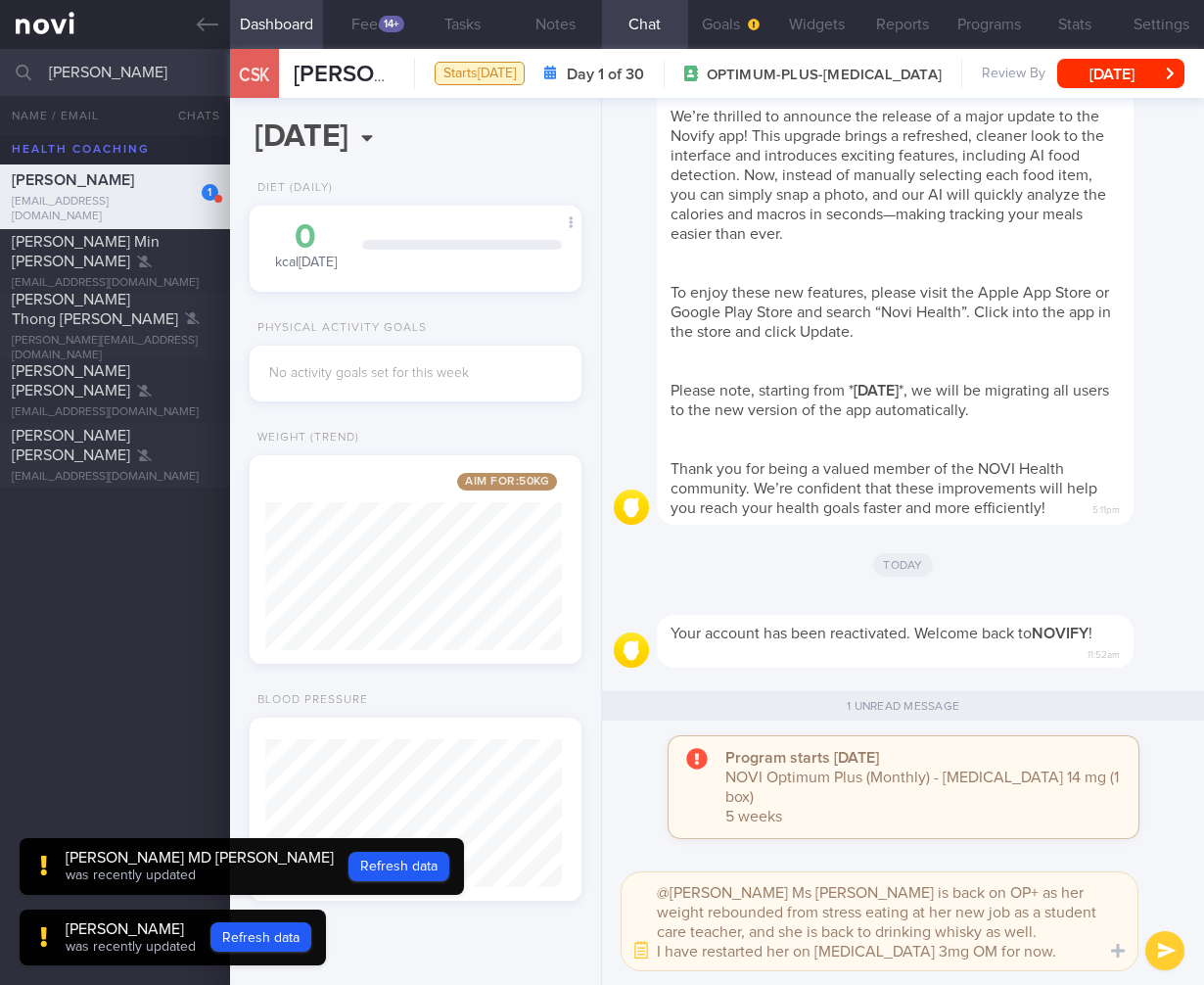 type 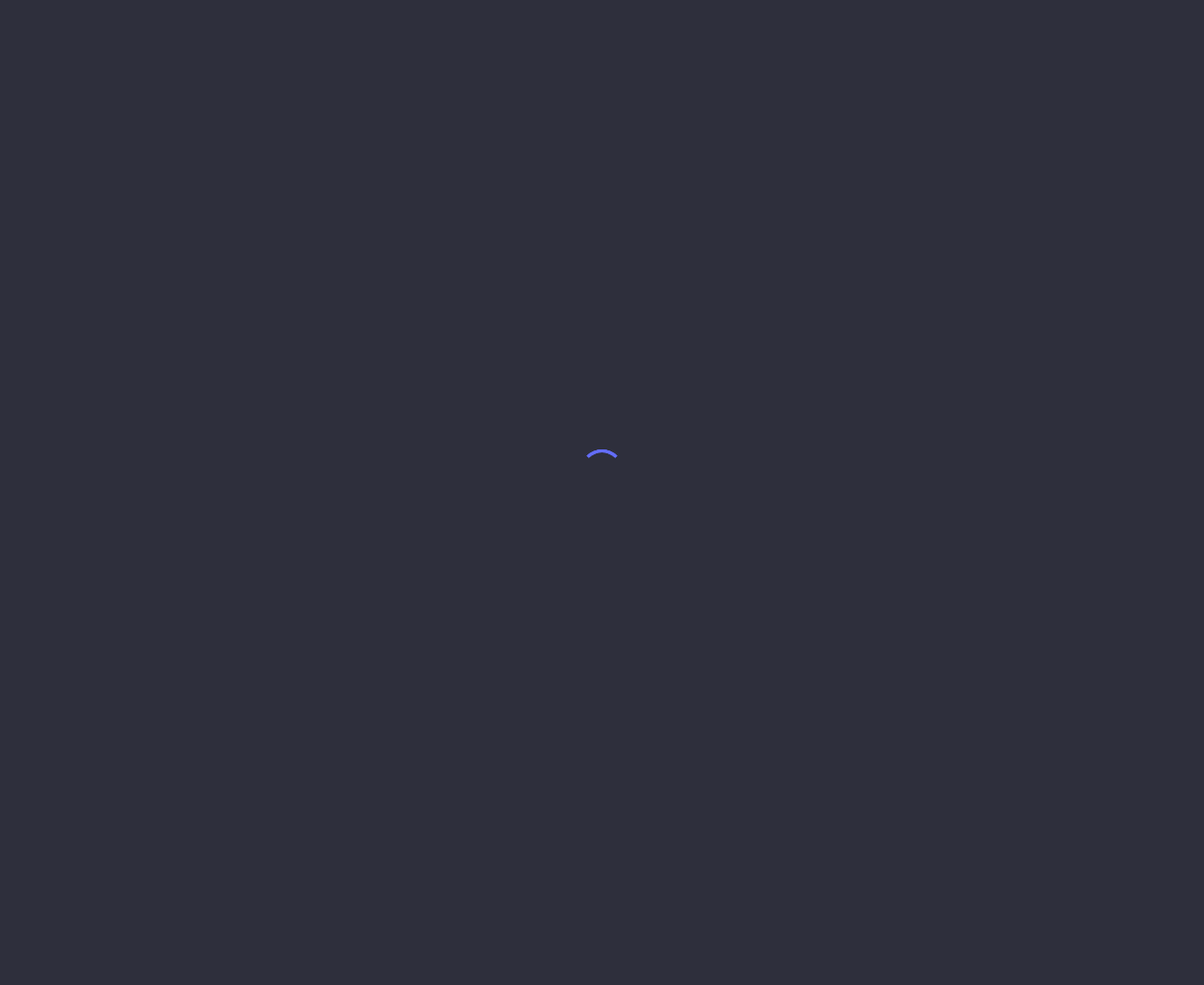 scroll, scrollTop: 0, scrollLeft: 0, axis: both 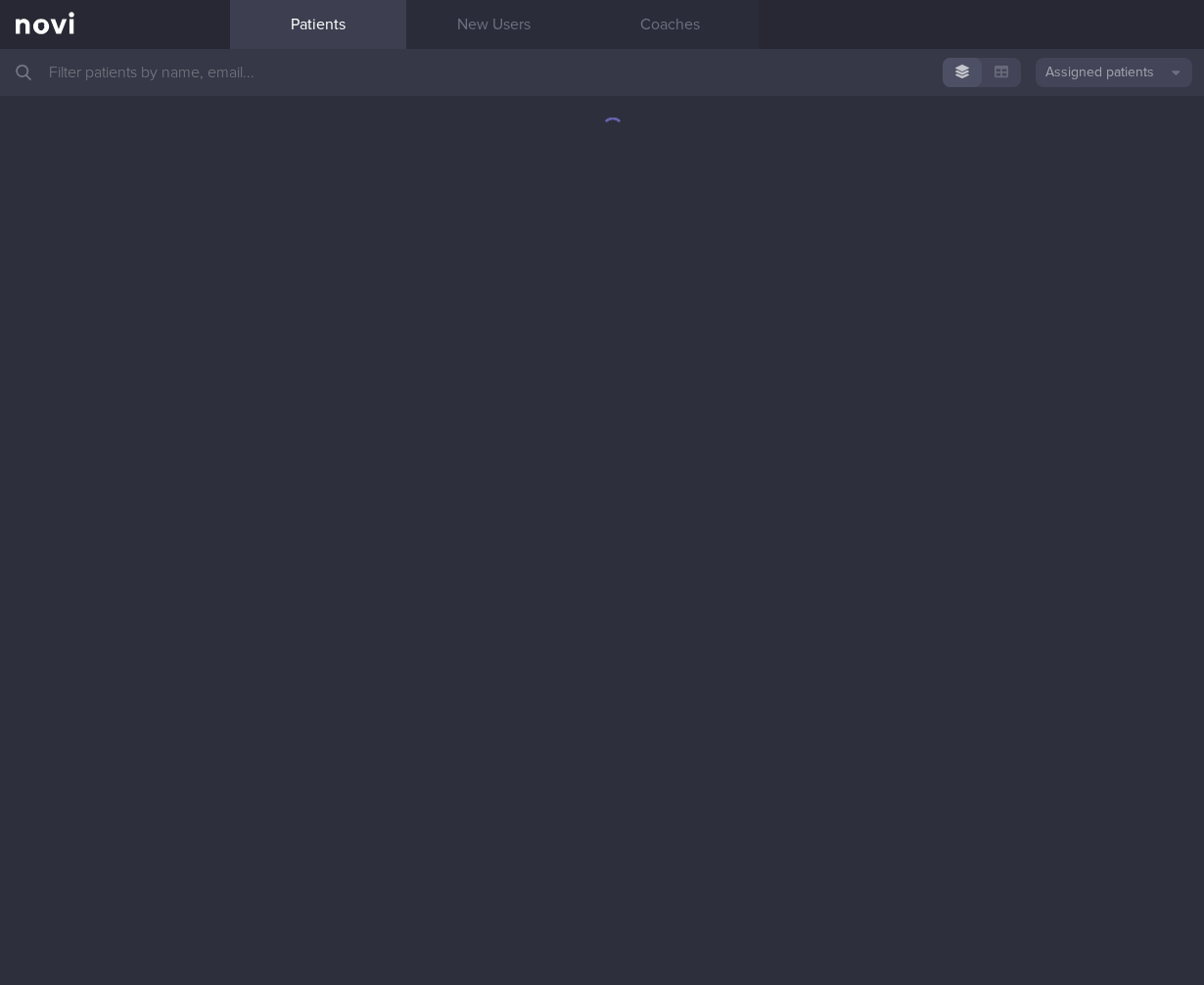 click on "Assigned patients" at bounding box center (1114, 72) 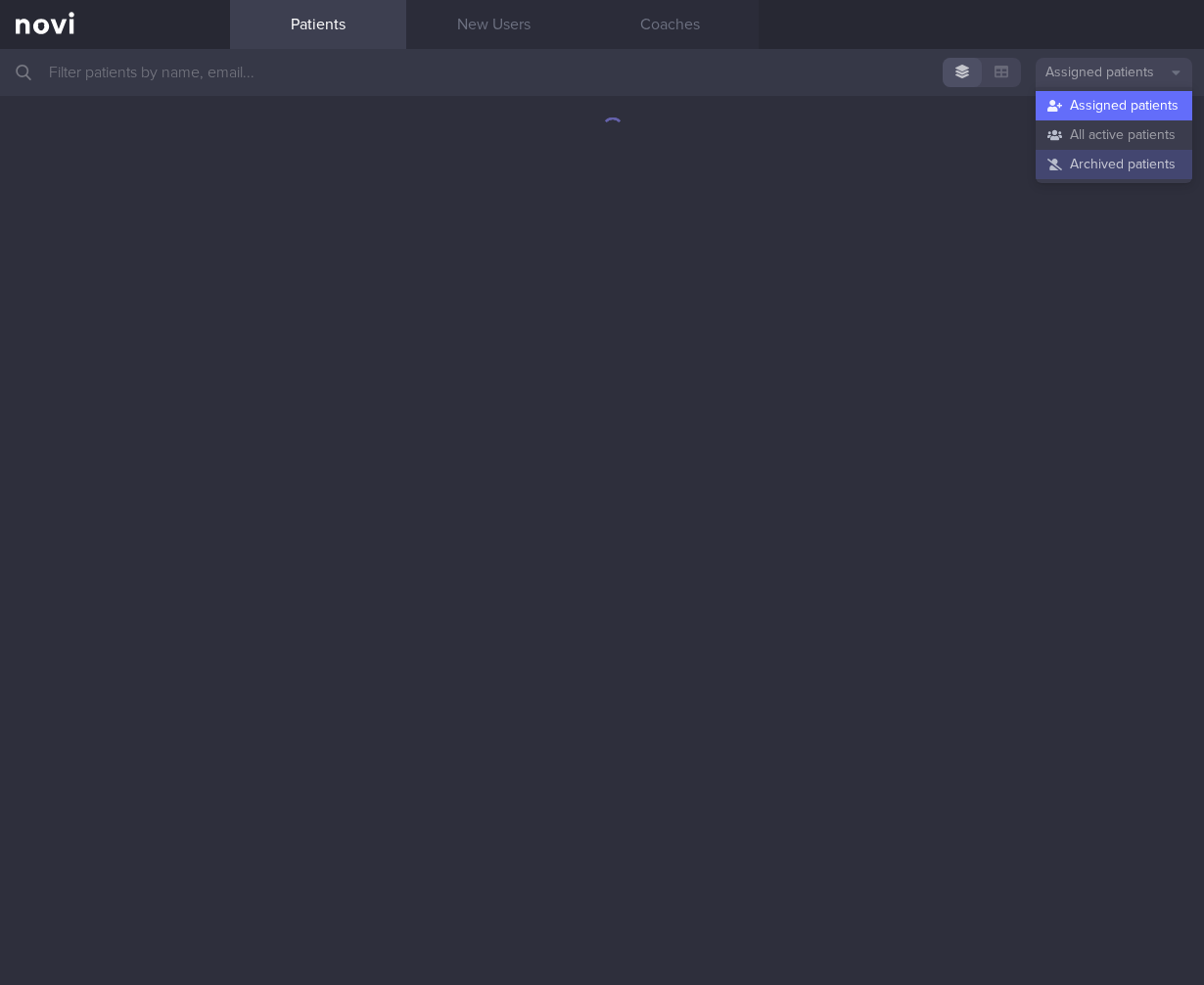 click on "Archived patients" at bounding box center (1114, 164) 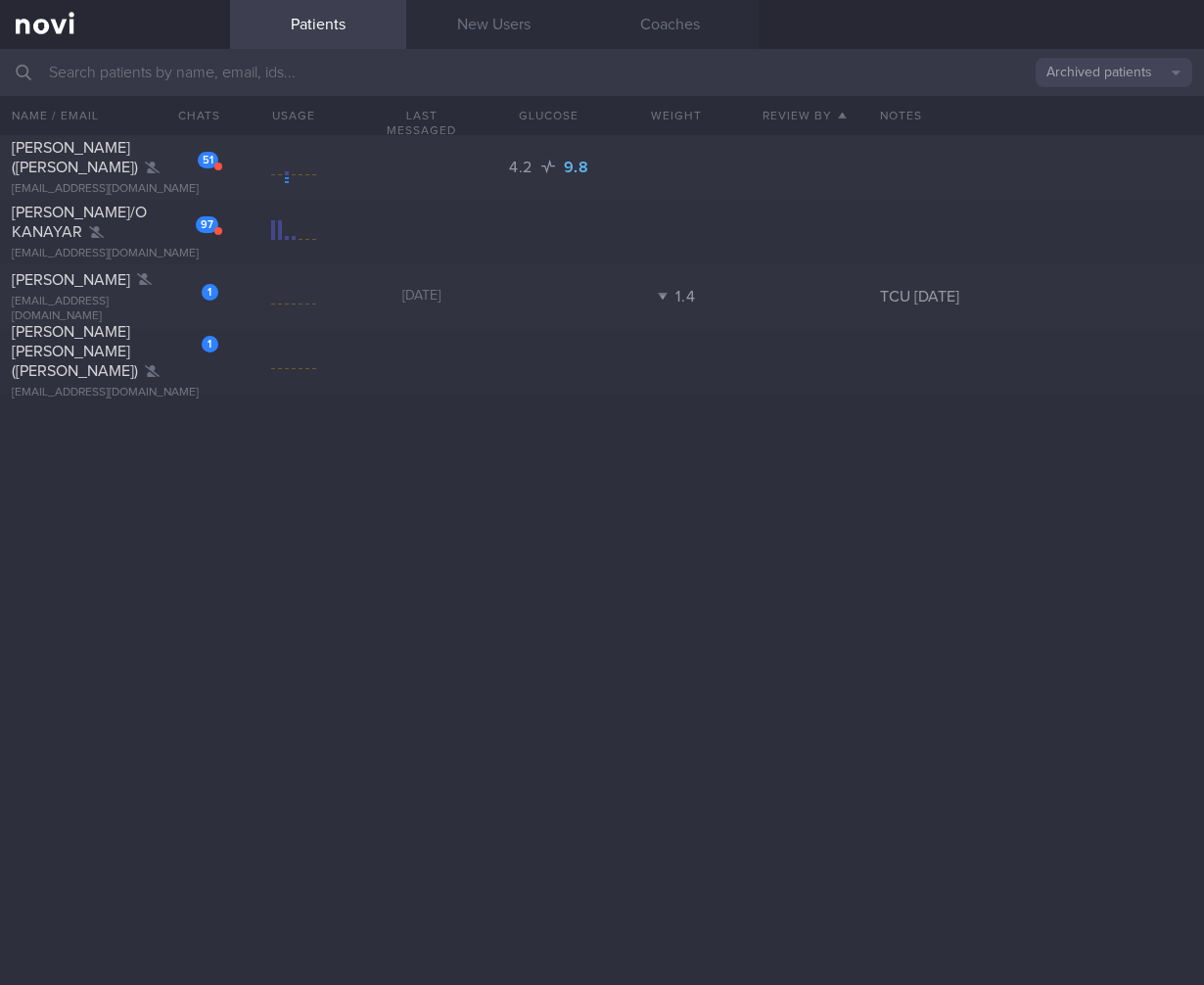 click on "Archived patients" at bounding box center (1114, 72) 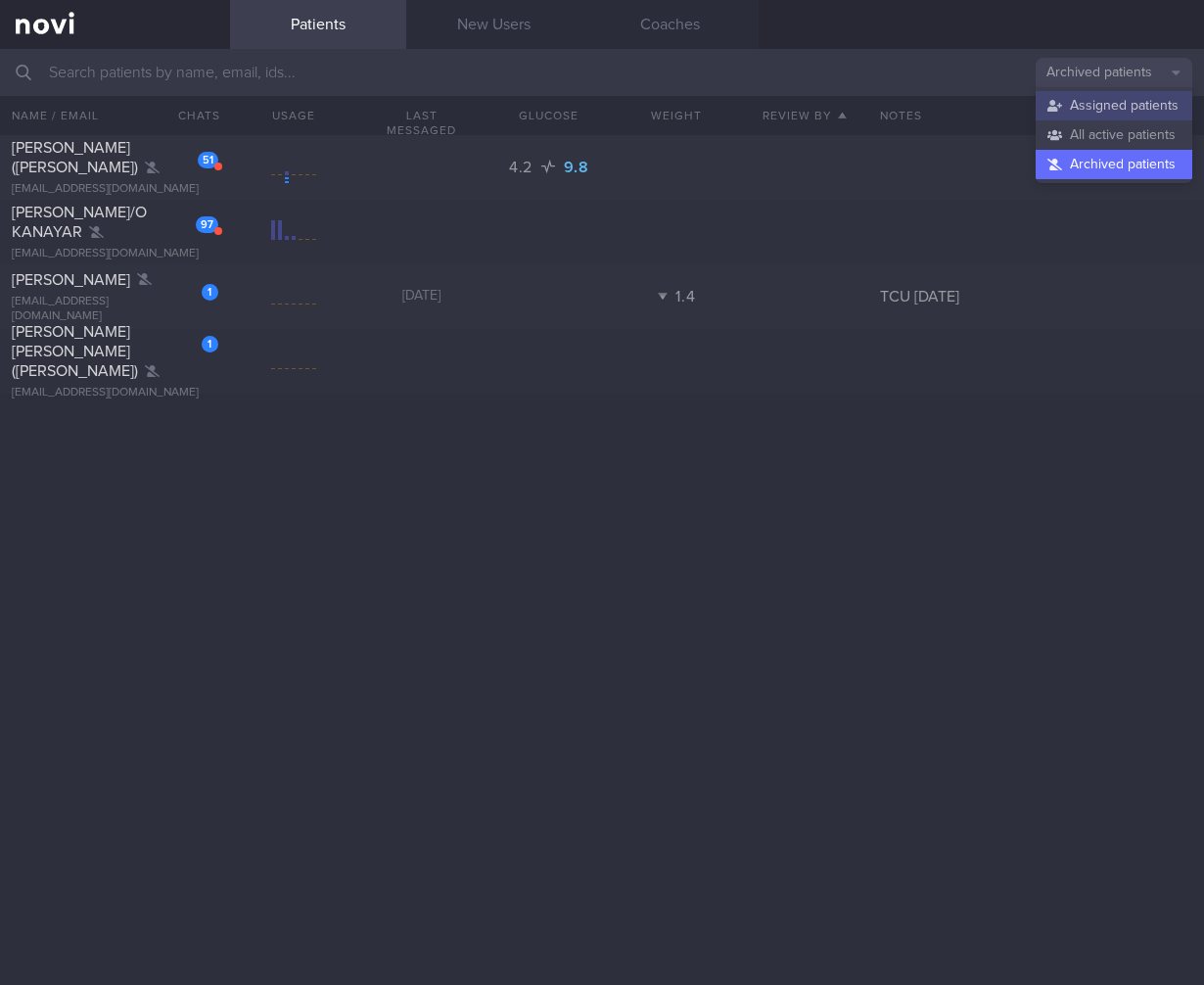 click on "Assigned patients" at bounding box center (1114, 106) 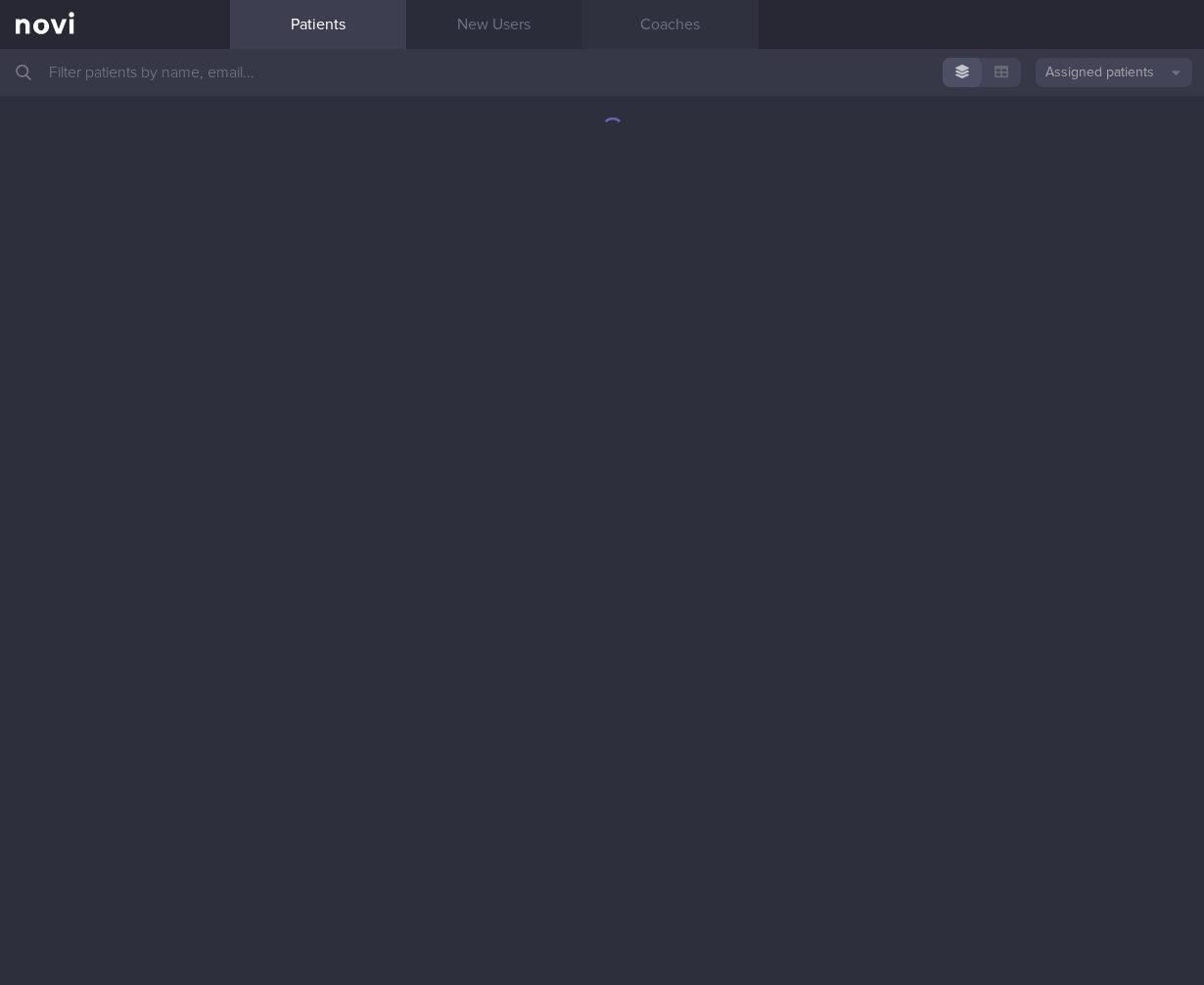click on "Coaches" at bounding box center (671, 24) 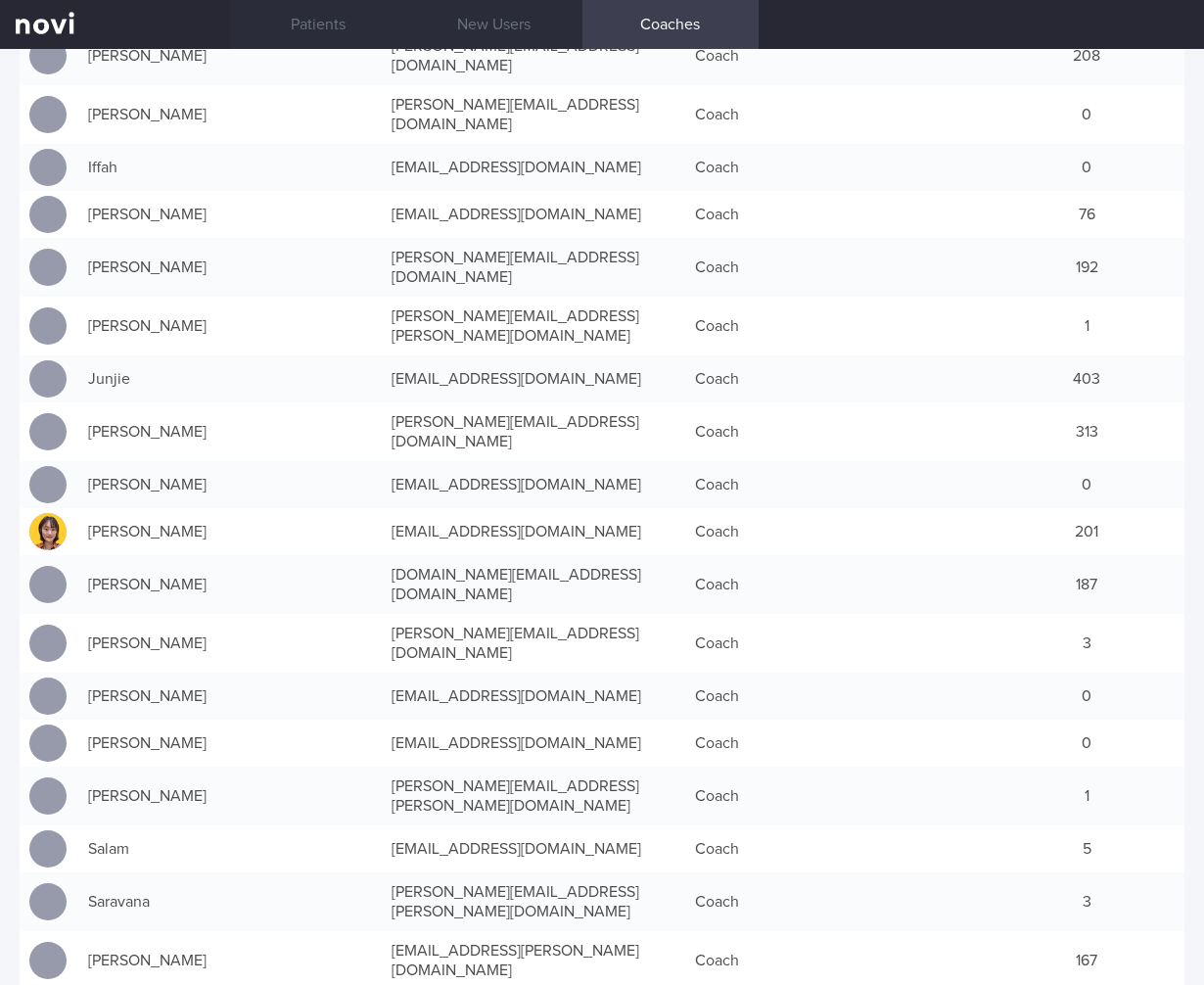 scroll, scrollTop: 0, scrollLeft: 0, axis: both 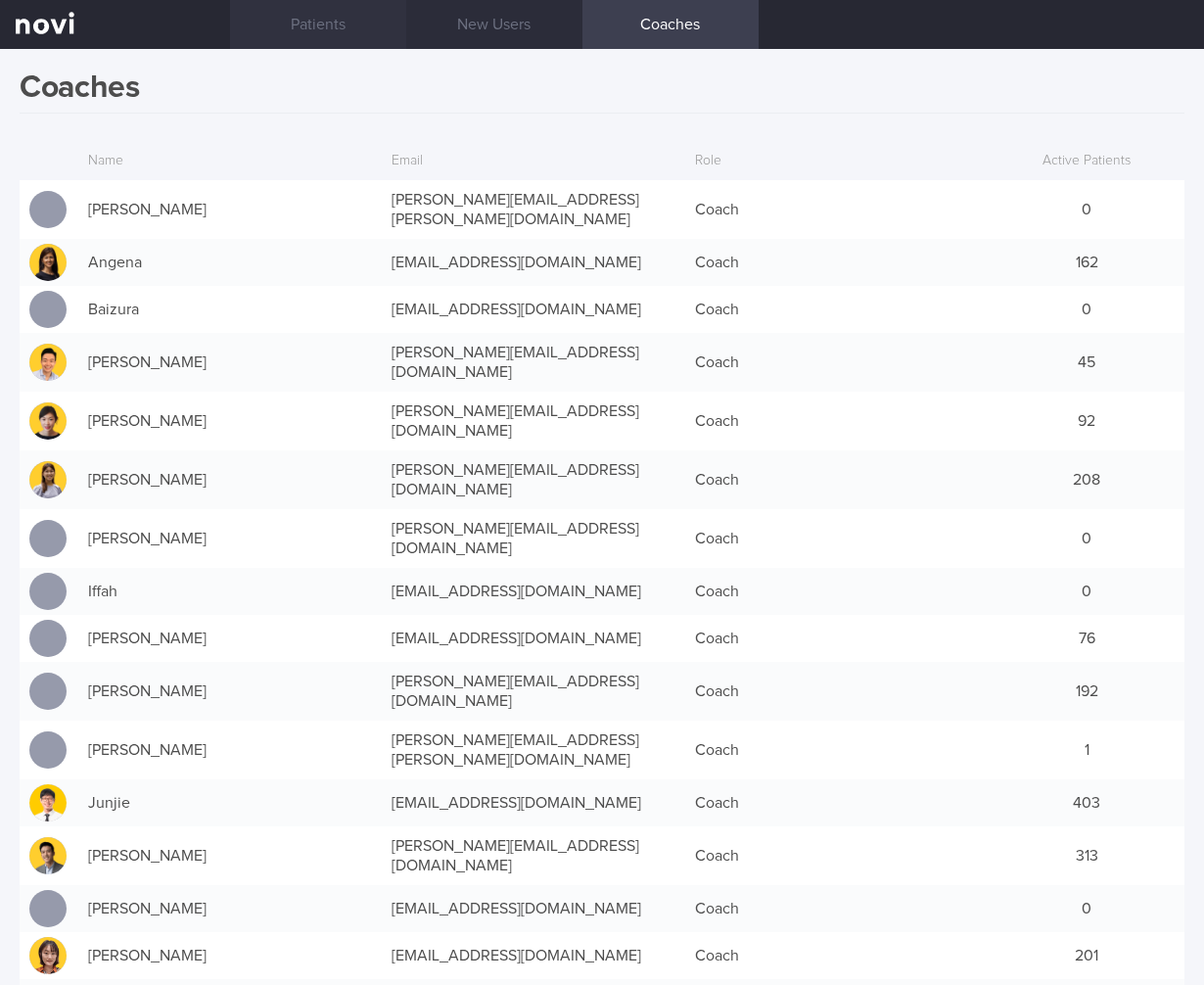click on "Patients" at bounding box center (318, 24) 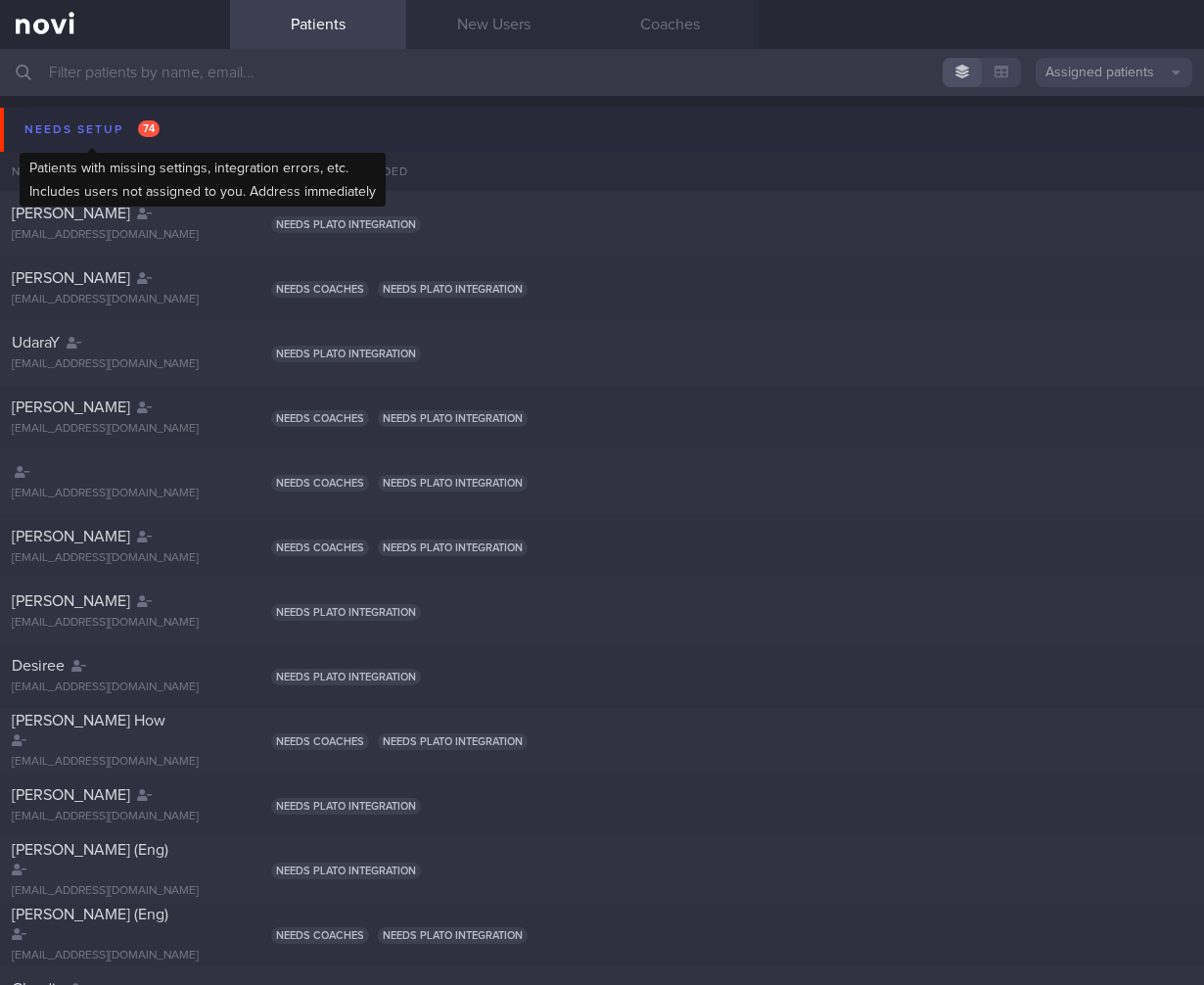 click on "Needs setup
74" at bounding box center [92, 129] 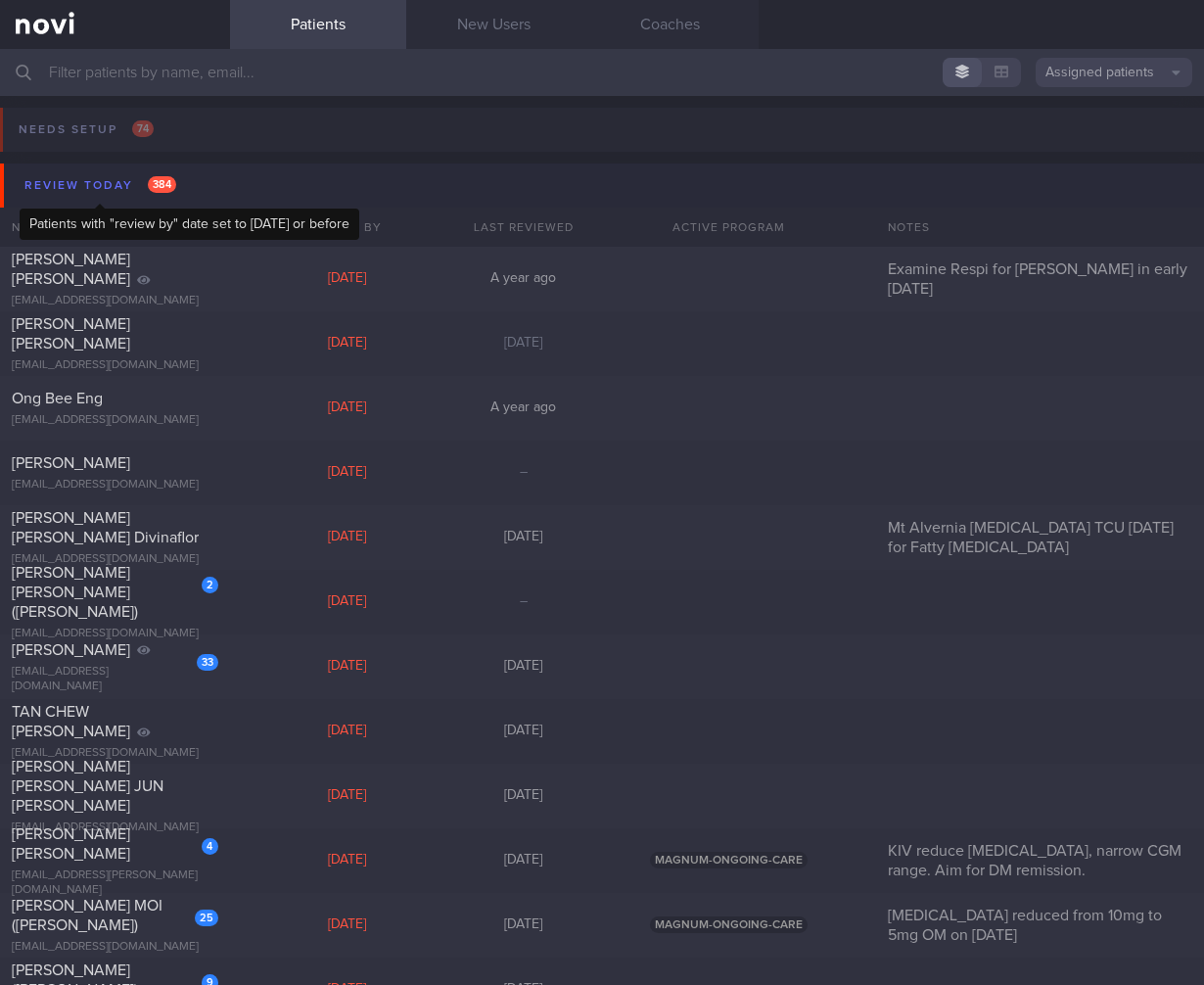 click on "384" at bounding box center (162, 184) 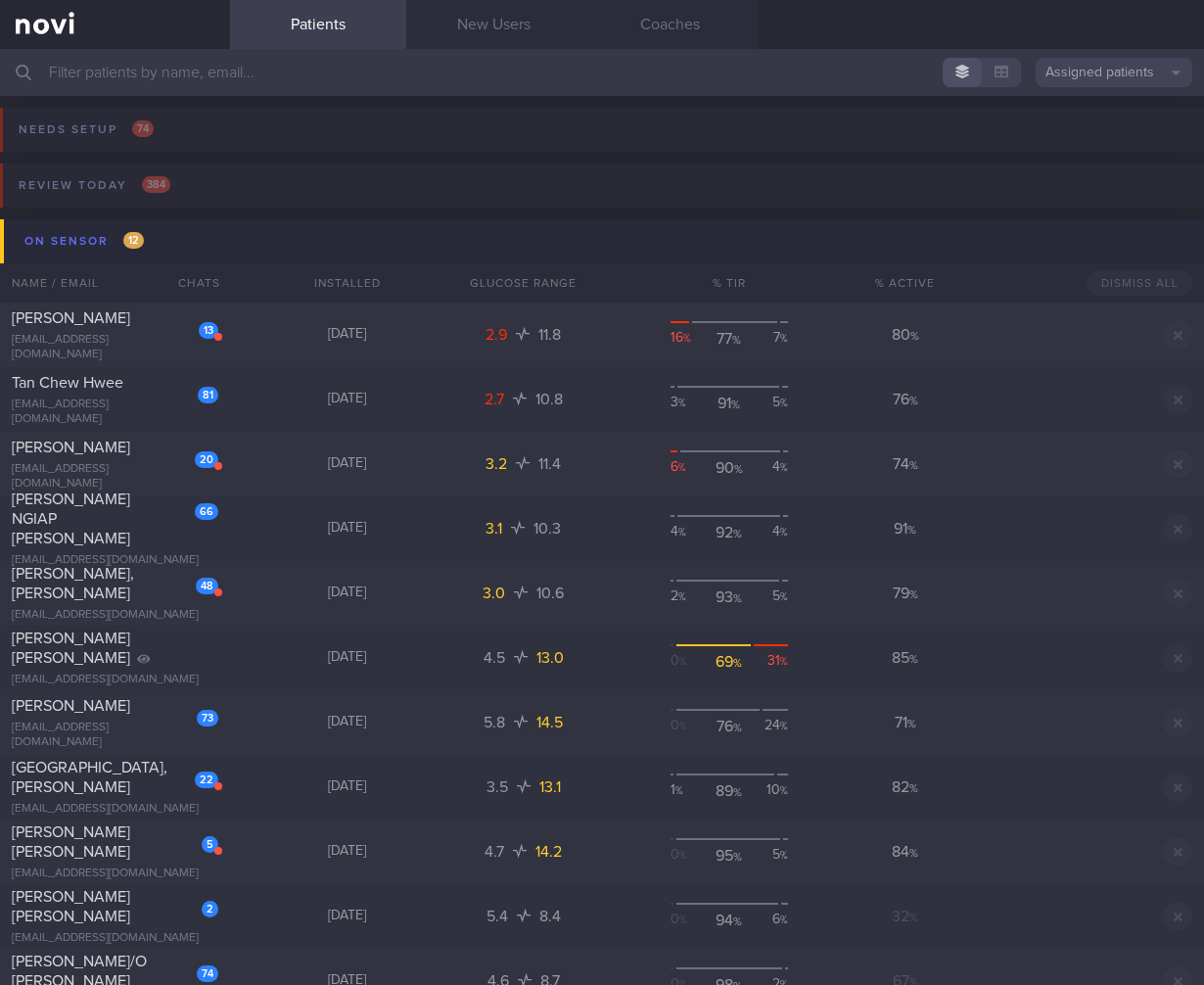 click on "On sensor
12" at bounding box center [605, 241] 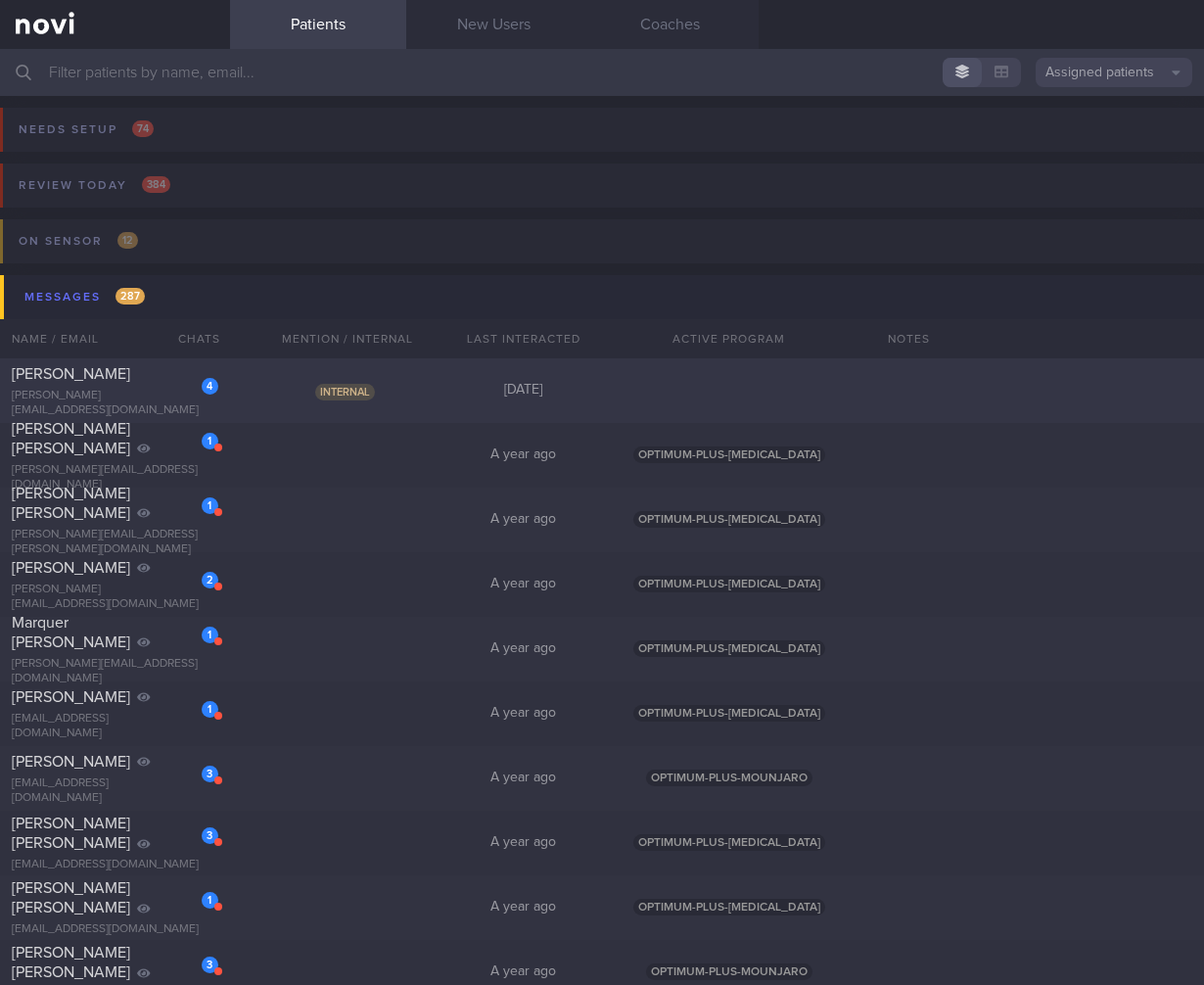 click on "4
Adinda Ayu Savitri
savitri.adinda@gmail.com
Internal
7 days ago" 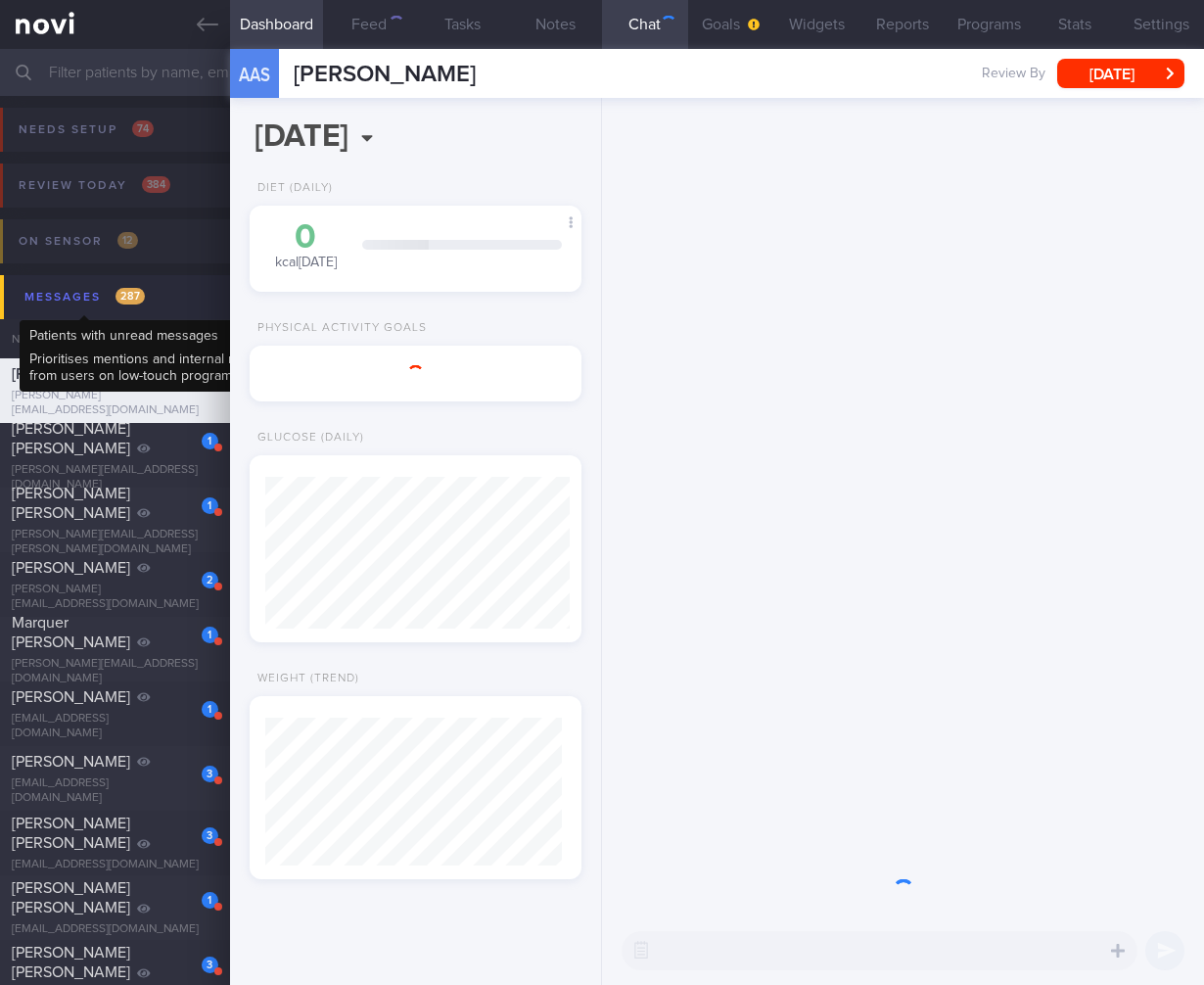 scroll, scrollTop: 978957, scrollLeft: 978580, axis: both 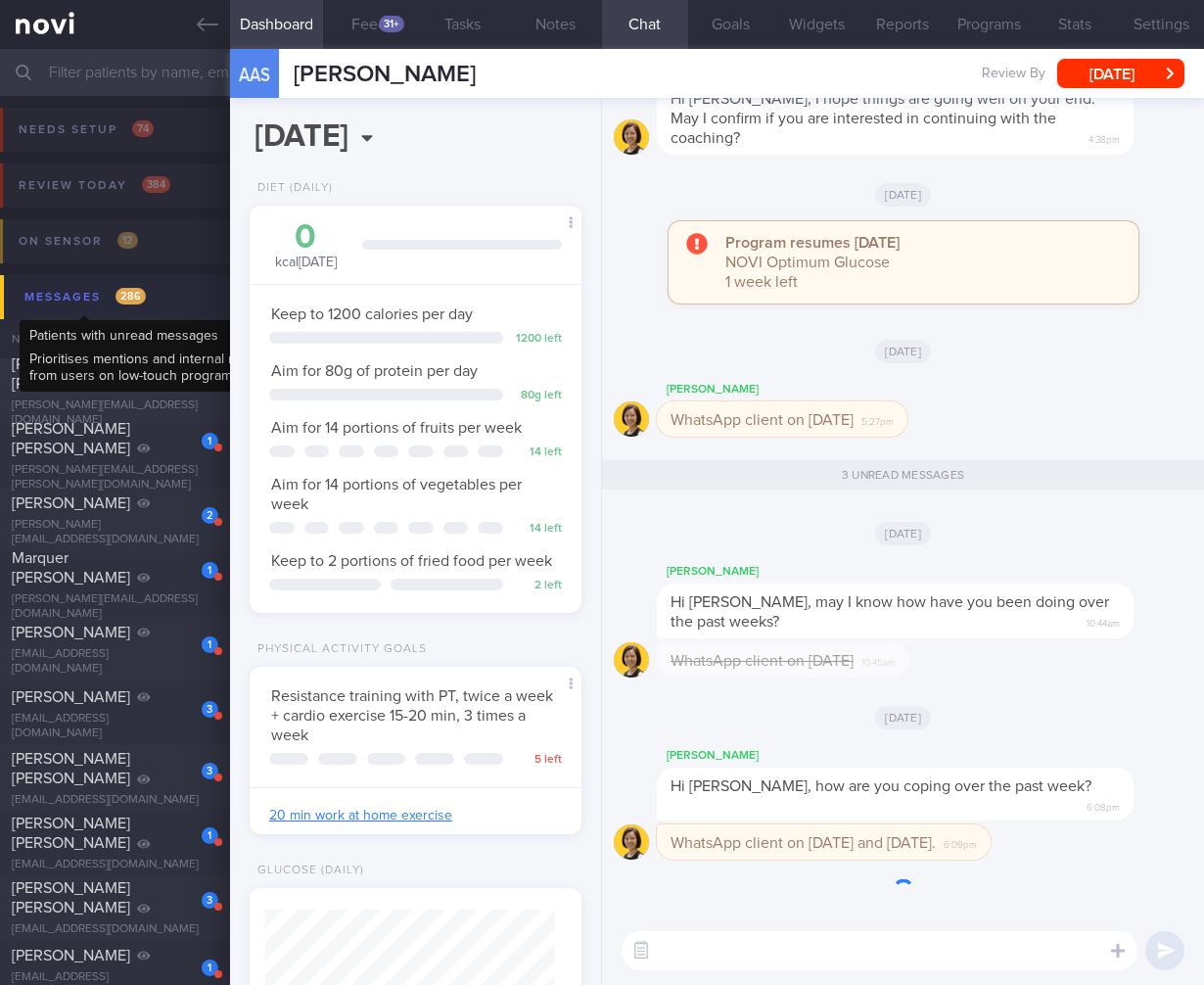 click on "286" at bounding box center (130, 296) 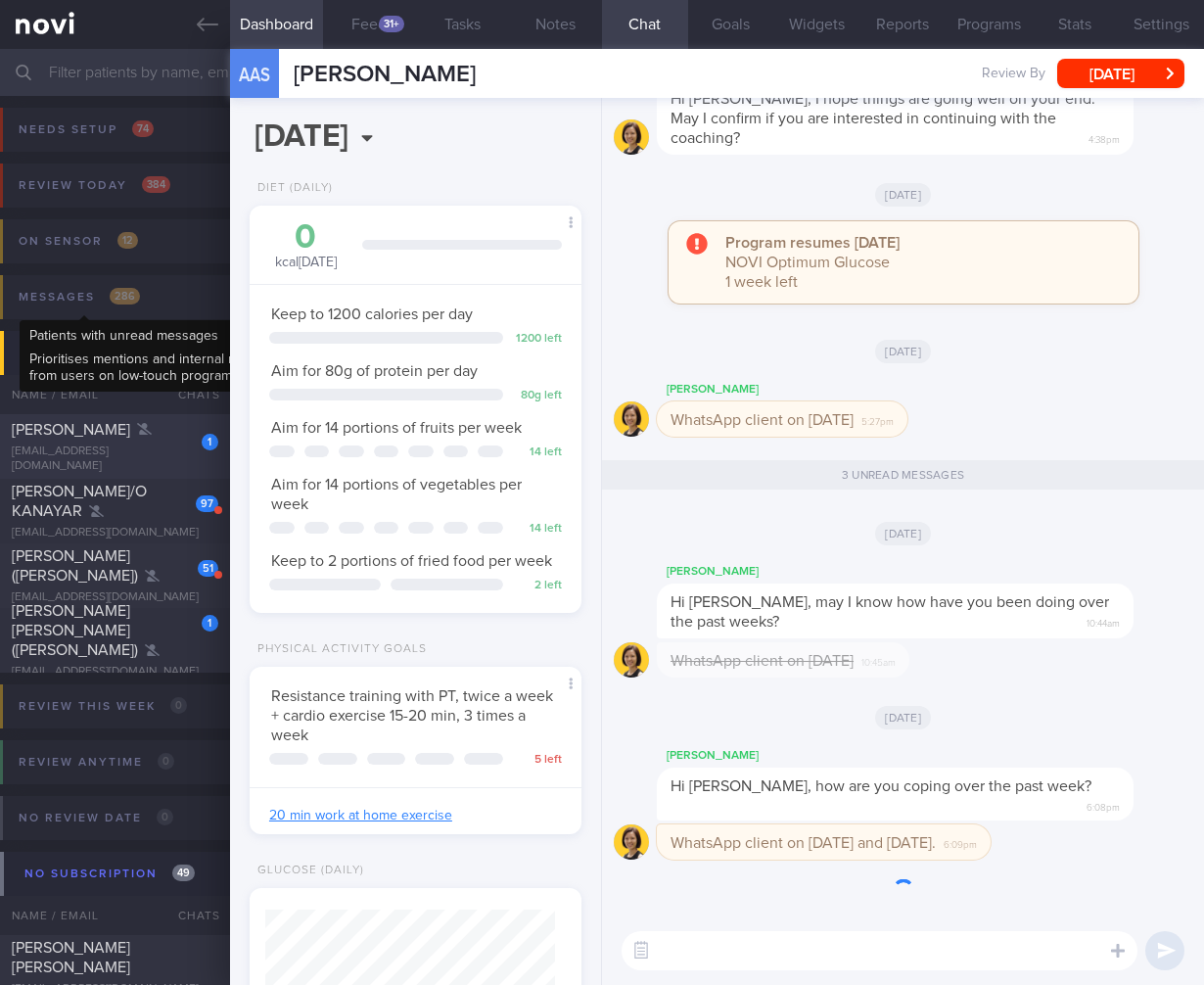 click on "1" at bounding box center (197, 435) 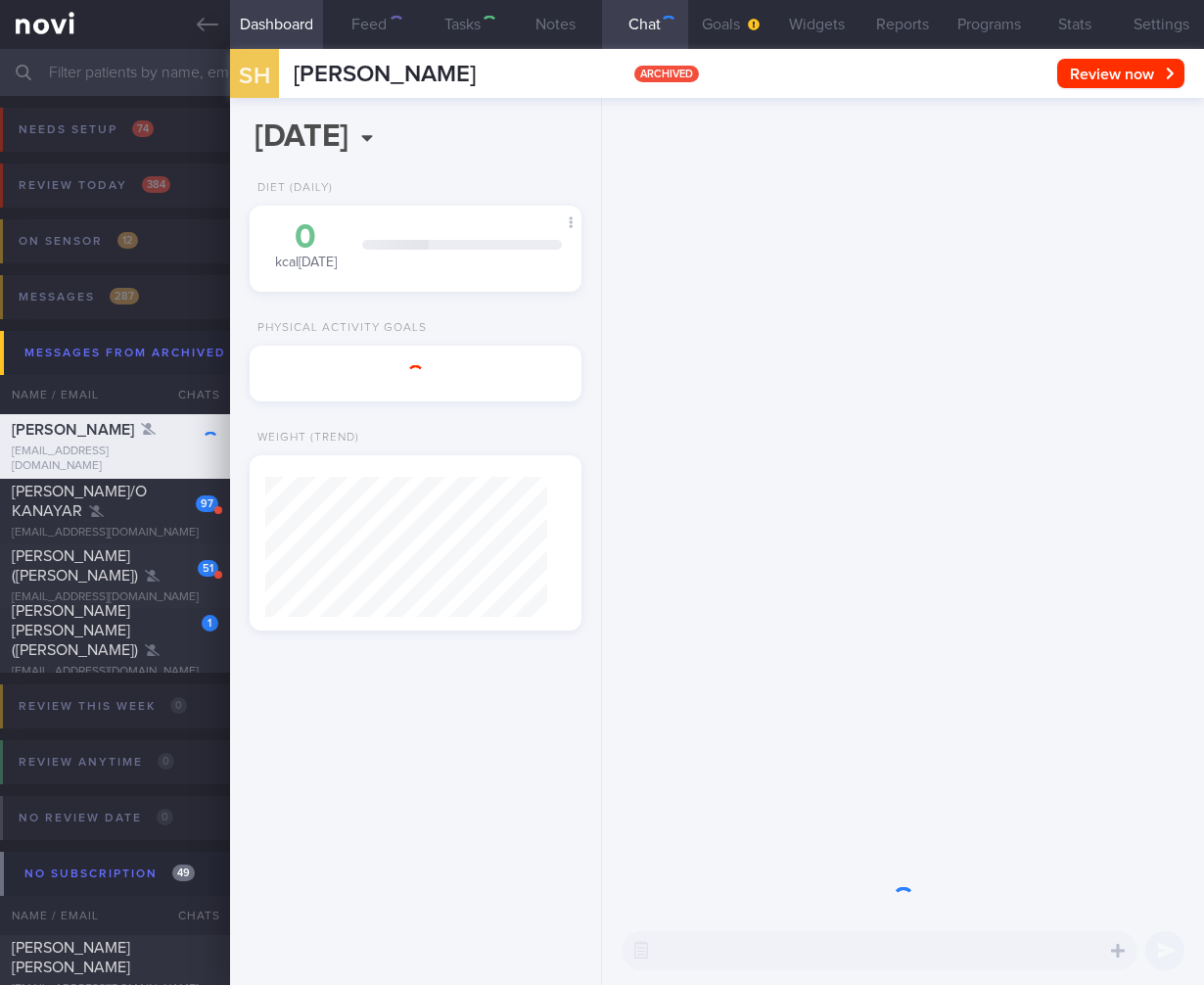 type on "TCU 8/1/25" 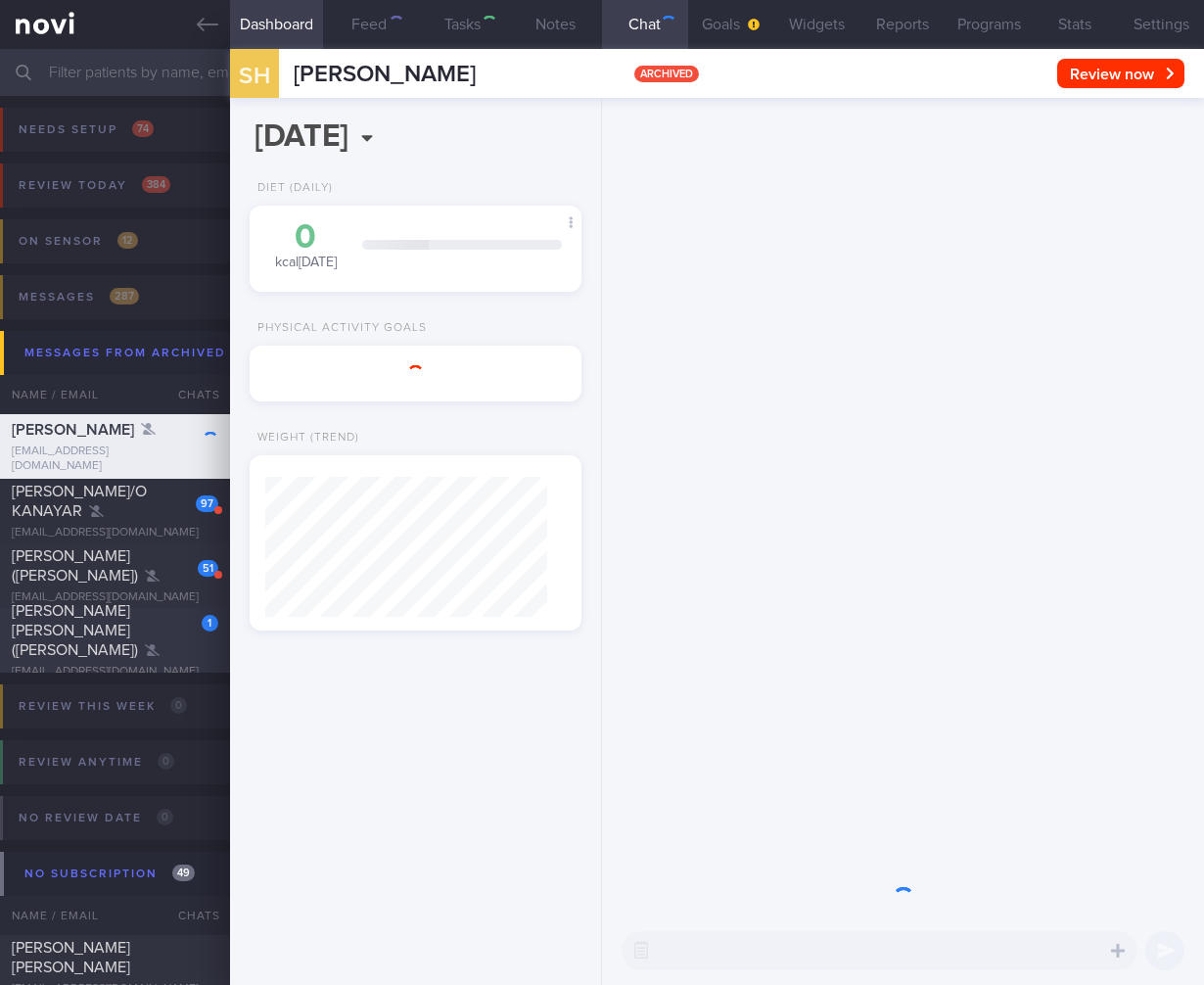scroll, scrollTop: 0, scrollLeft: 0, axis: both 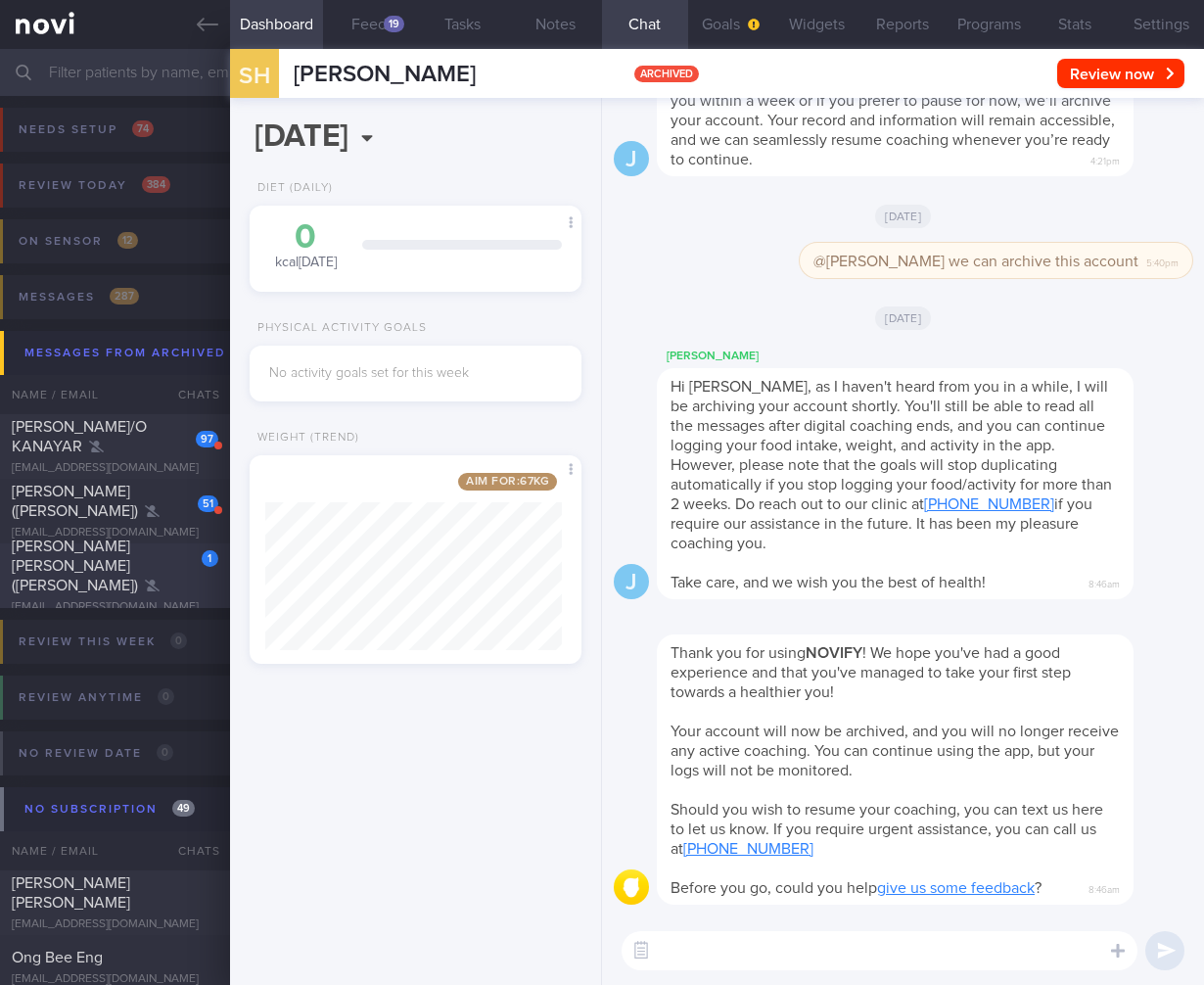 click on "Yeo Hwee Kheng (Alice)" at bounding box center [113, 566] 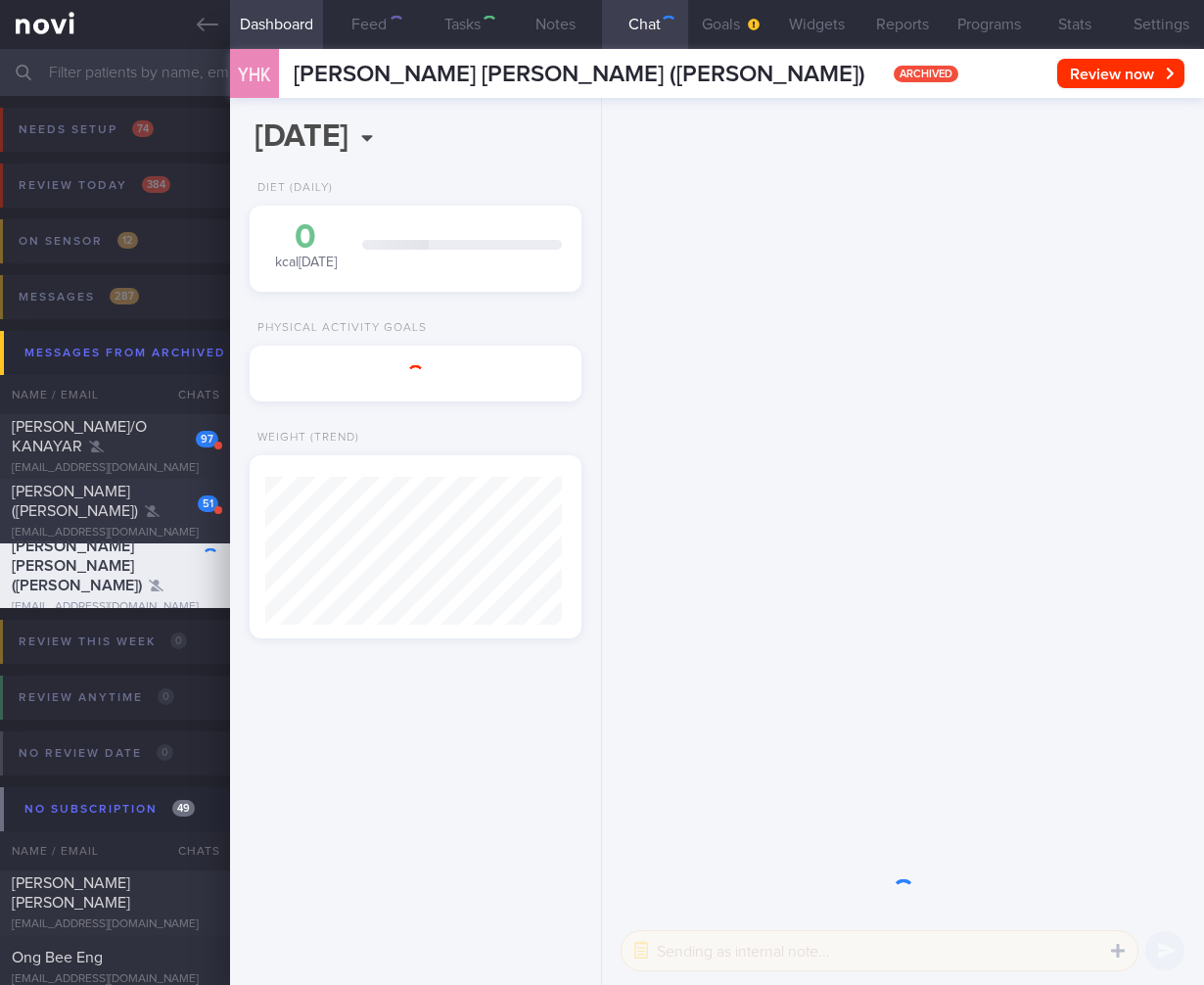 scroll, scrollTop: 0, scrollLeft: 0, axis: both 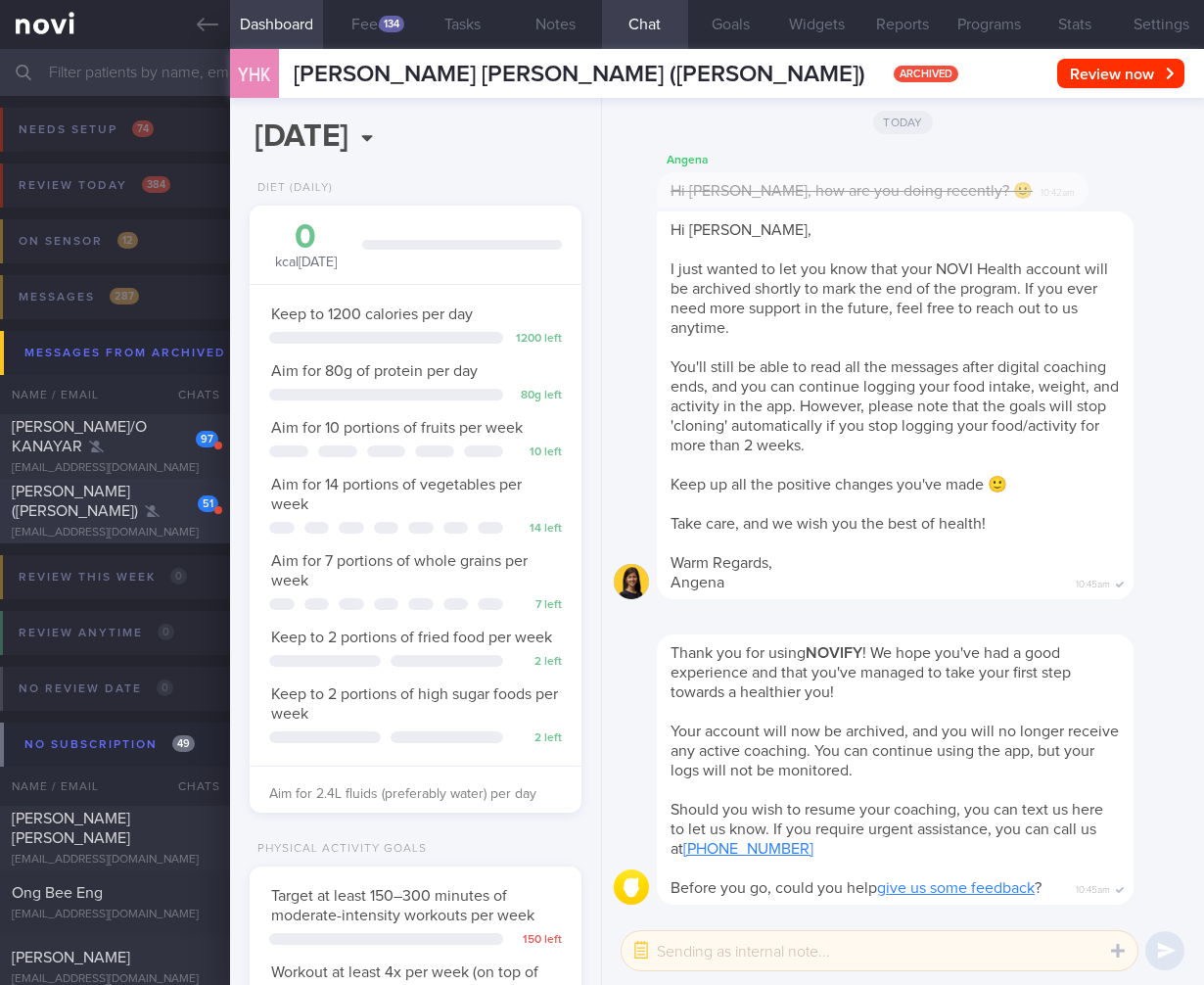 click on "Chua Chye Guan (Cai CaiYuan)" at bounding box center [113, 501] 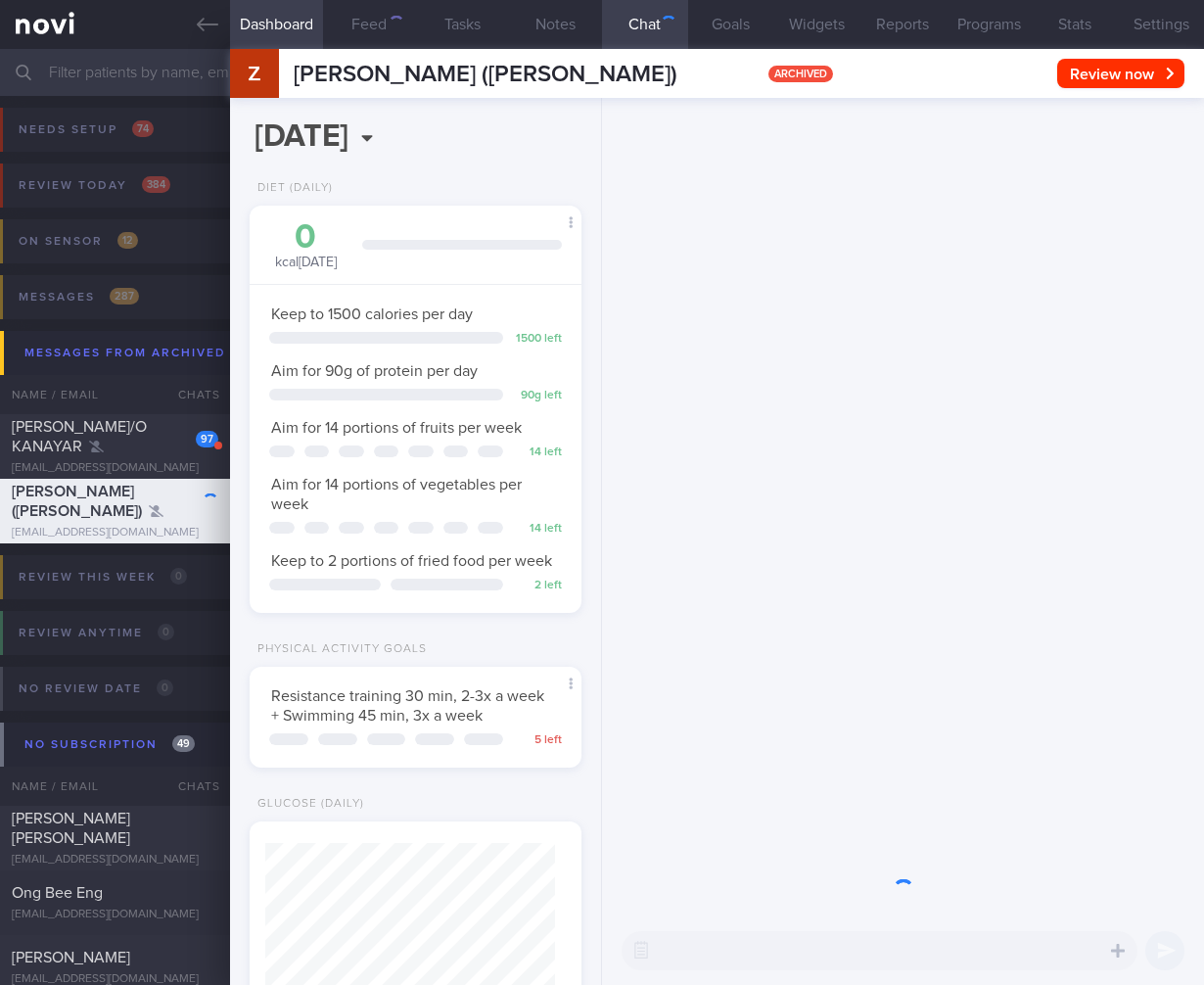 scroll, scrollTop: 978984, scrollLeft: 978580, axis: both 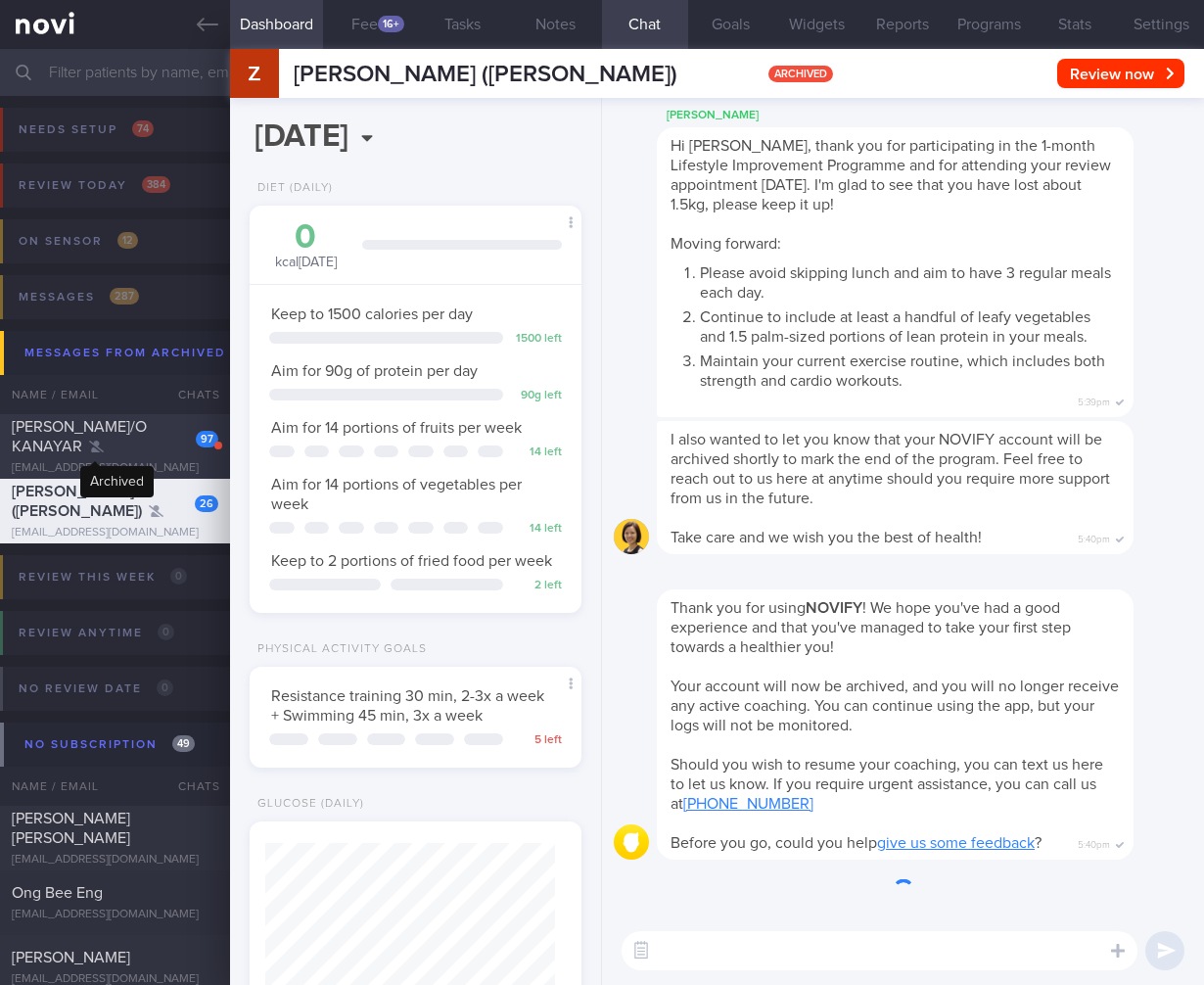 click 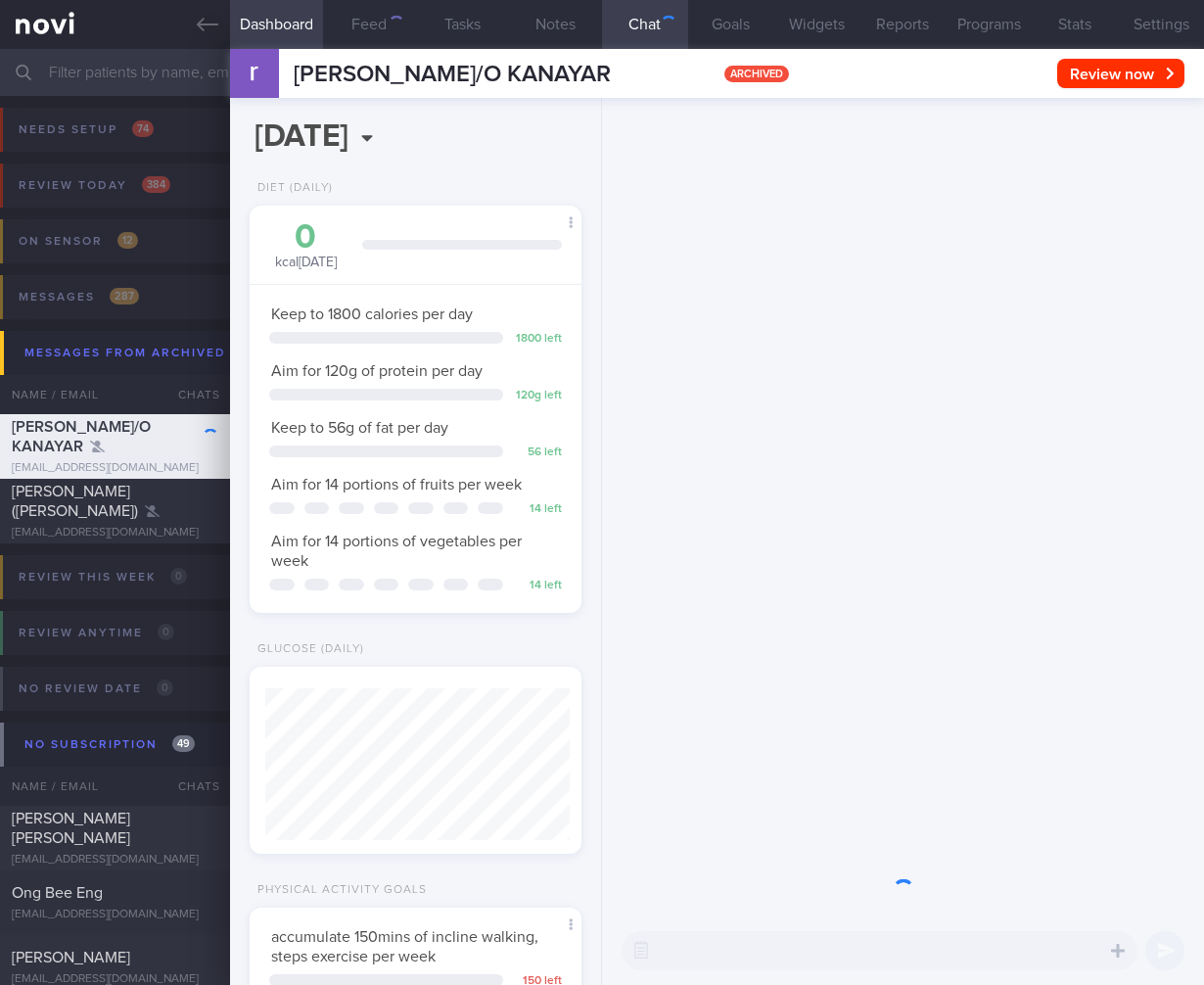 scroll, scrollTop: 978980, scrollLeft: 978572, axis: both 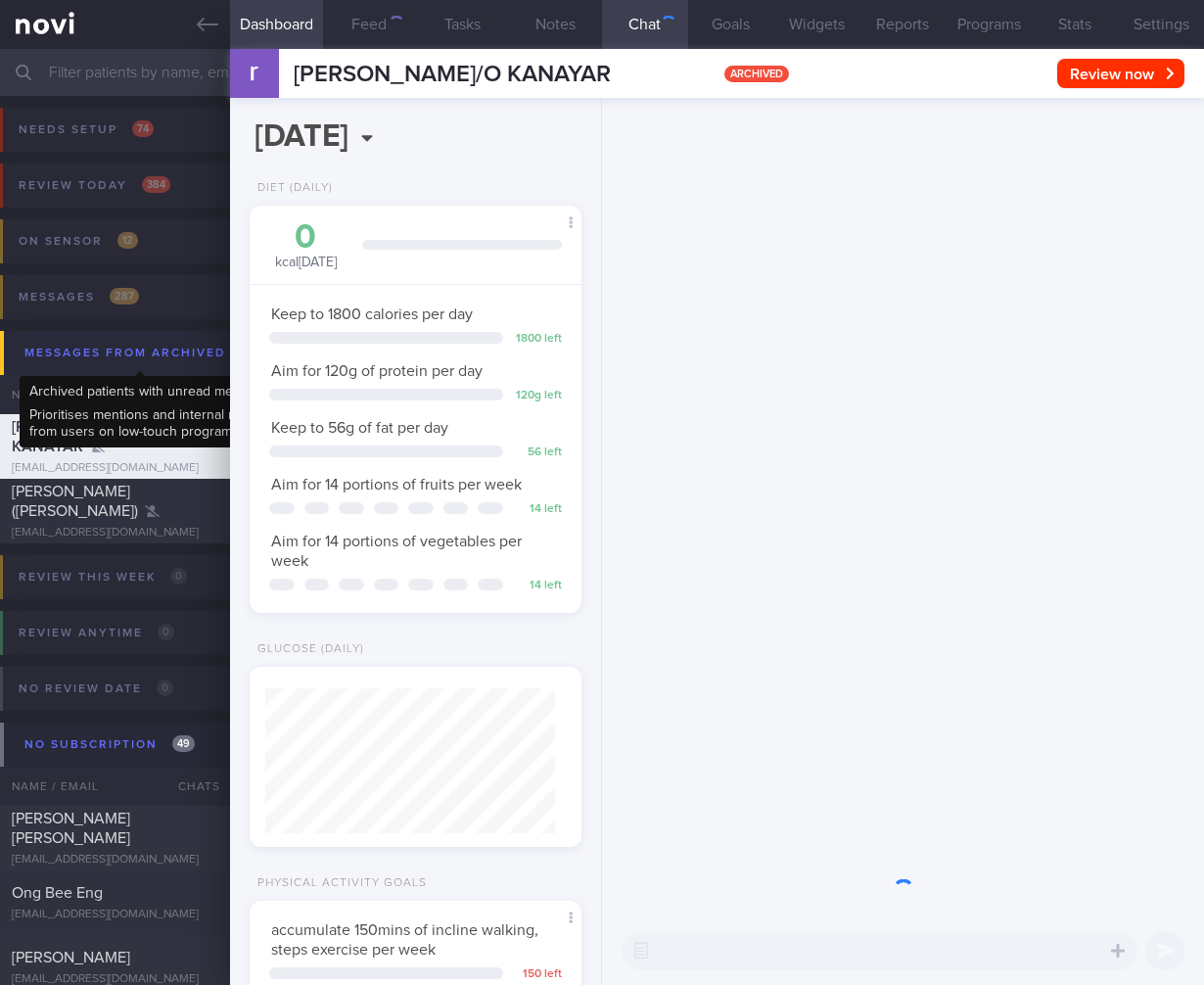 click on "Messages from Archived
2" at bounding box center (141, 352) 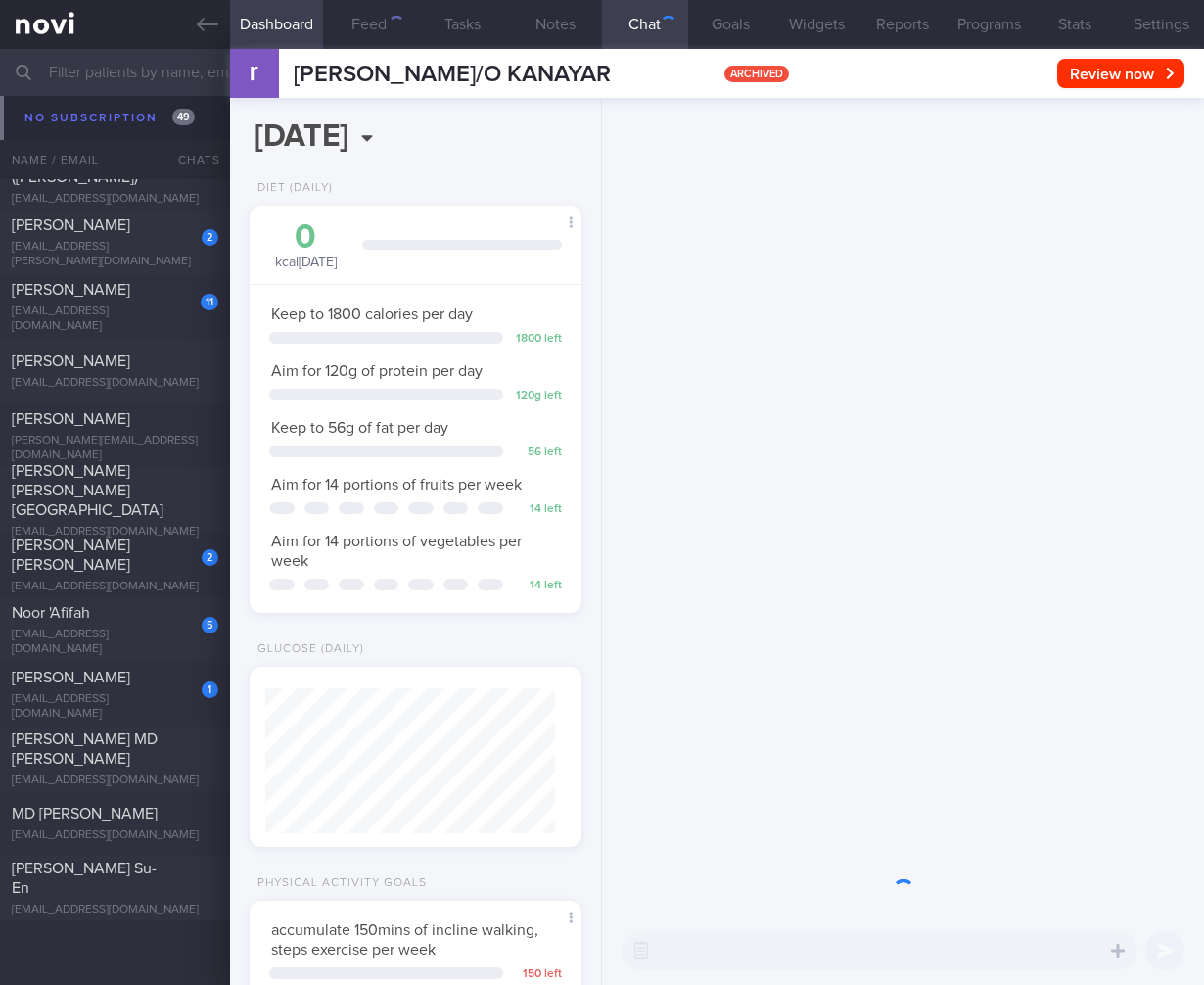 click at bounding box center (903, 507) 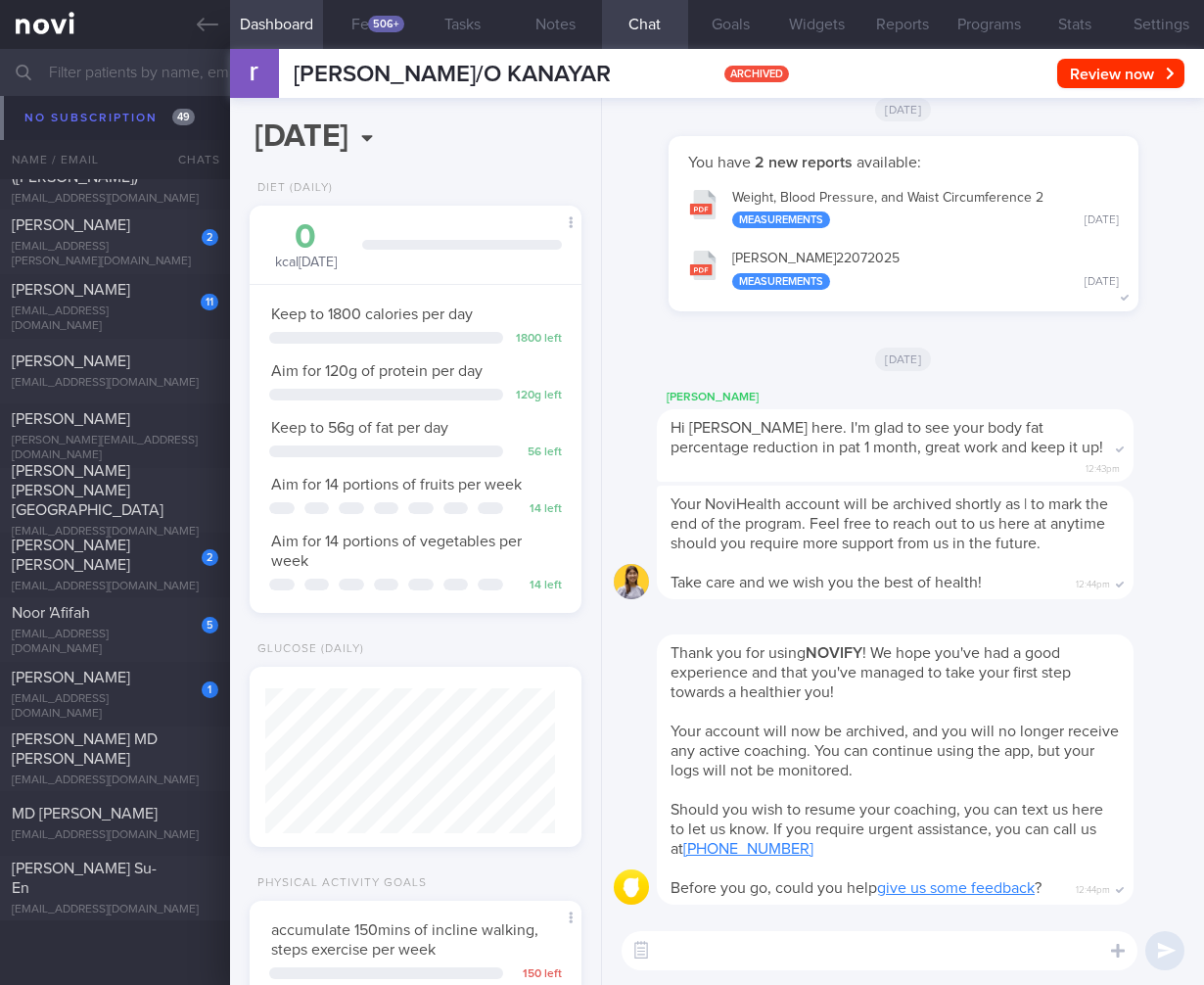 click at bounding box center [602, 72] 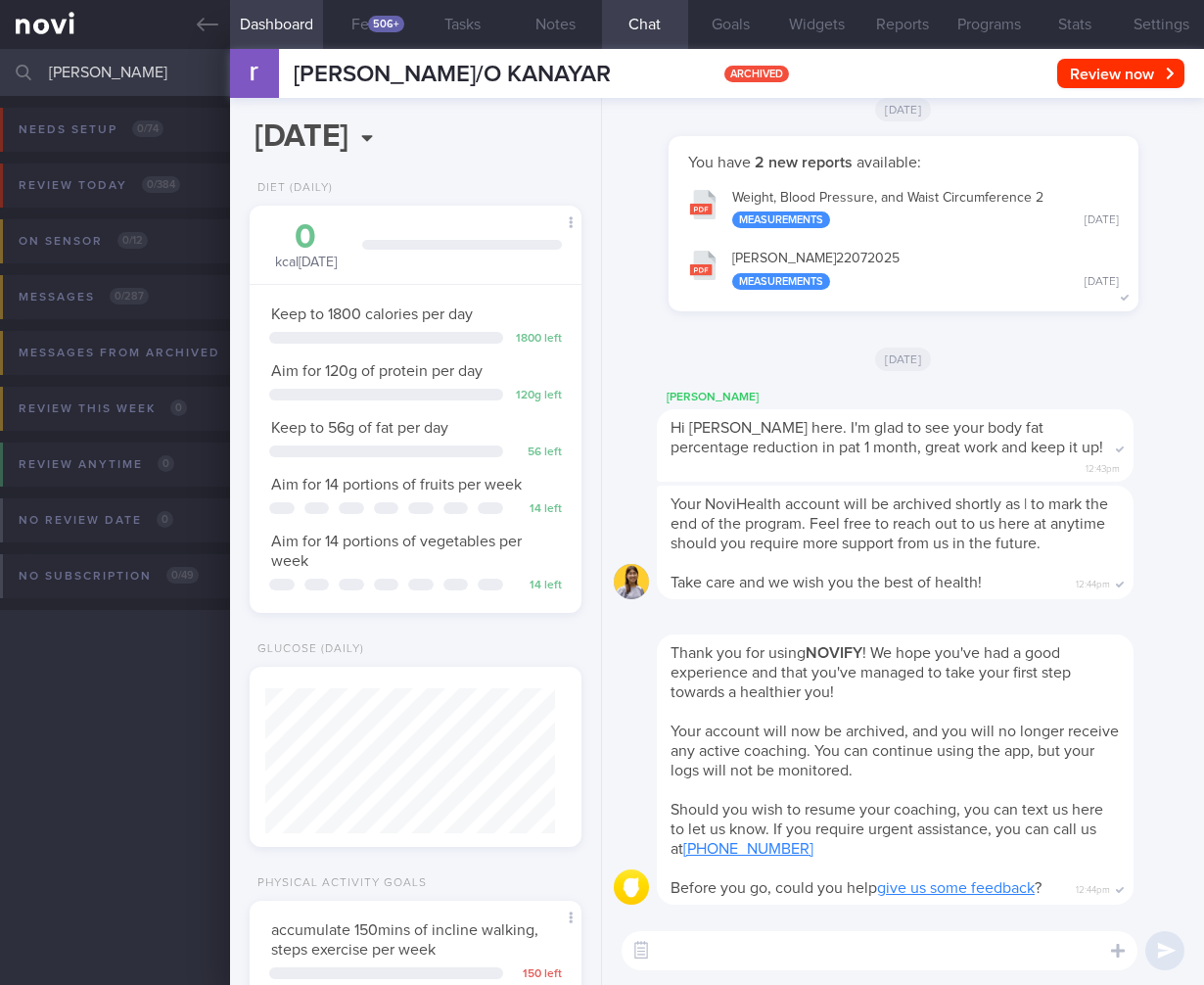 scroll, scrollTop: 0, scrollLeft: 0, axis: both 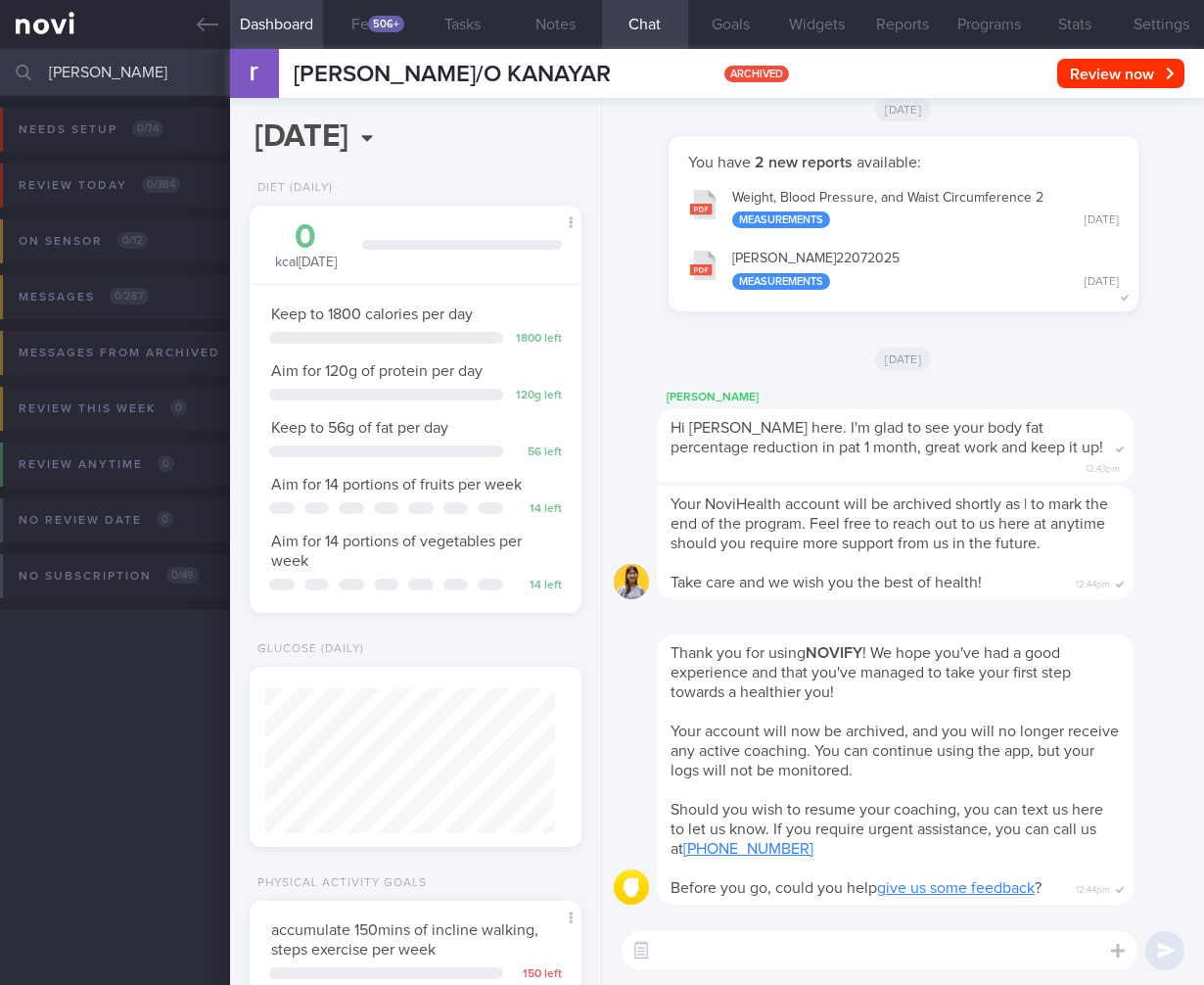 drag, startPoint x: 180, startPoint y: 77, endPoint x: -133, endPoint y: 57, distance: 313.63833 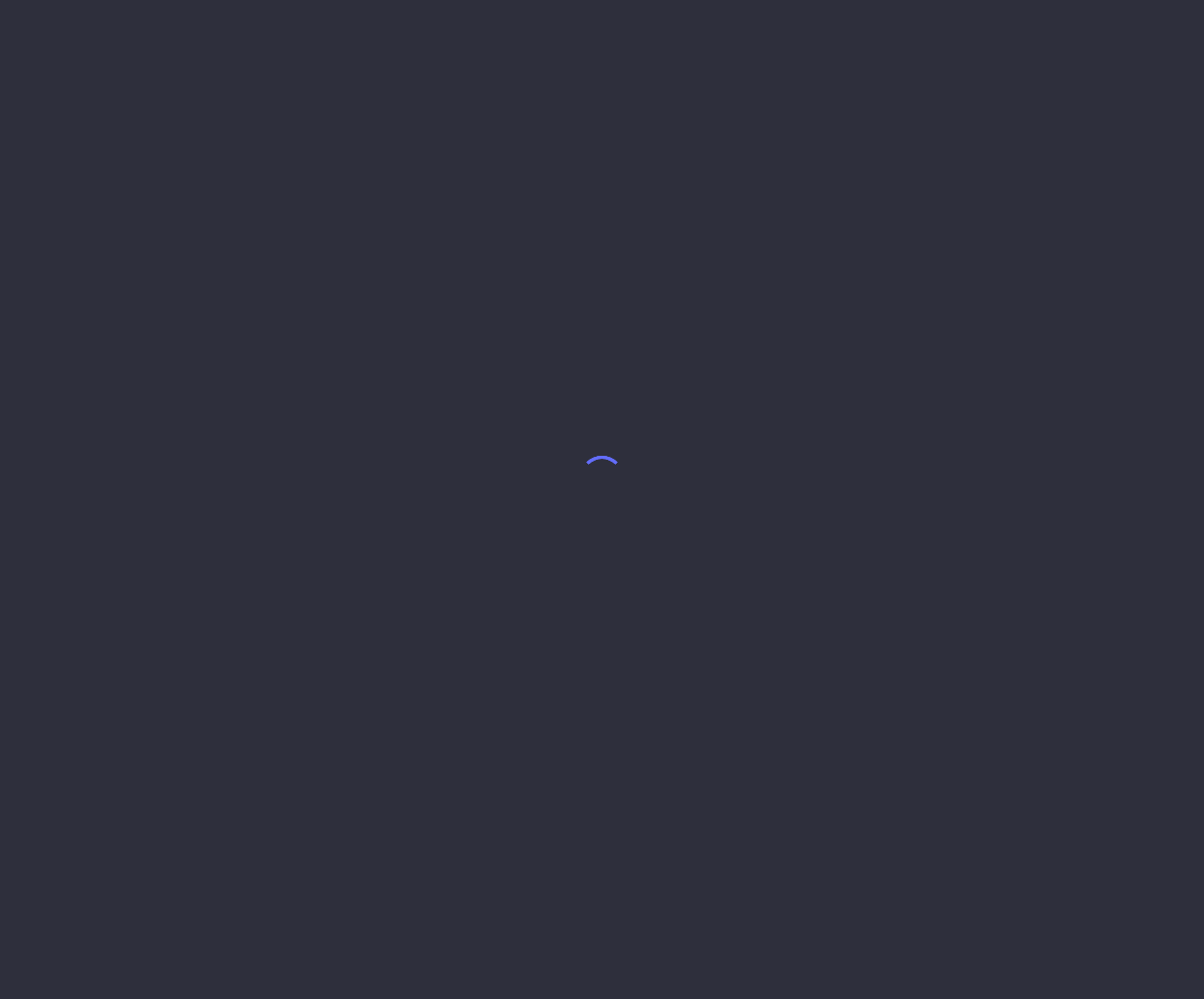 scroll, scrollTop: 0, scrollLeft: 0, axis: both 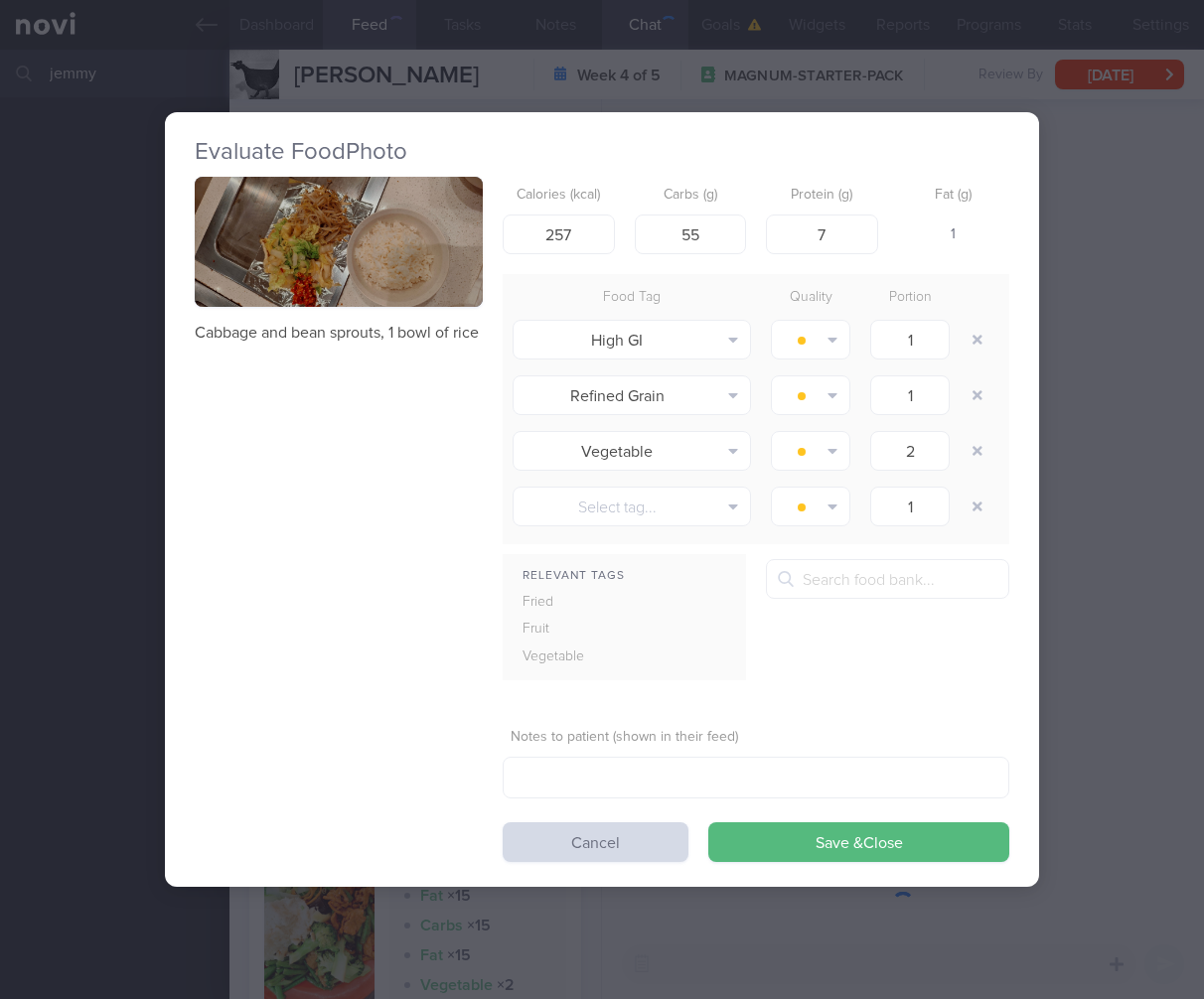 click on "Evaluate Food  Photo
Cabbage and bean sprouts, 1 bowl of rice
Calories (kcal)
257
Carbs (g)
55
Protein (g)
7
Fat (g)
1
Food Tag
Quality
Portion
High GI
Alcohol
Fried
Fruit
Healthy Fats
High Calcium
High Cholesterol
High Fat" at bounding box center [602, 500] 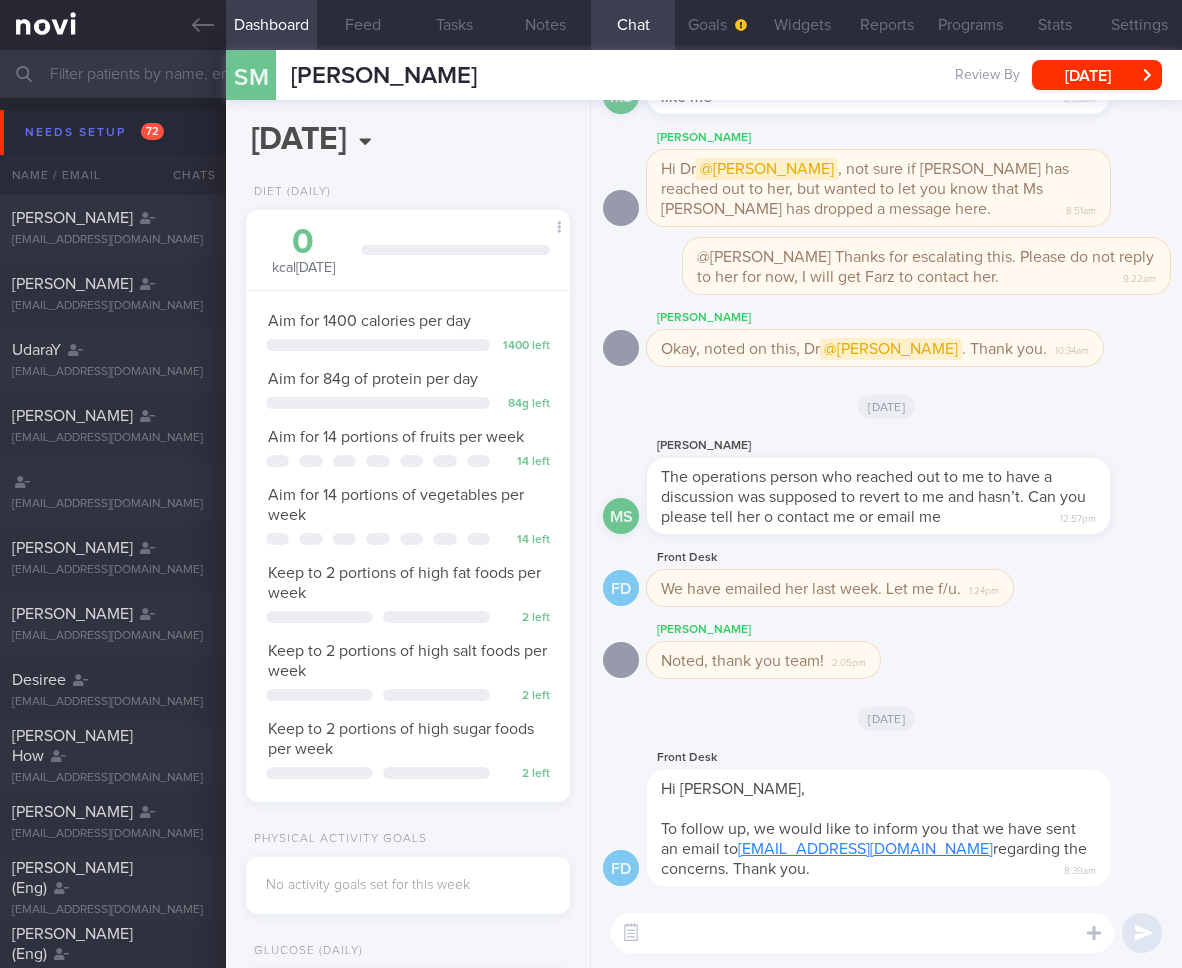 select on "6" 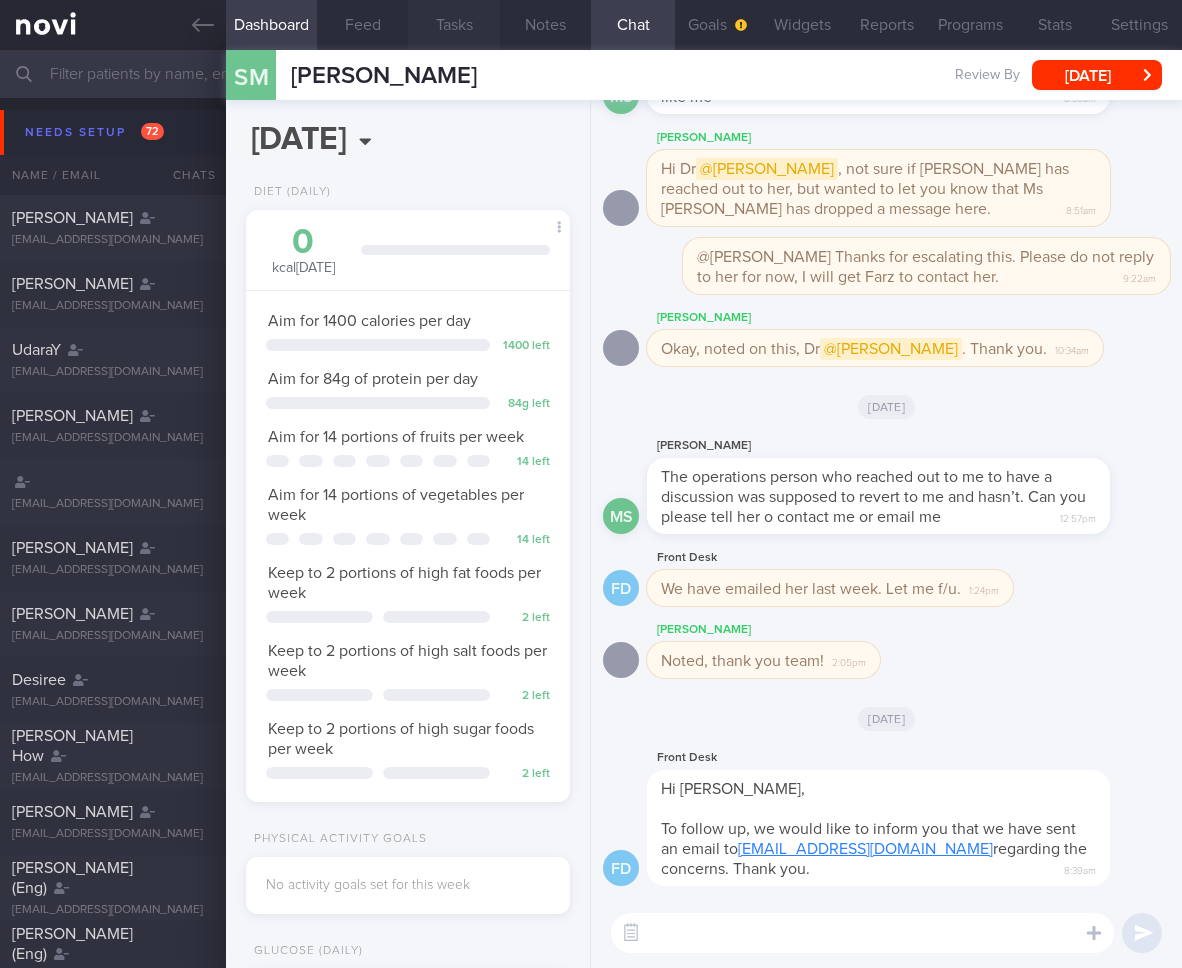 scroll, scrollTop: 0, scrollLeft: 0, axis: both 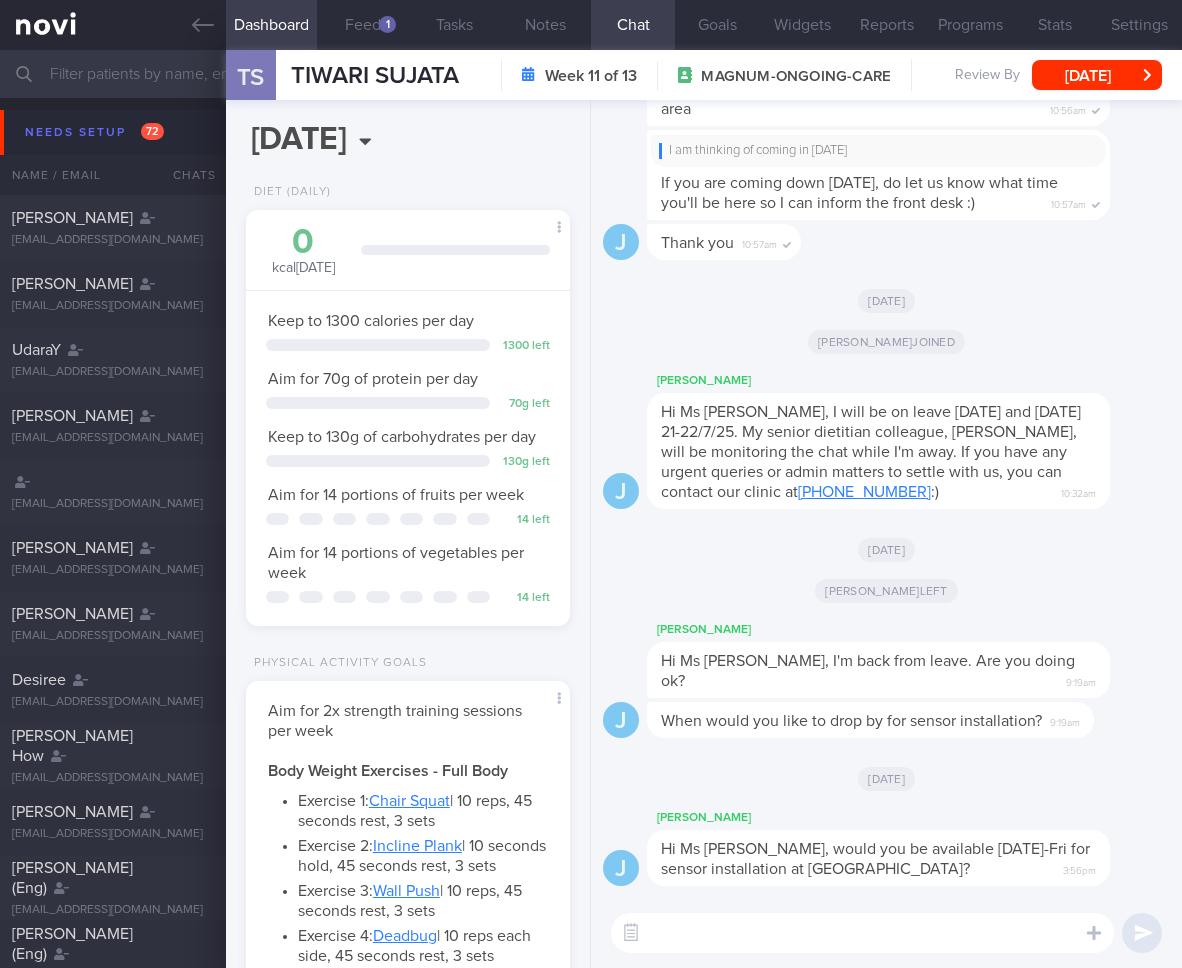 select on "4" 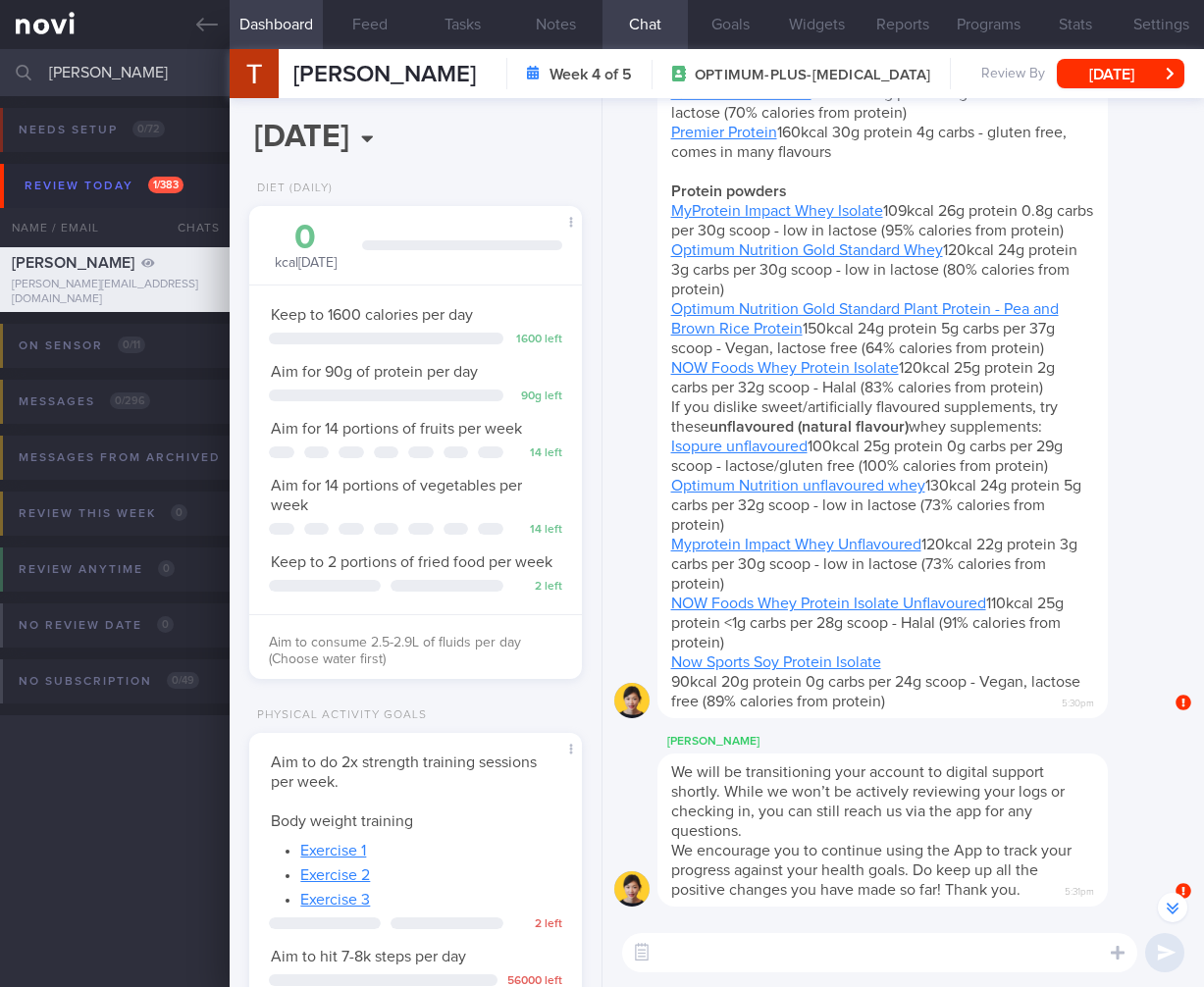 scroll, scrollTop: 0, scrollLeft: 0, axis: both 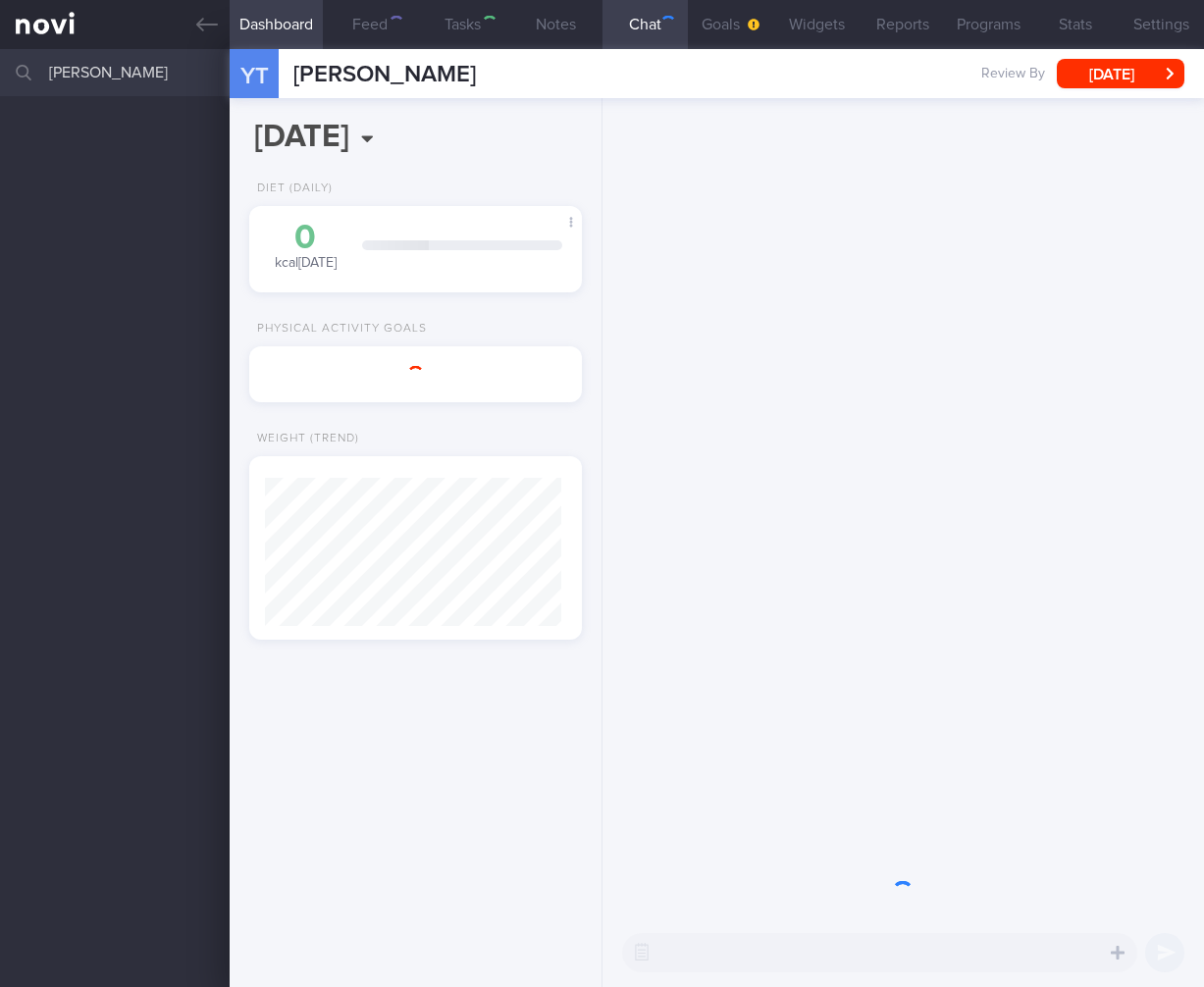 select on "6" 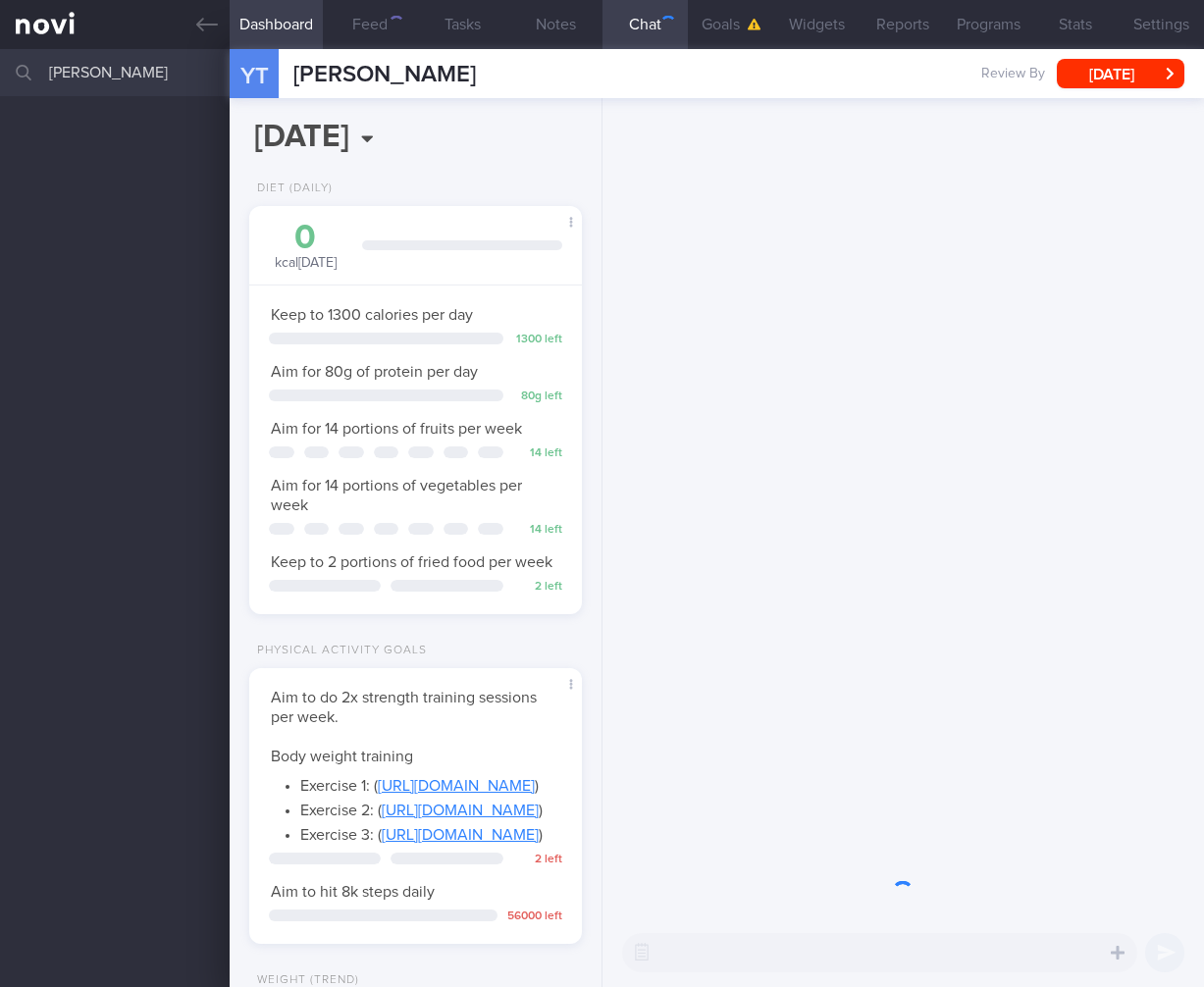 scroll, scrollTop: 980945, scrollLeft: 980973, axis: both 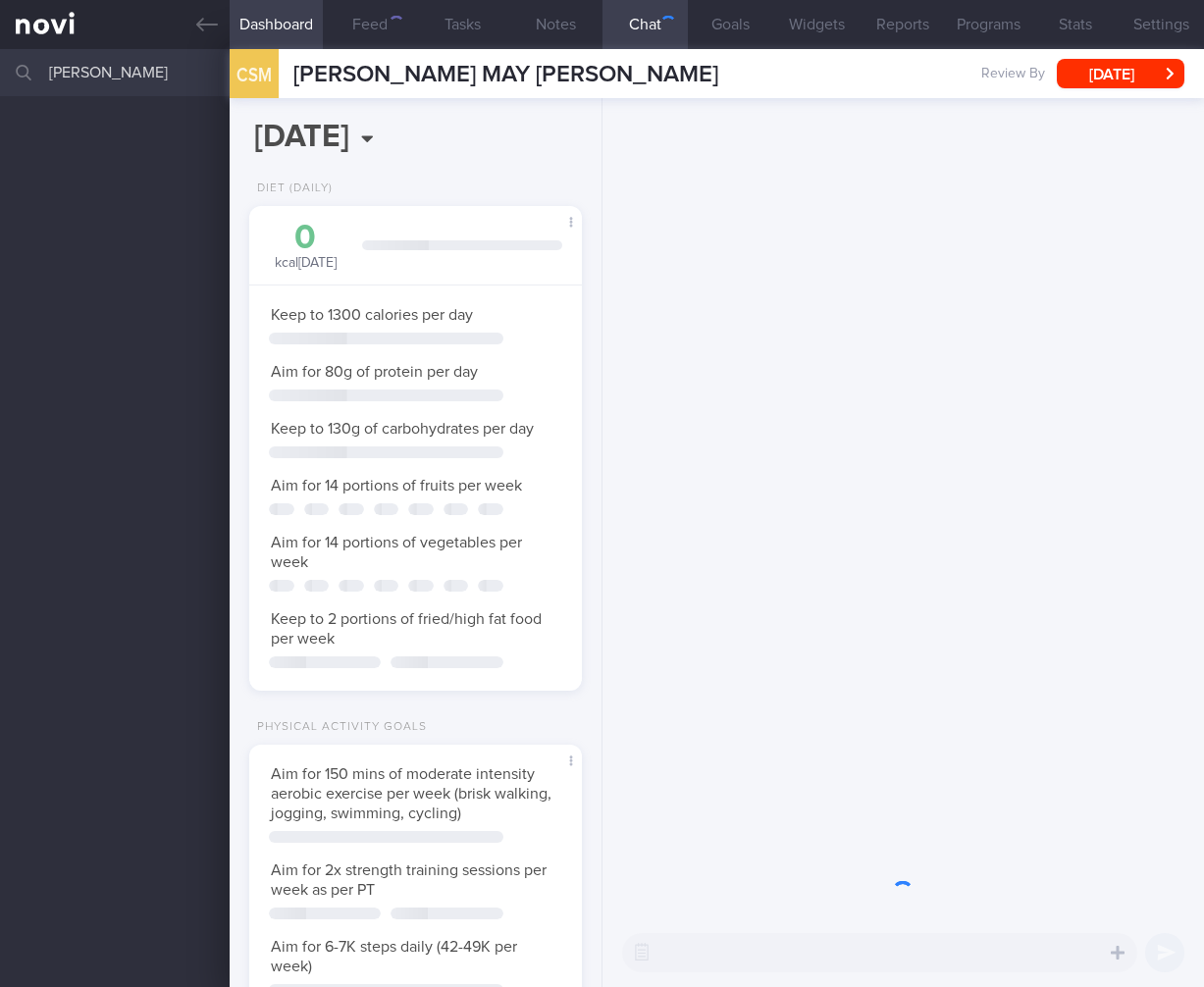 select on "5" 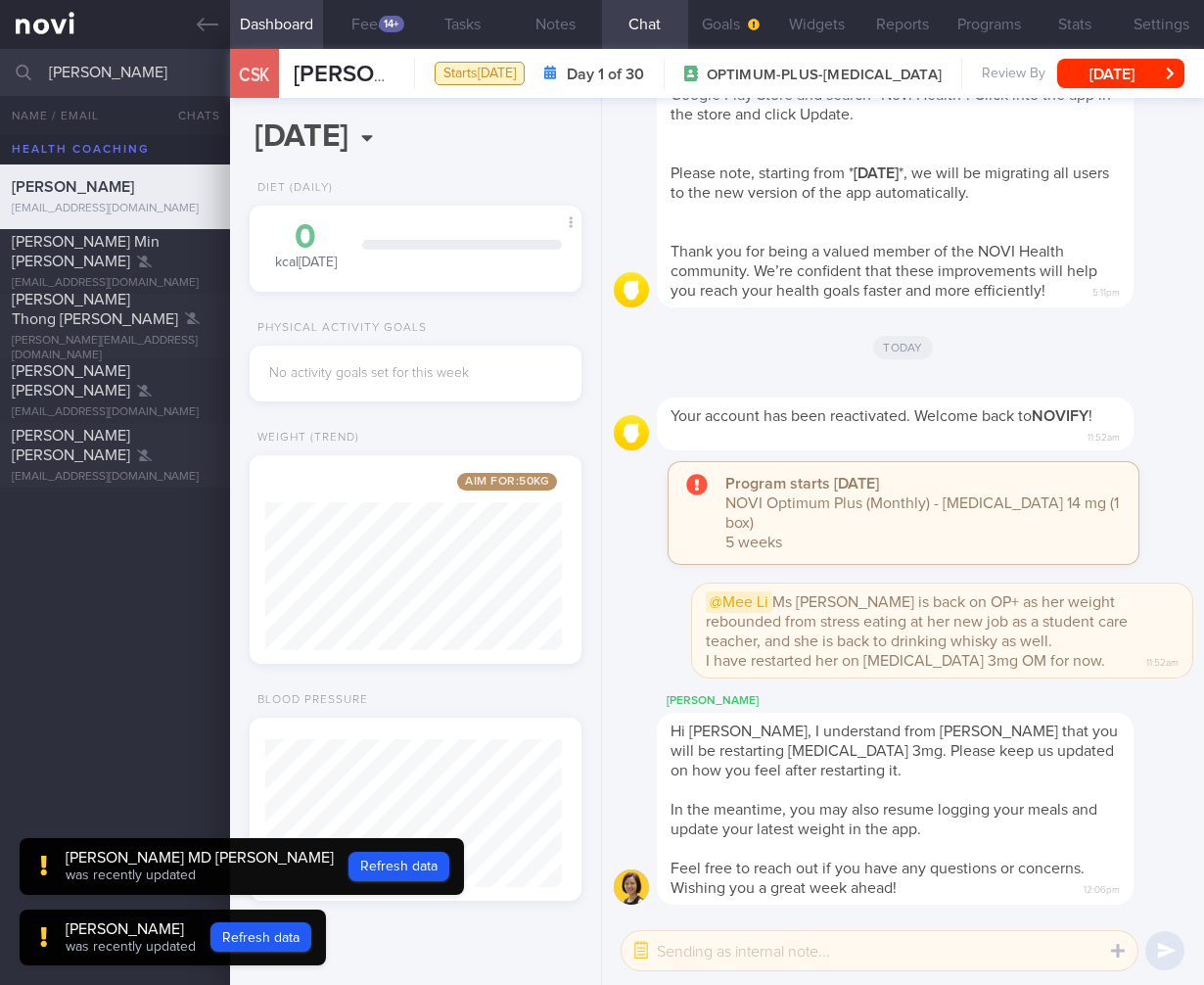 select on "6" 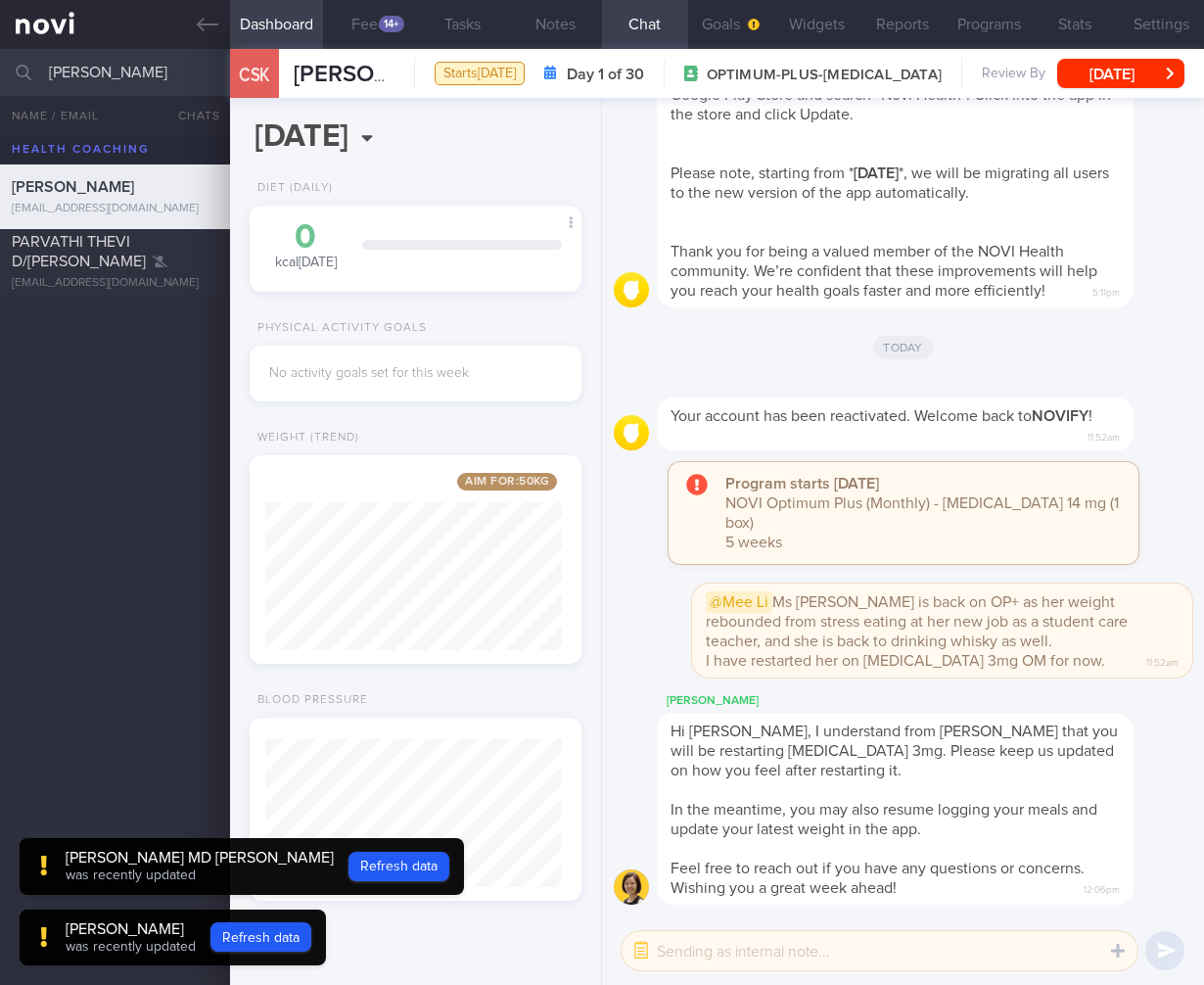 type on "parvath" 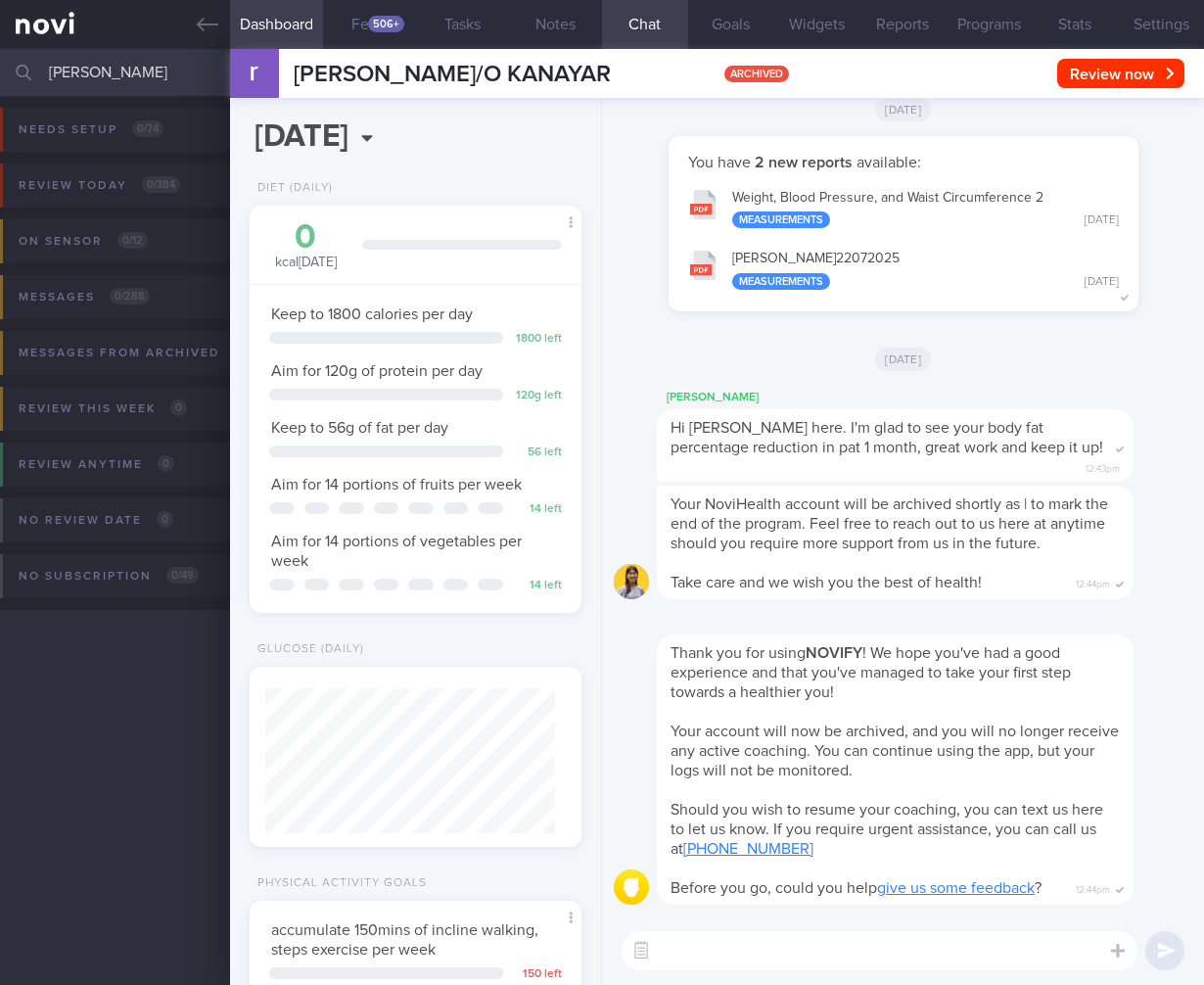 select on "6" 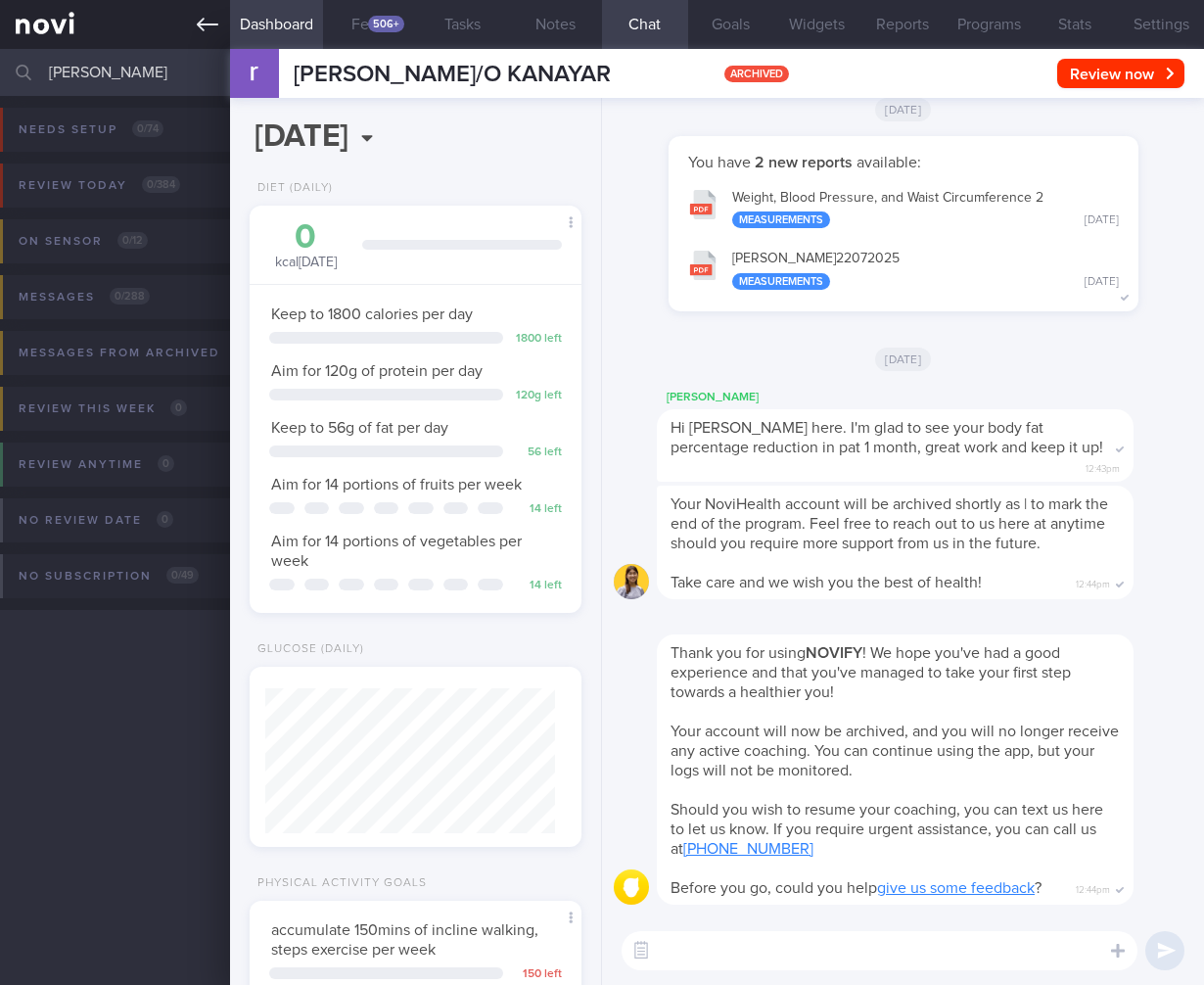 scroll, scrollTop: 0, scrollLeft: 0, axis: both 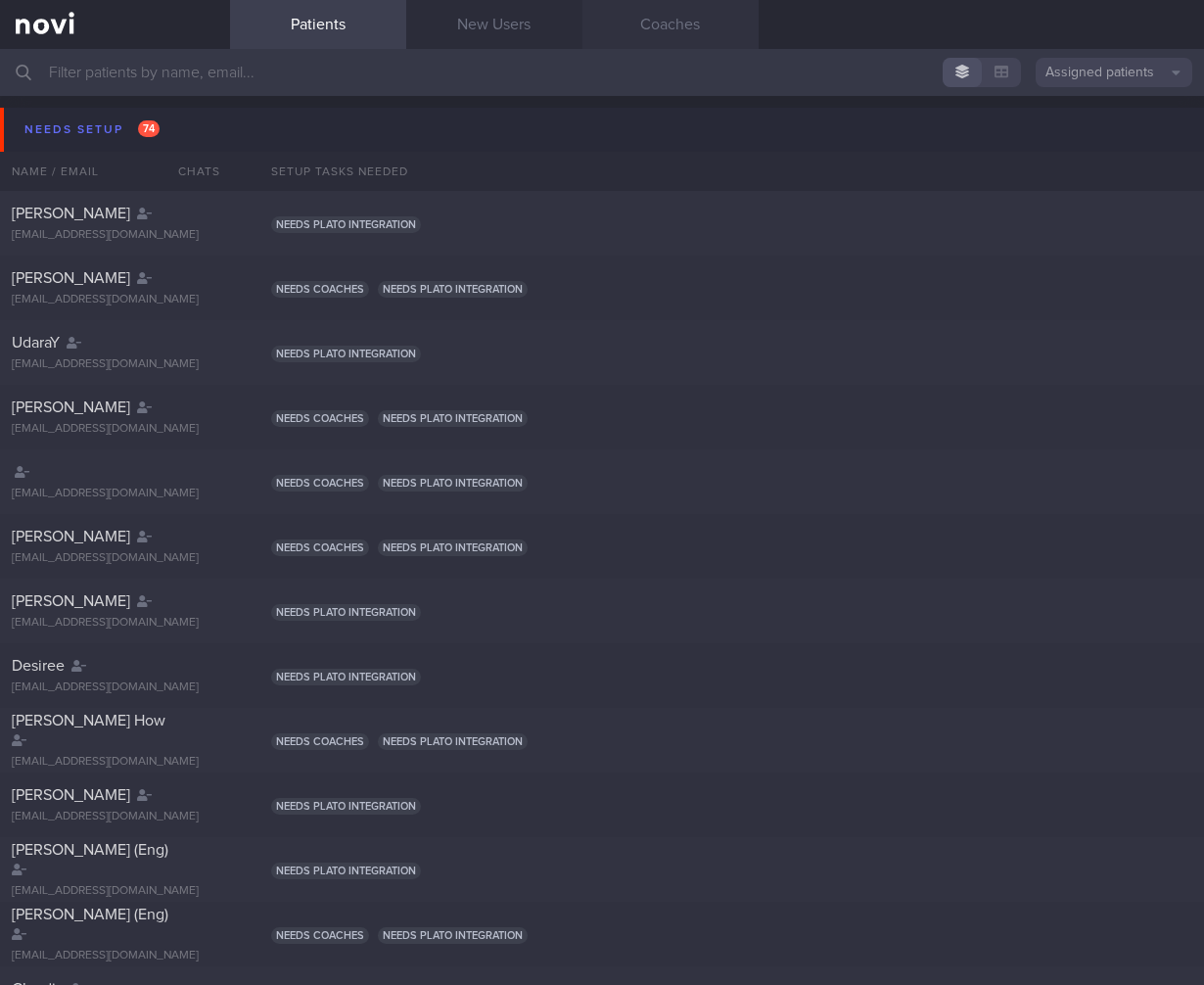 drag, startPoint x: 620, startPoint y: 3, endPoint x: 635, endPoint y: 11, distance: 17 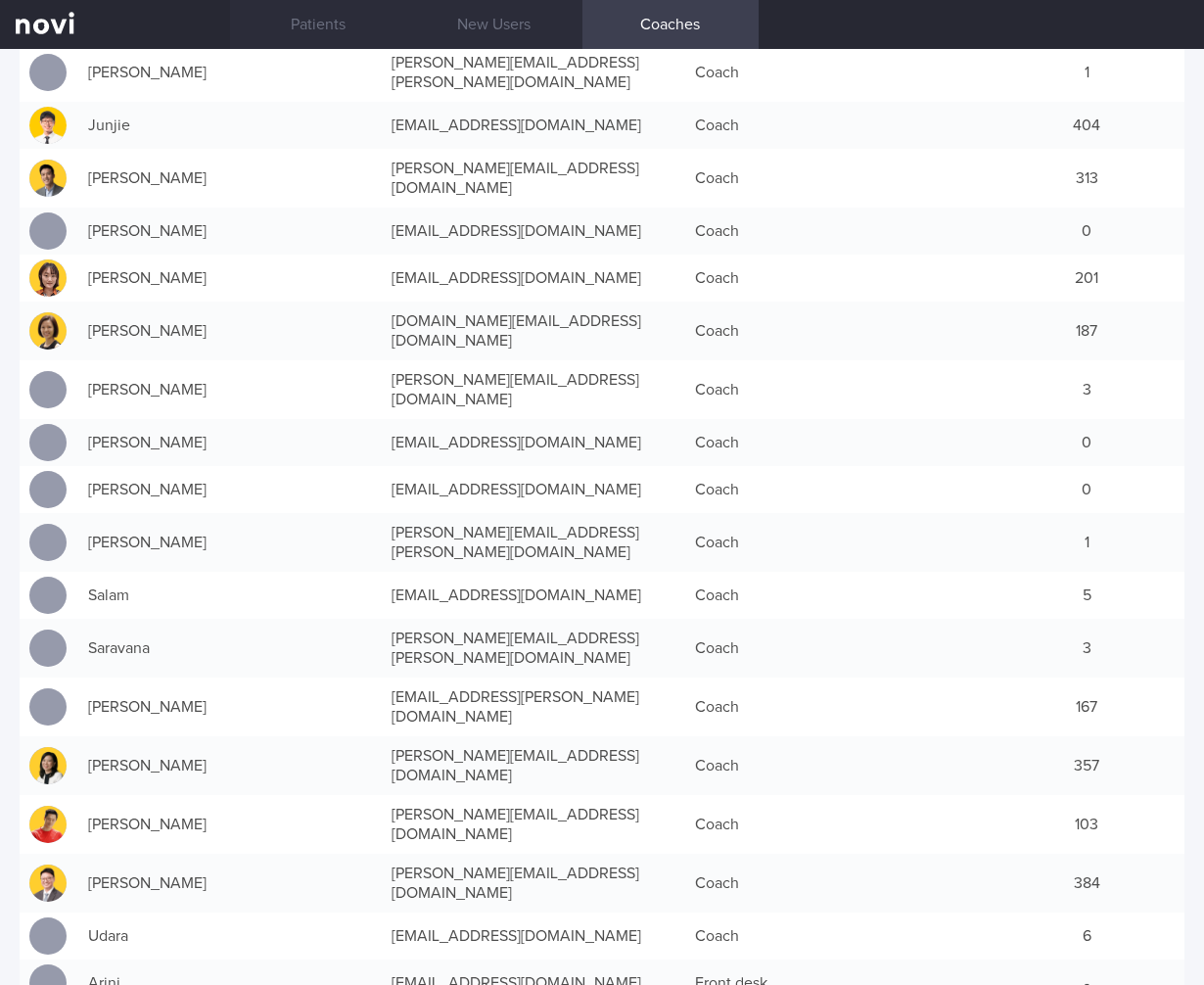 scroll, scrollTop: 577, scrollLeft: 0, axis: vertical 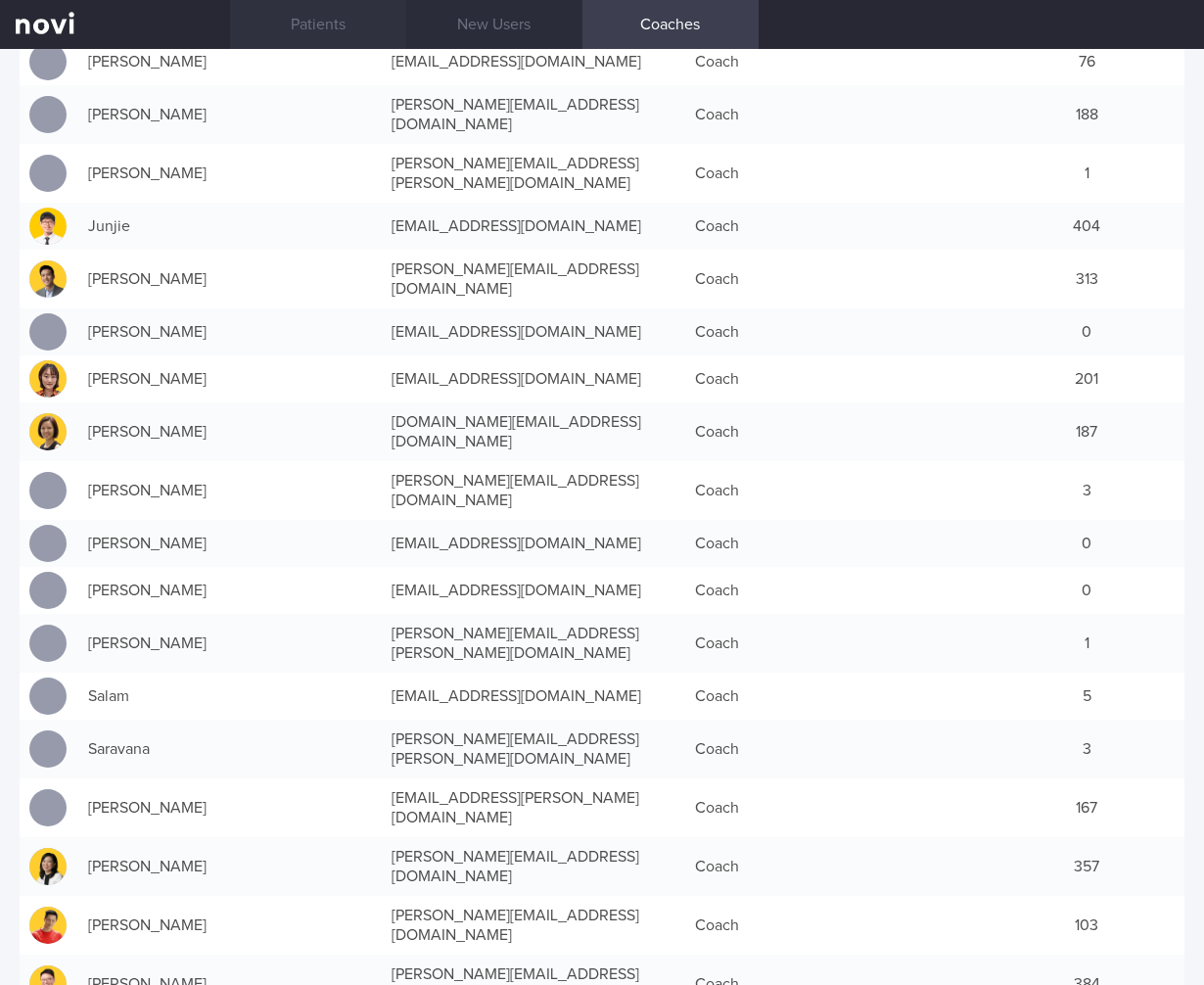 click on "Patients" at bounding box center [318, 24] 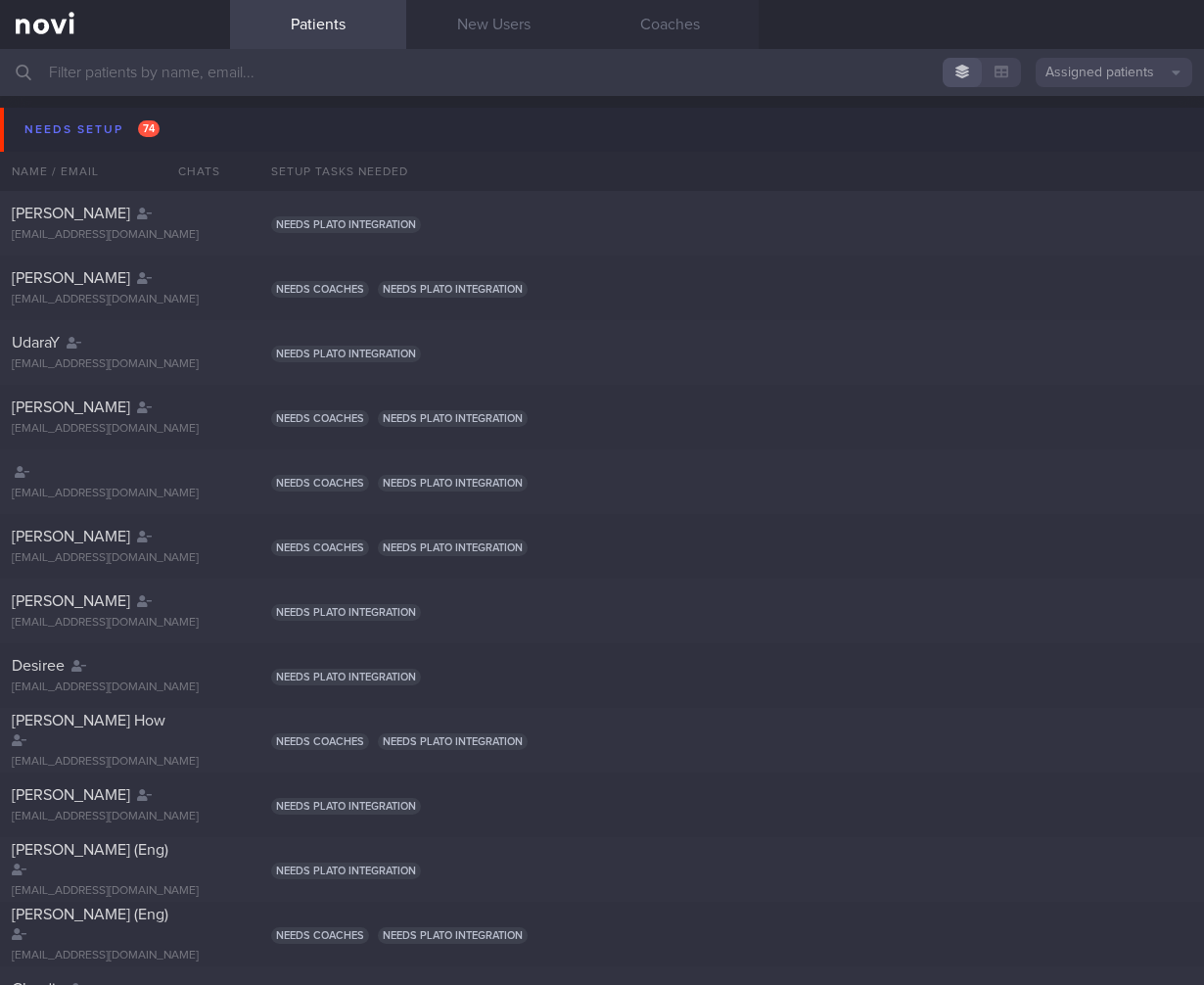 click on "Patients" at bounding box center (318, 24) 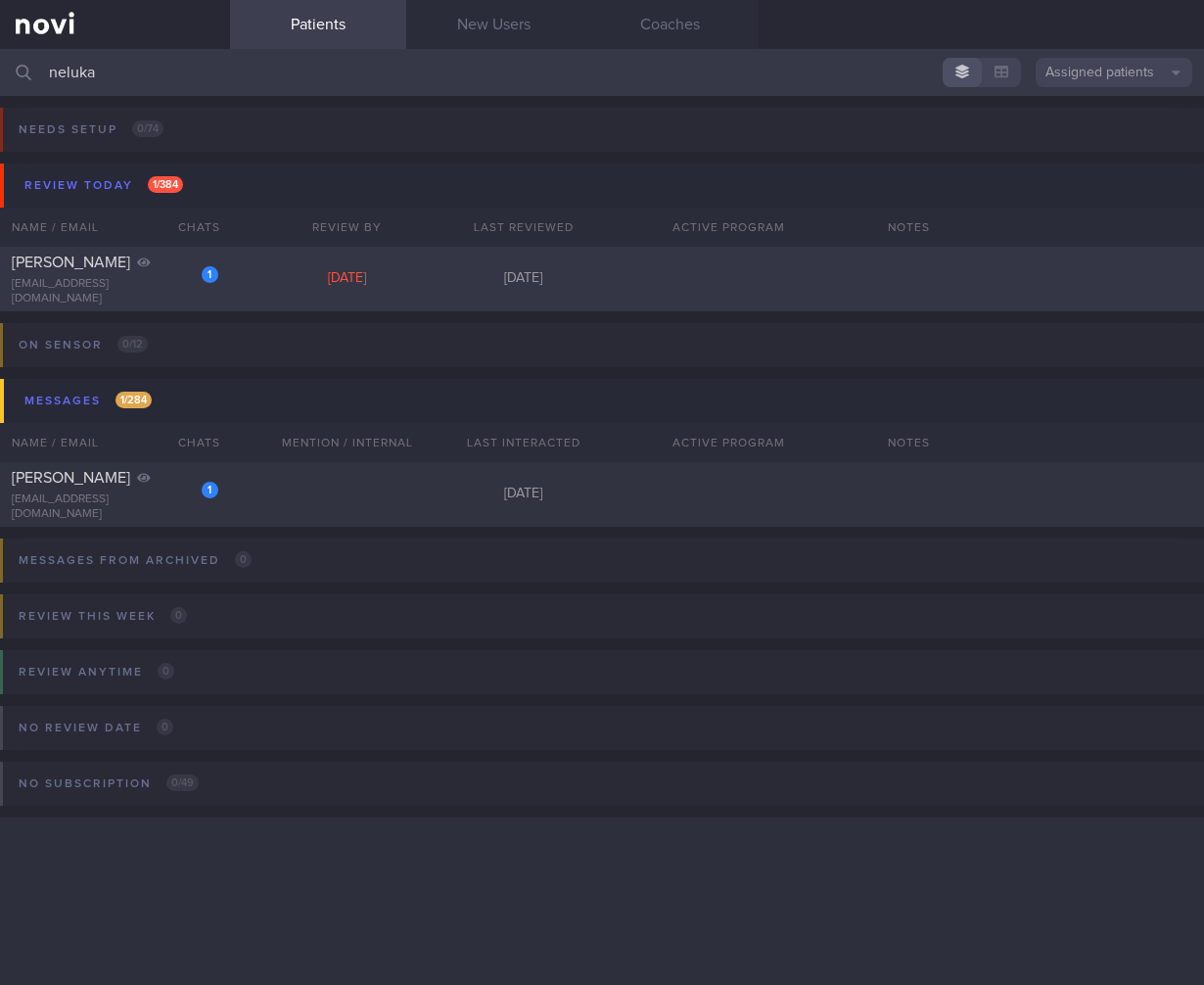 type on "neluka" 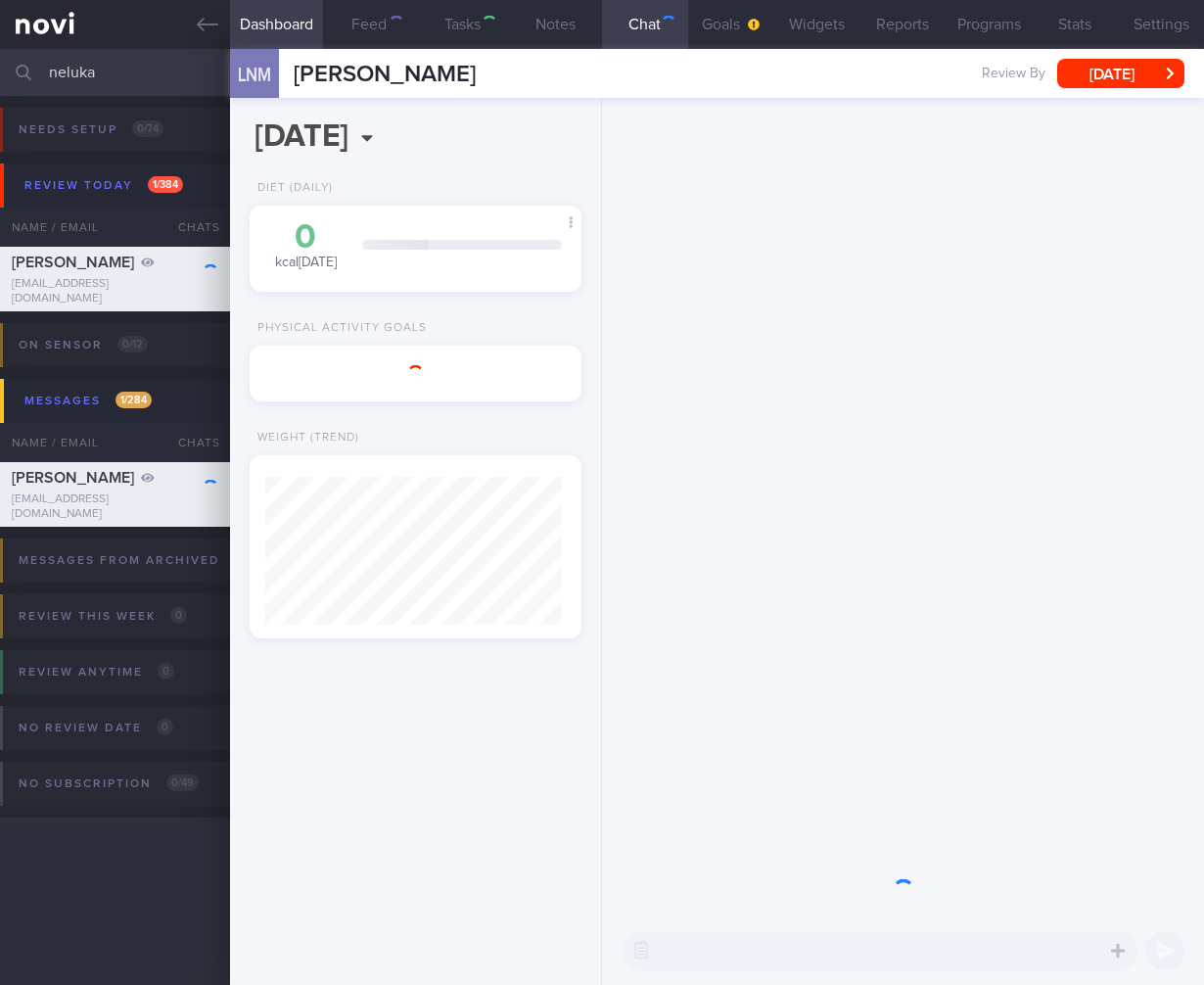 scroll, scrollTop: 978977, scrollLeft: 978580, axis: both 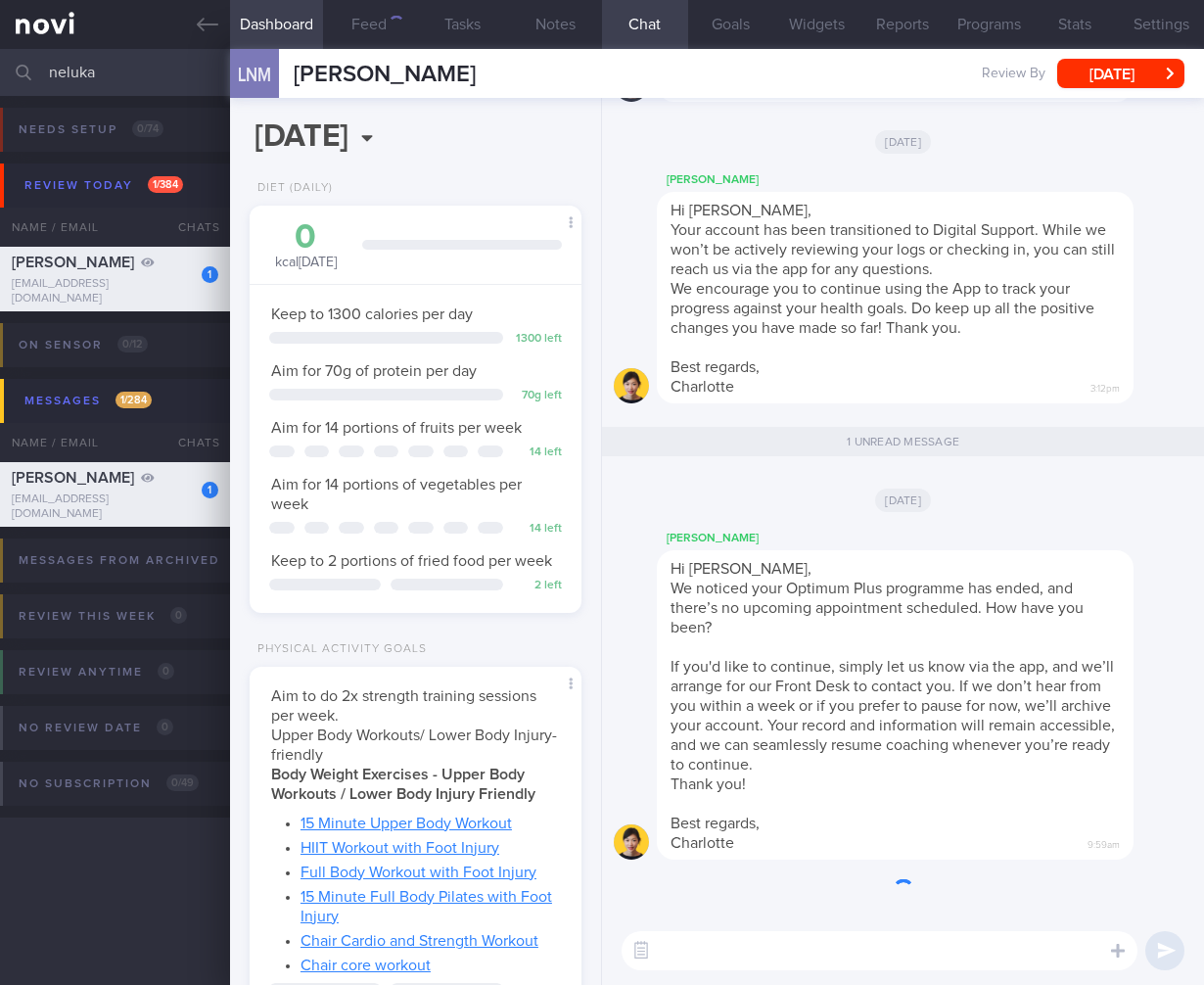 click on "Fri, 11 Jul" at bounding box center [1121, 73] 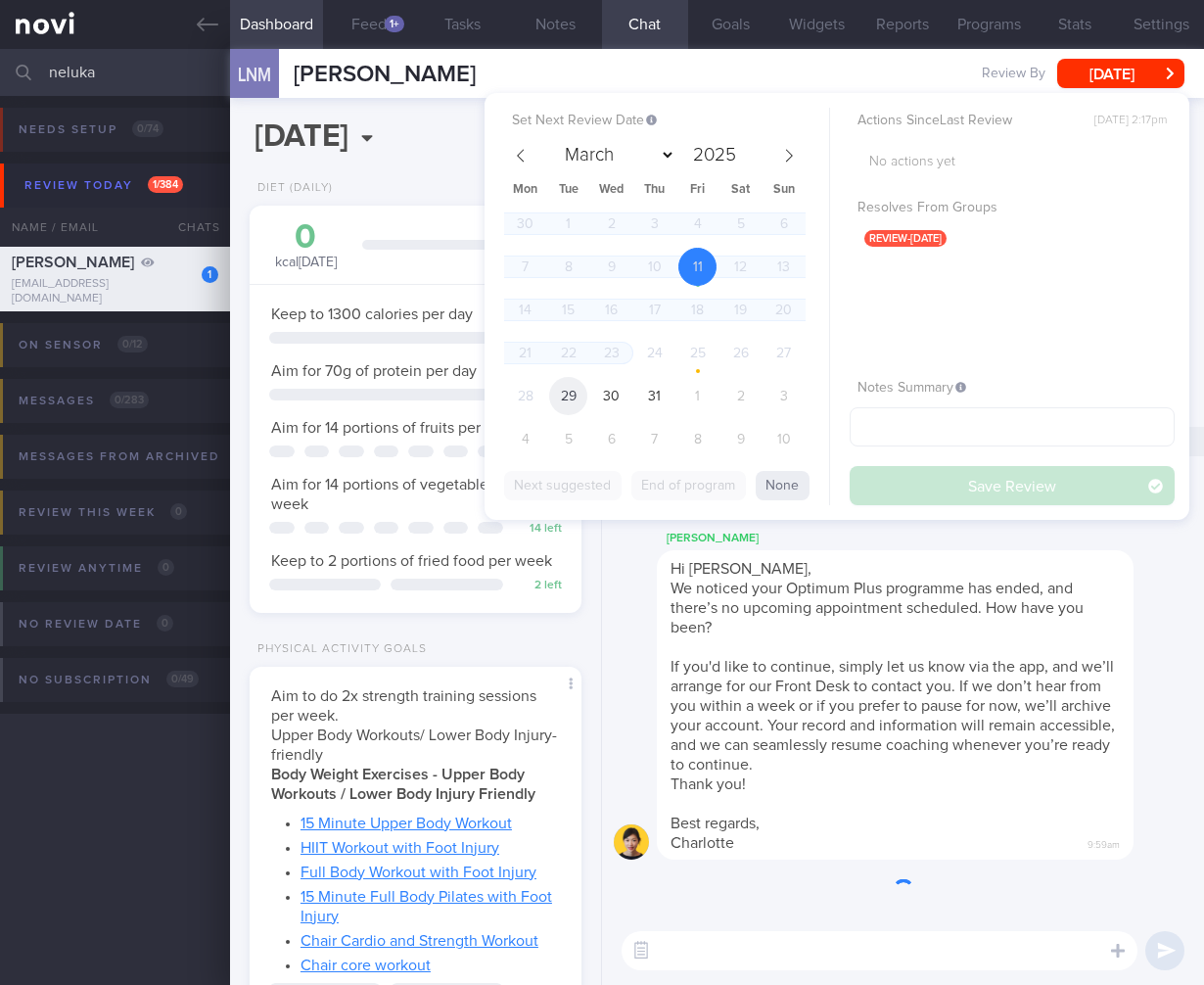 click on "29" at bounding box center (568, 396) 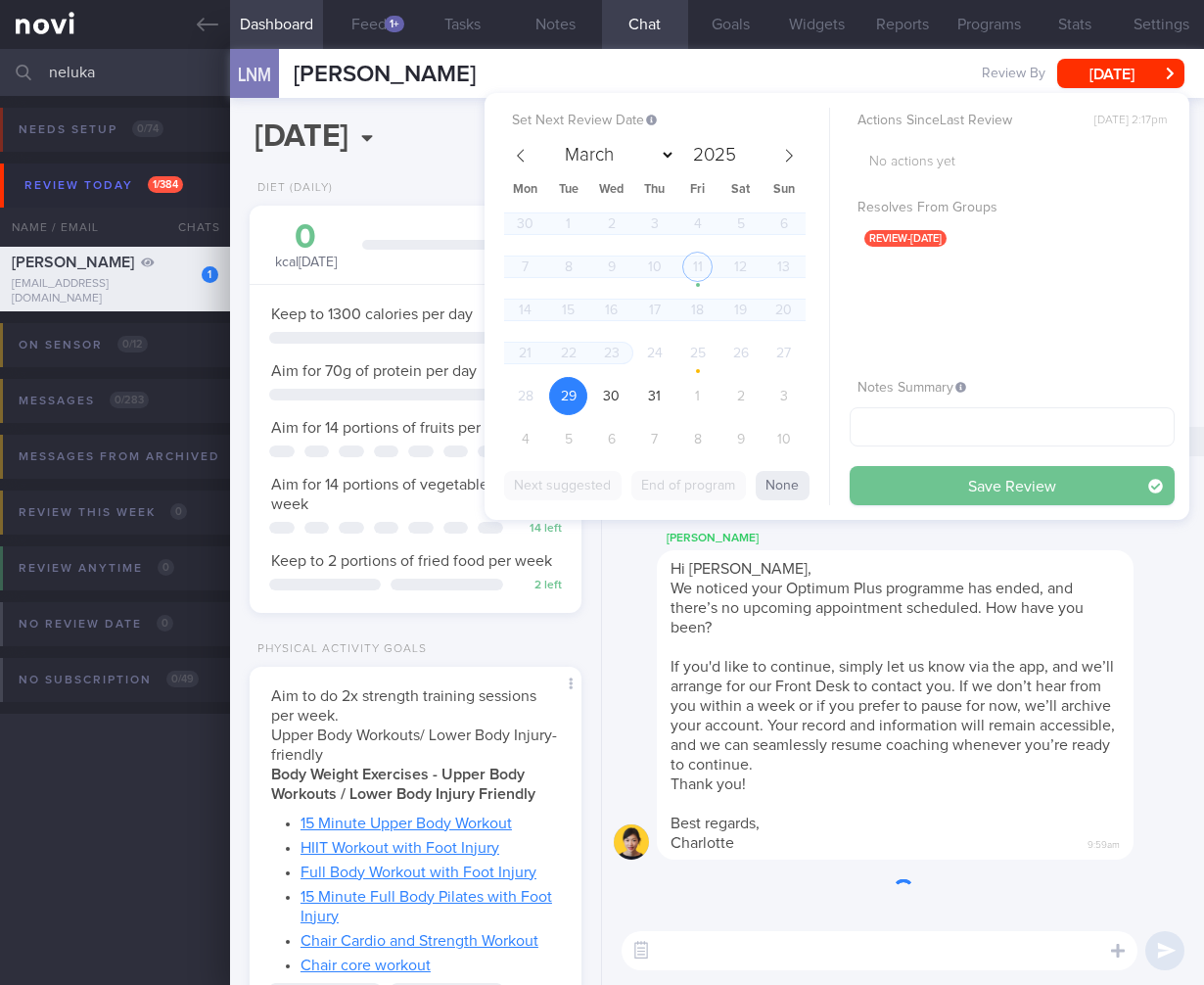 click on "Save Review" at bounding box center [1012, 486] 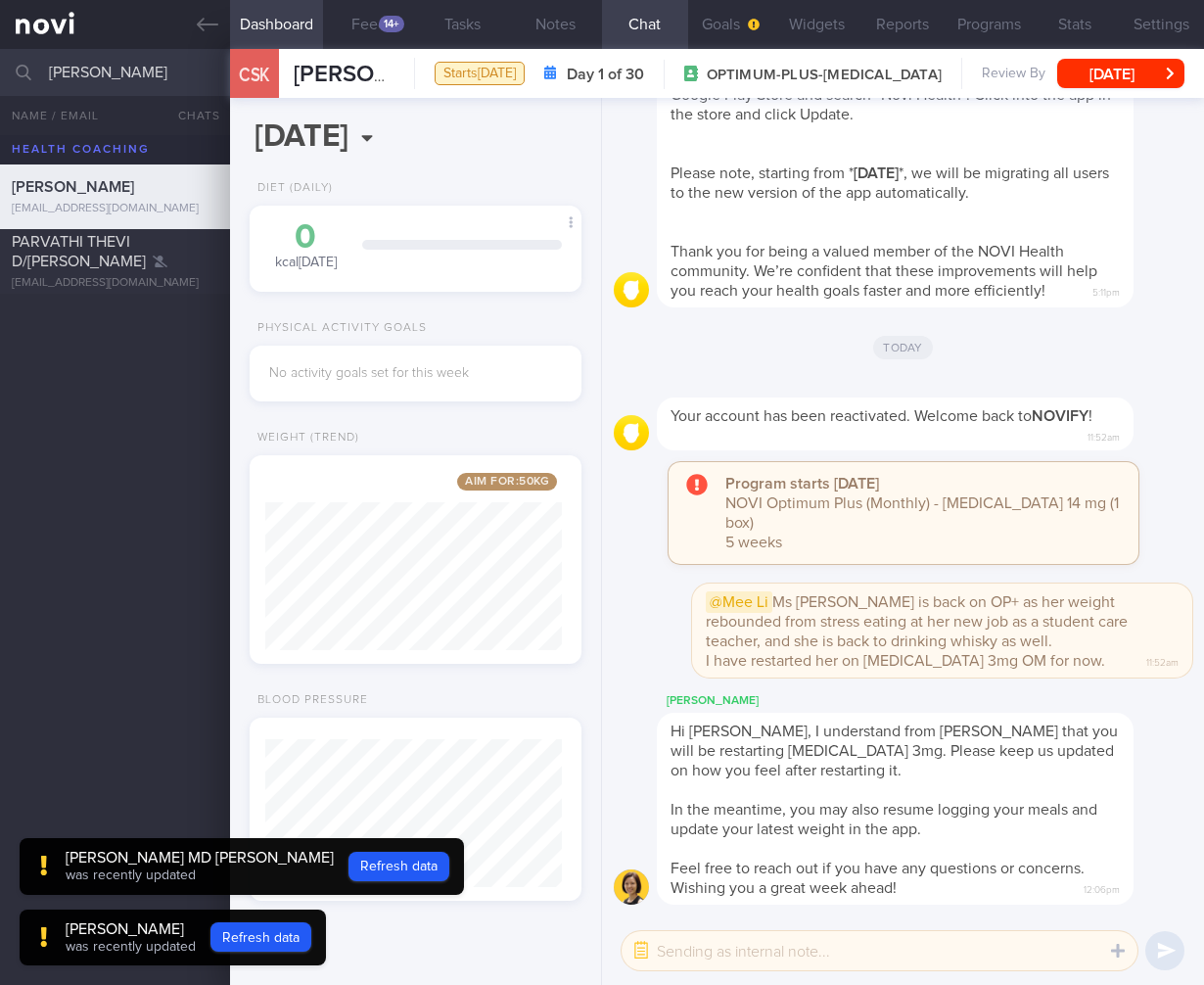 select on "6" 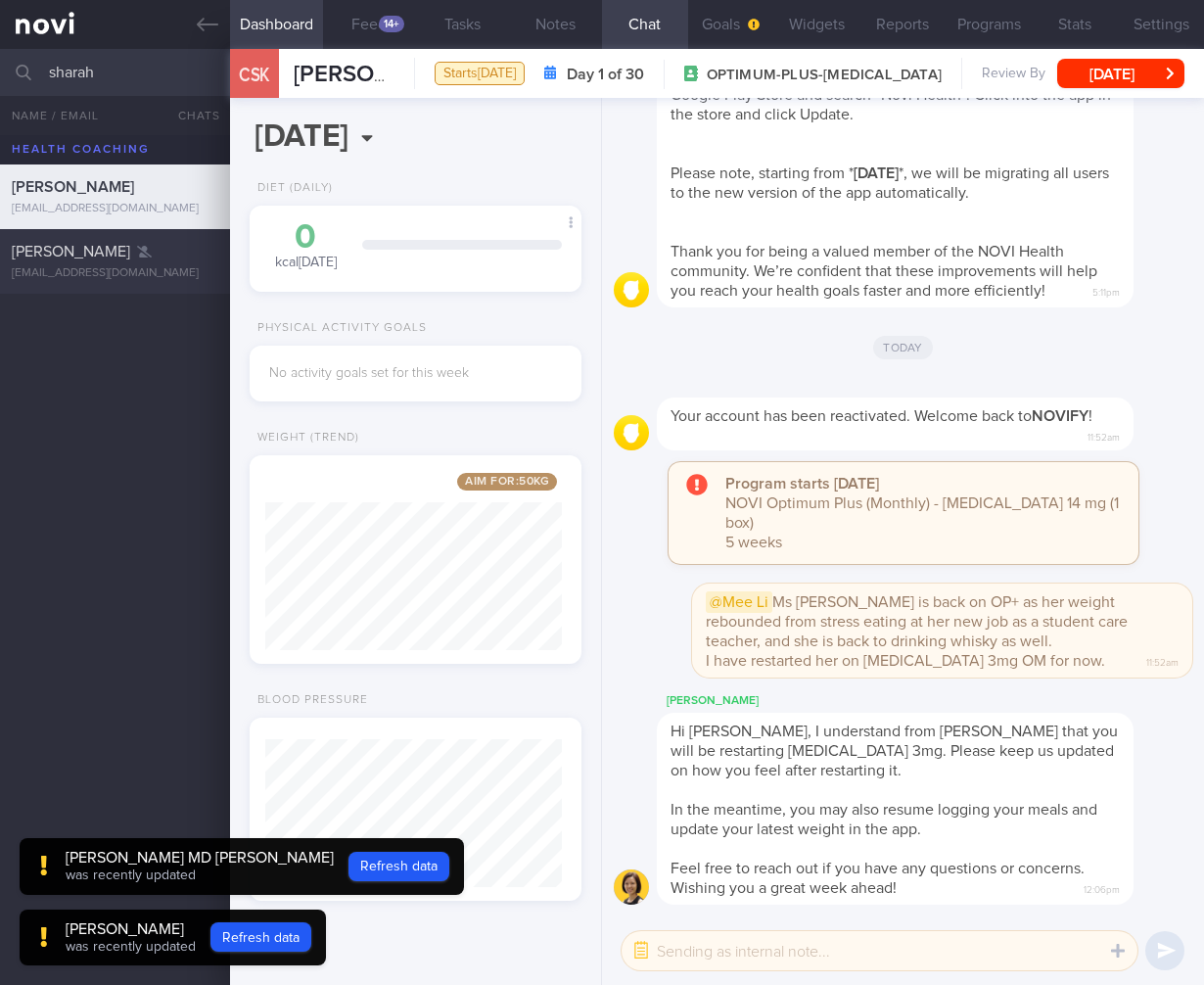 type on "sharah" 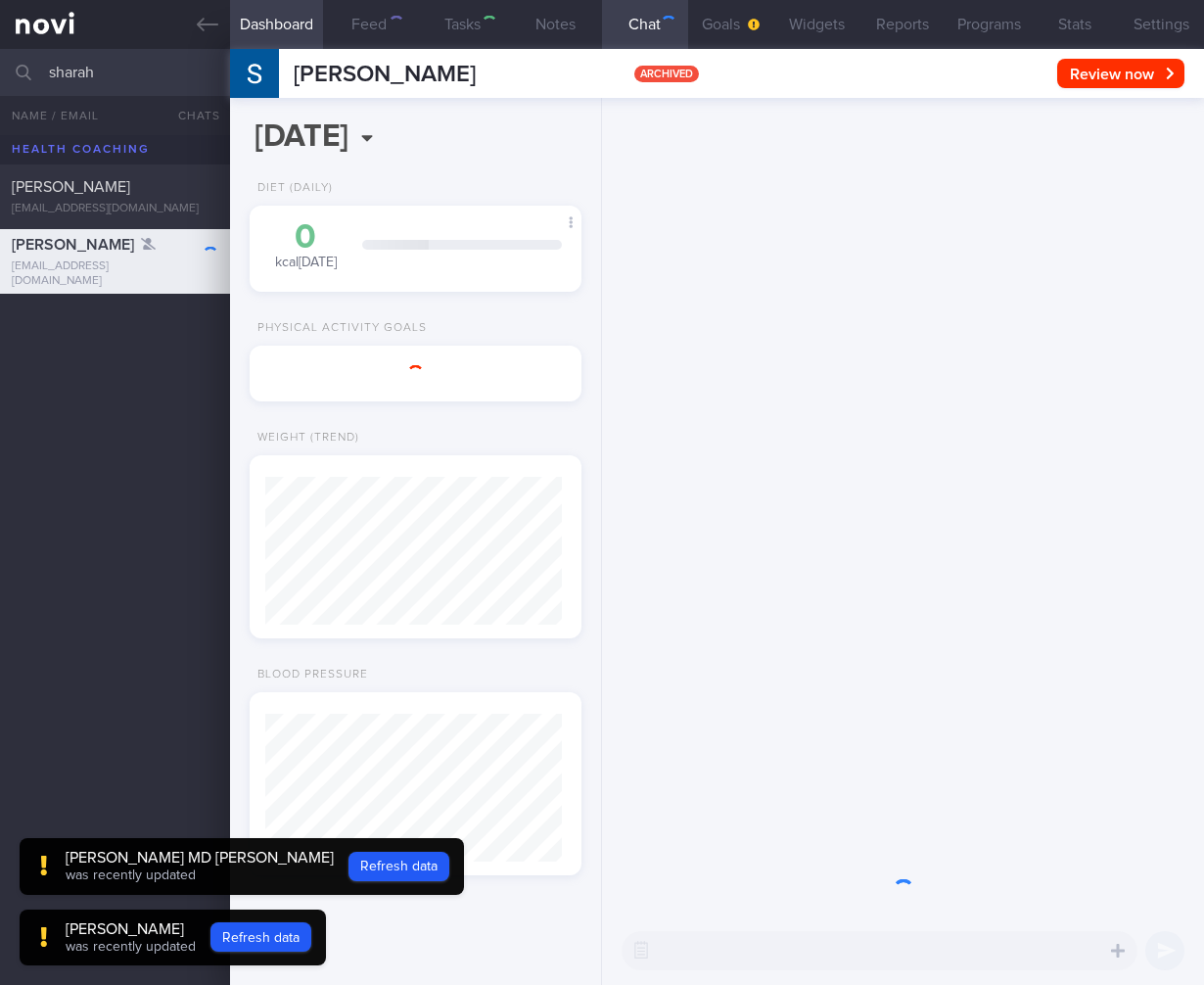 type on "BP is high, KIV need to start anti-hypertensives" 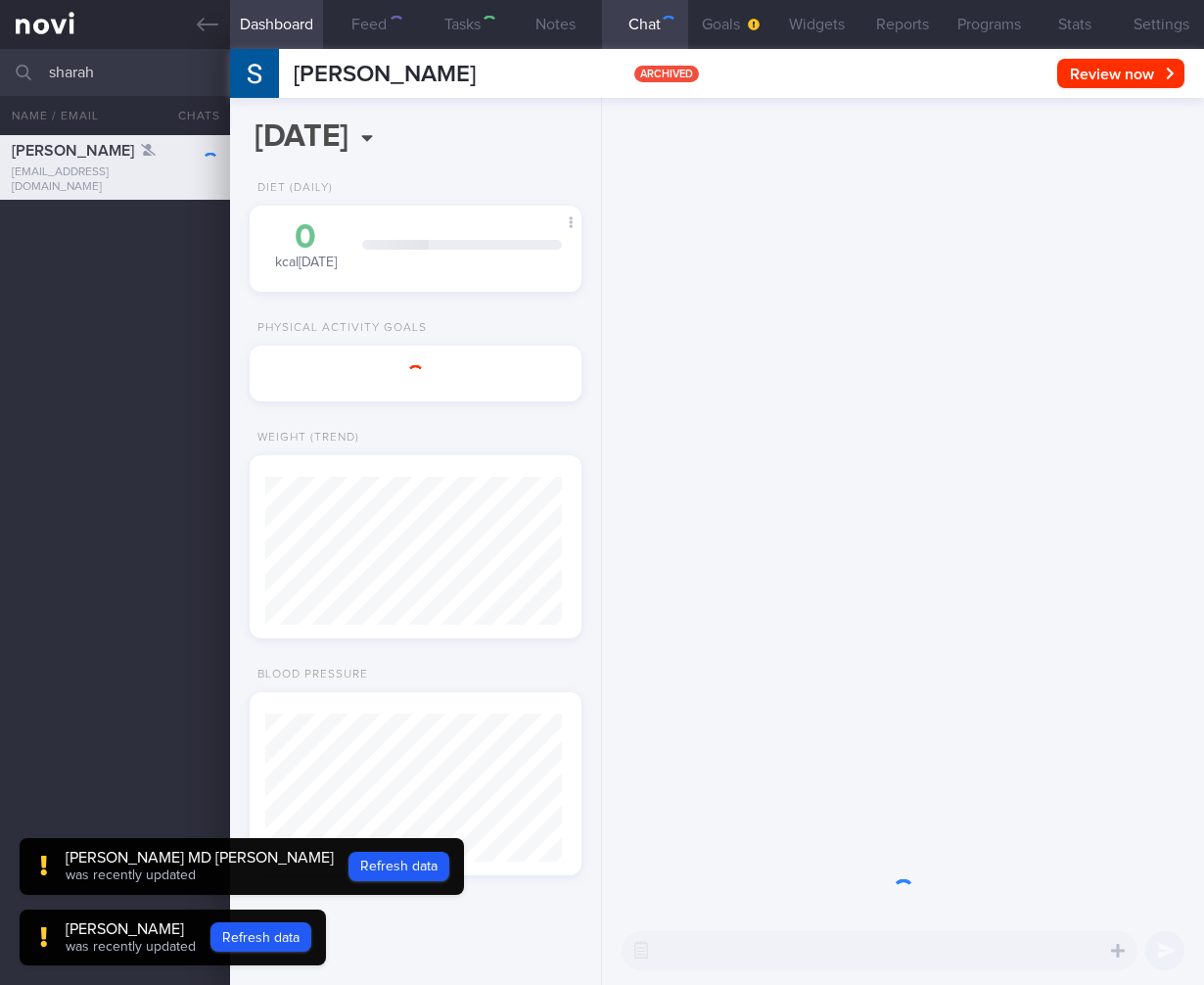 scroll, scrollTop: 0, scrollLeft: 0, axis: both 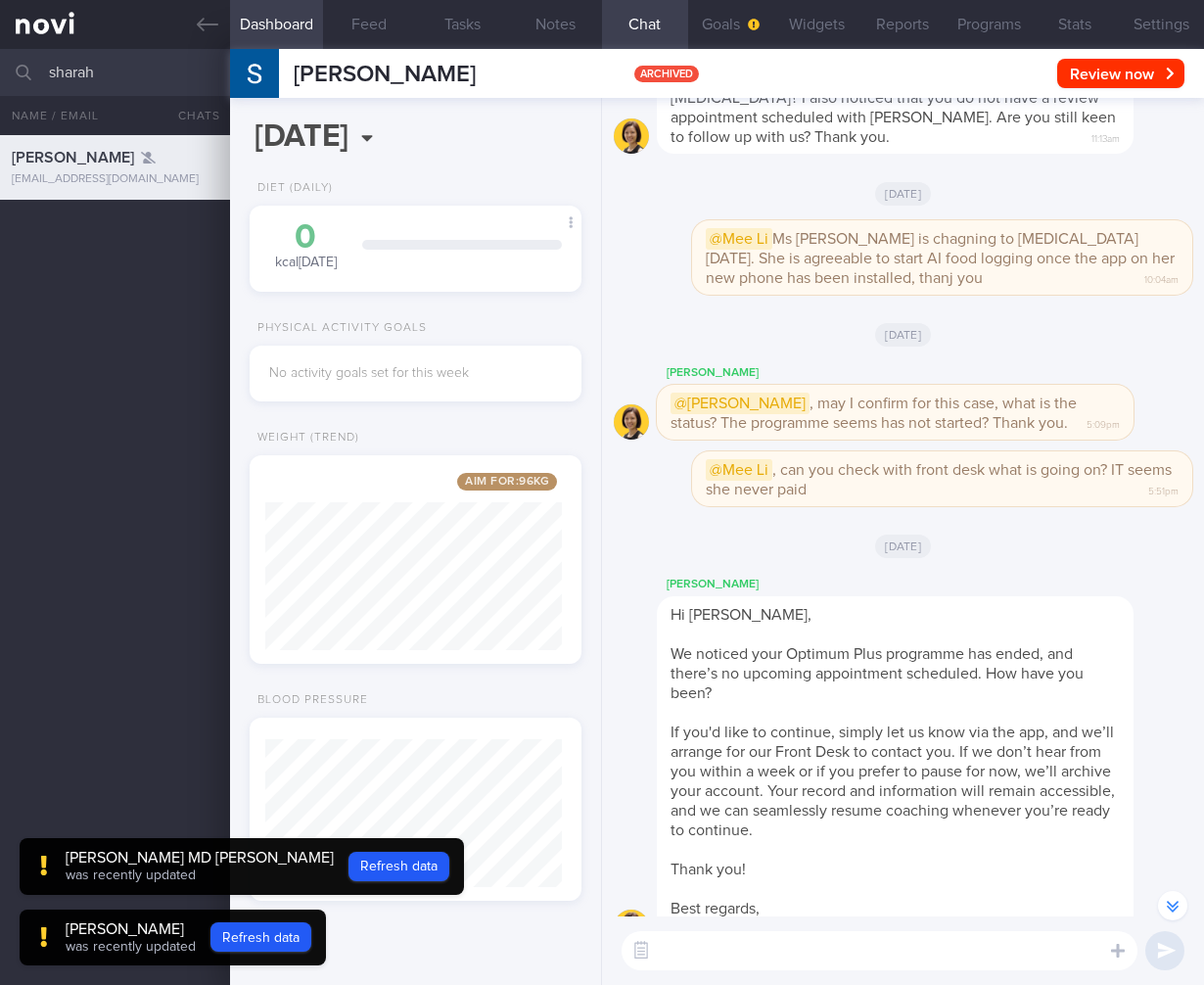 click on "Mon, 7 Apr" at bounding box center (903, 545) 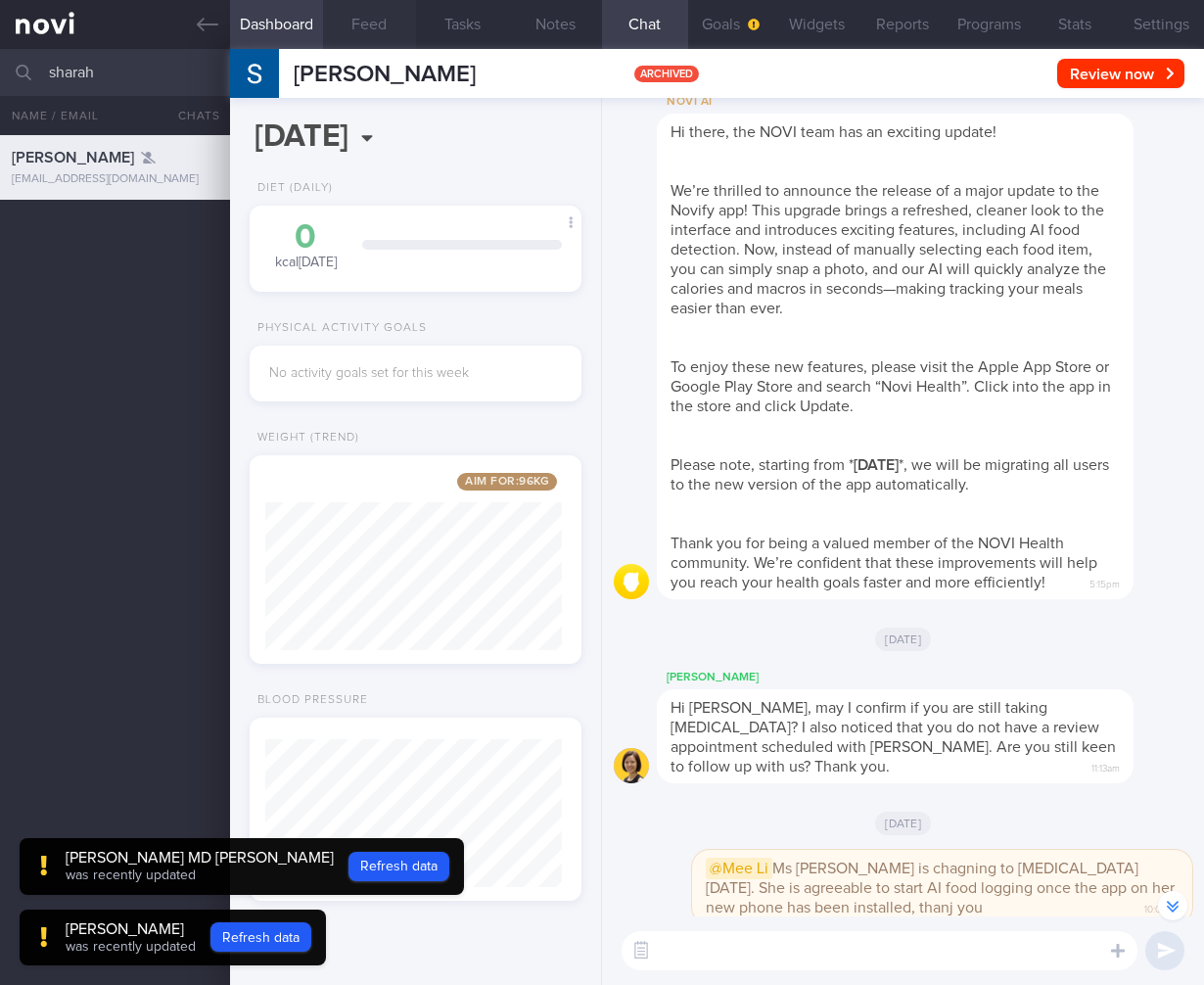 click on "Feed" at bounding box center [369, 24] 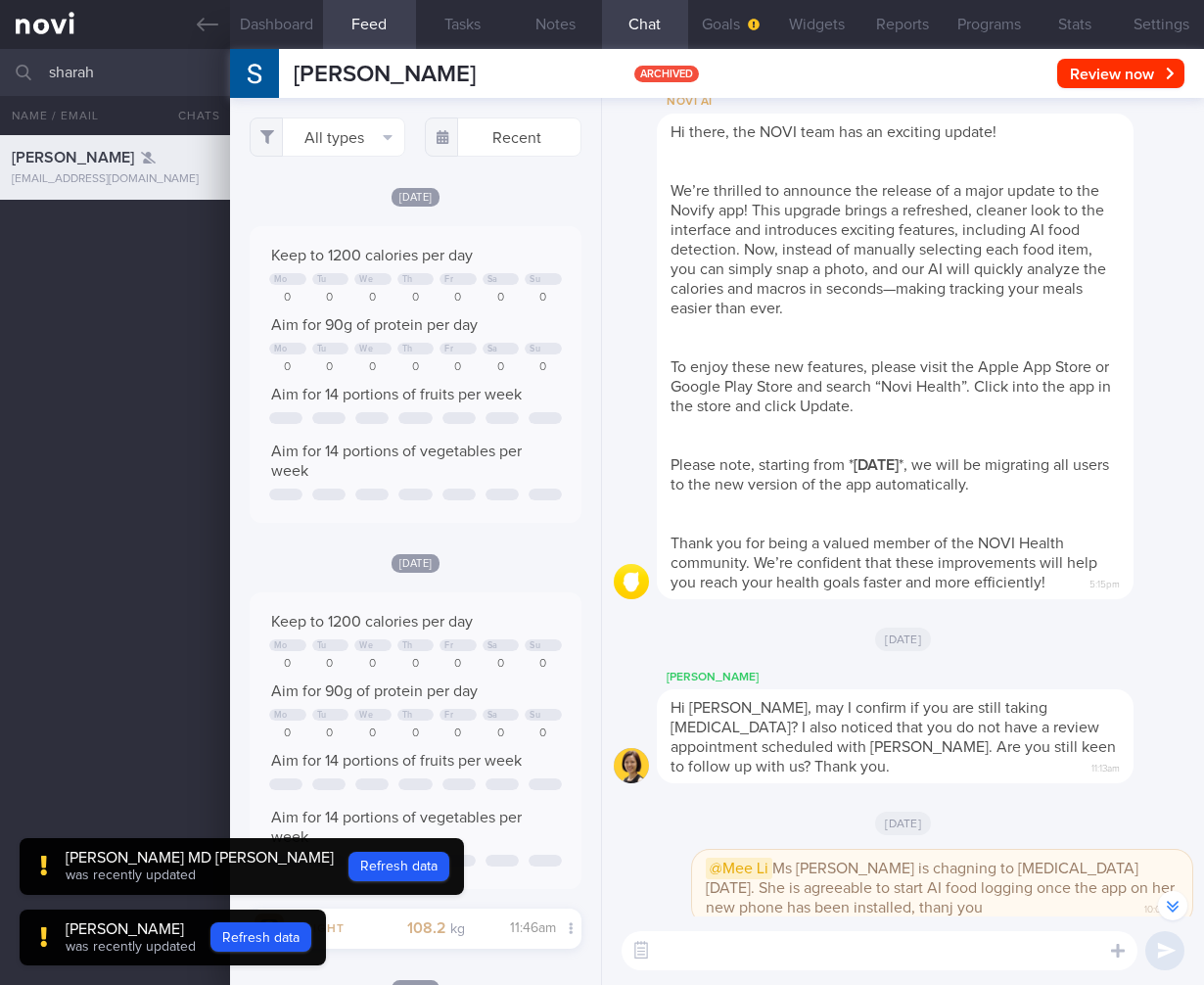 scroll, scrollTop: 978949, scrollLeft: 978565, axis: both 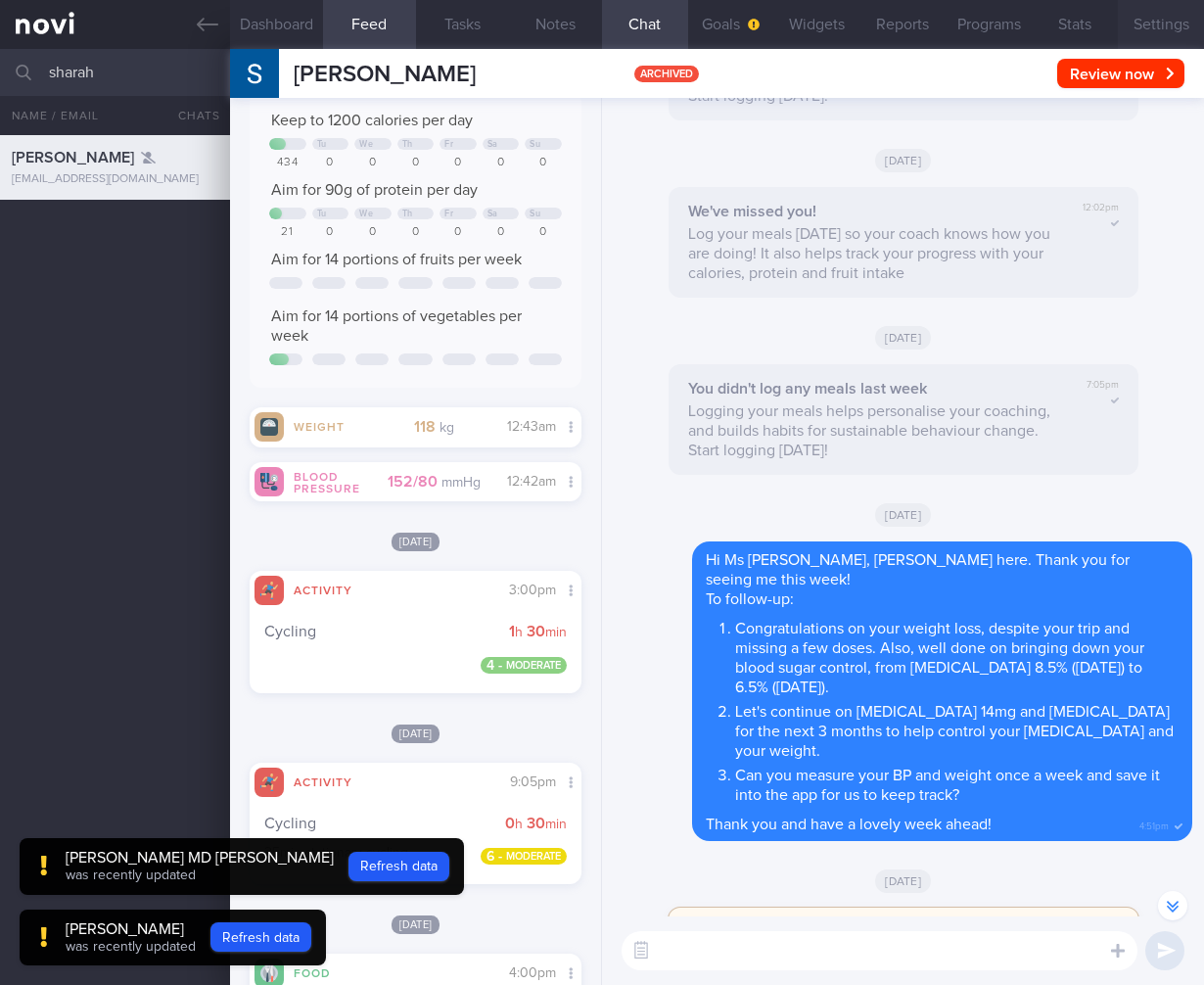 click on "Settings" at bounding box center (1161, 24) 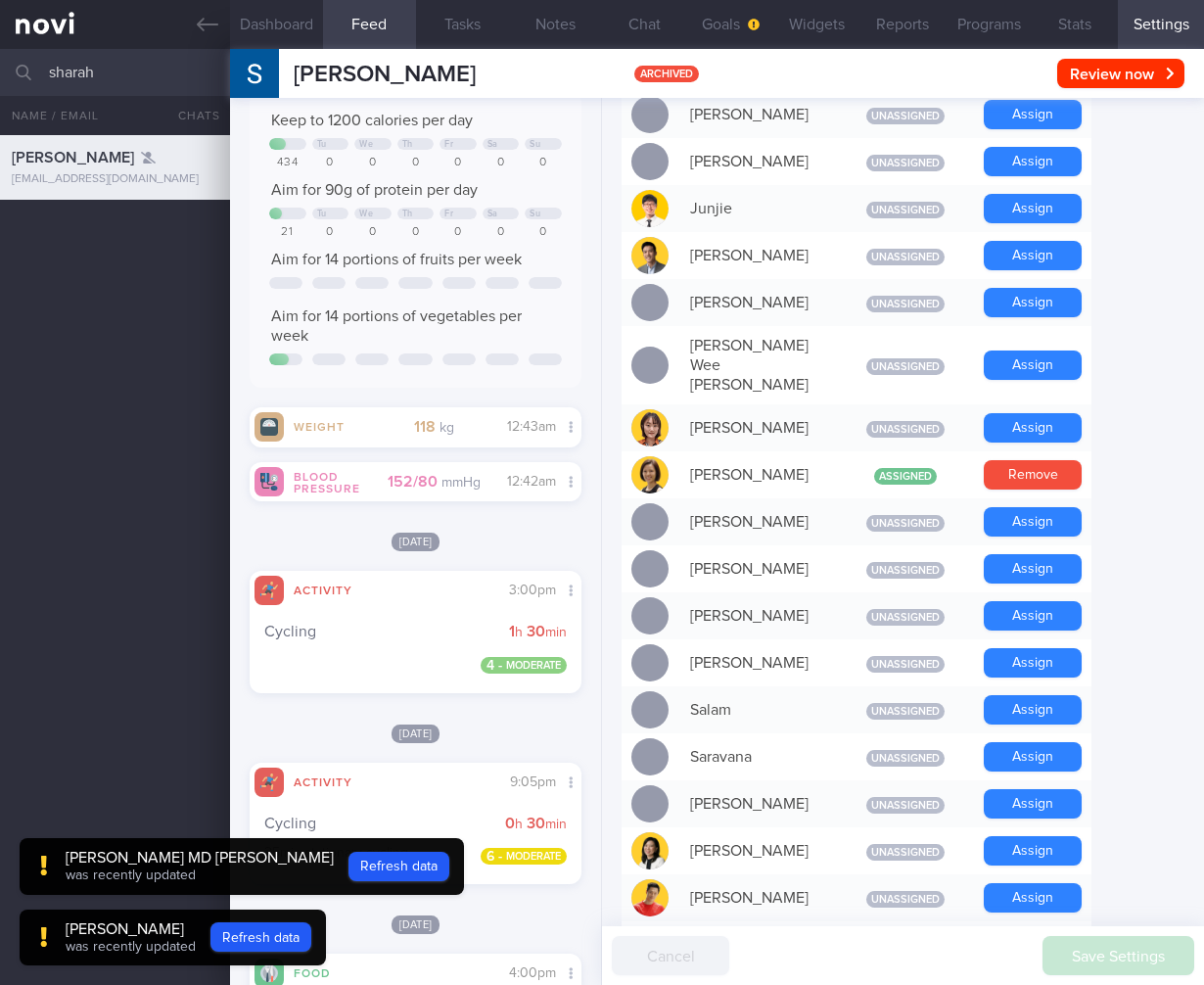 scroll, scrollTop: 1440, scrollLeft: 0, axis: vertical 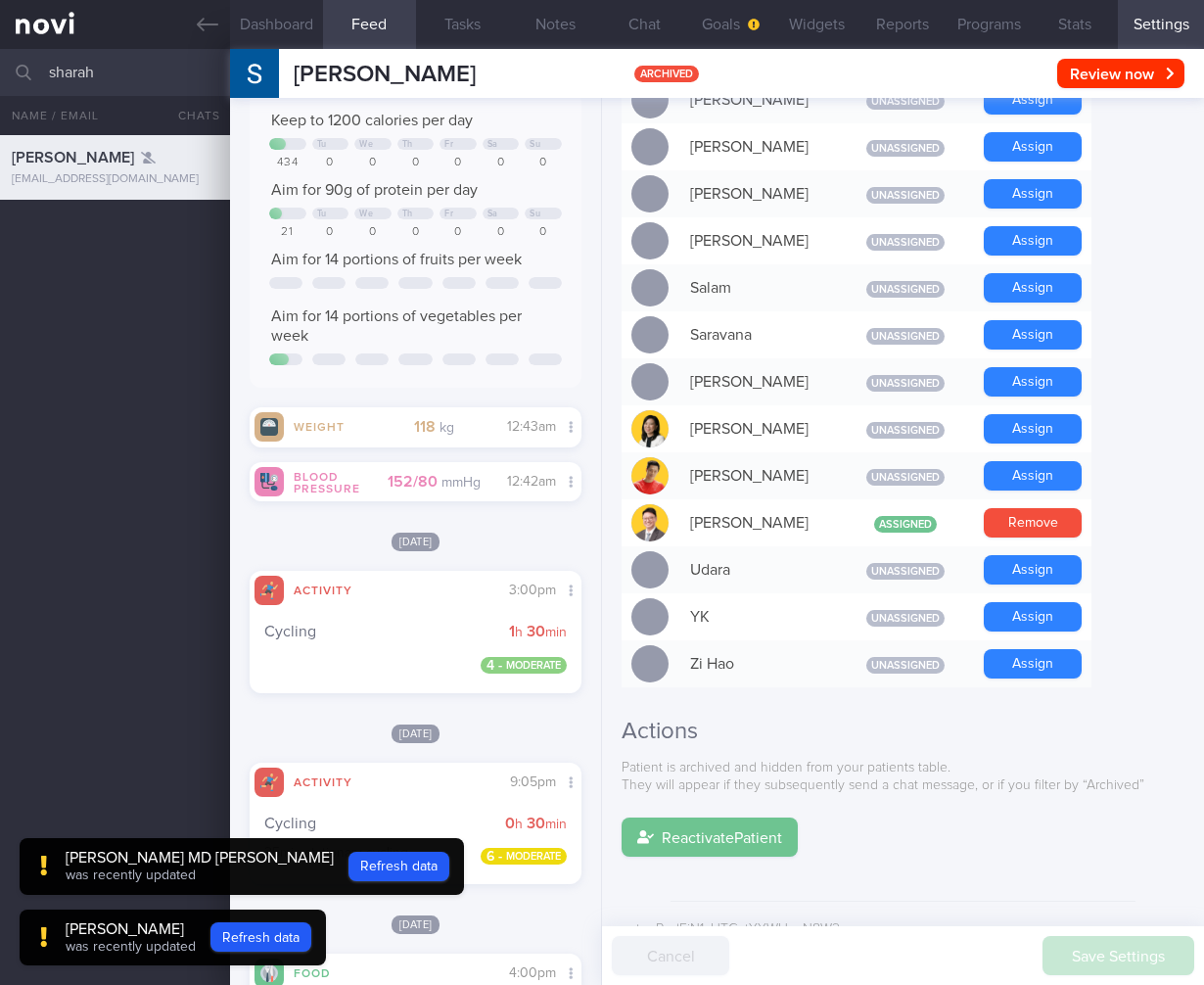 click on "Reactivate  Patient" at bounding box center [710, 837] 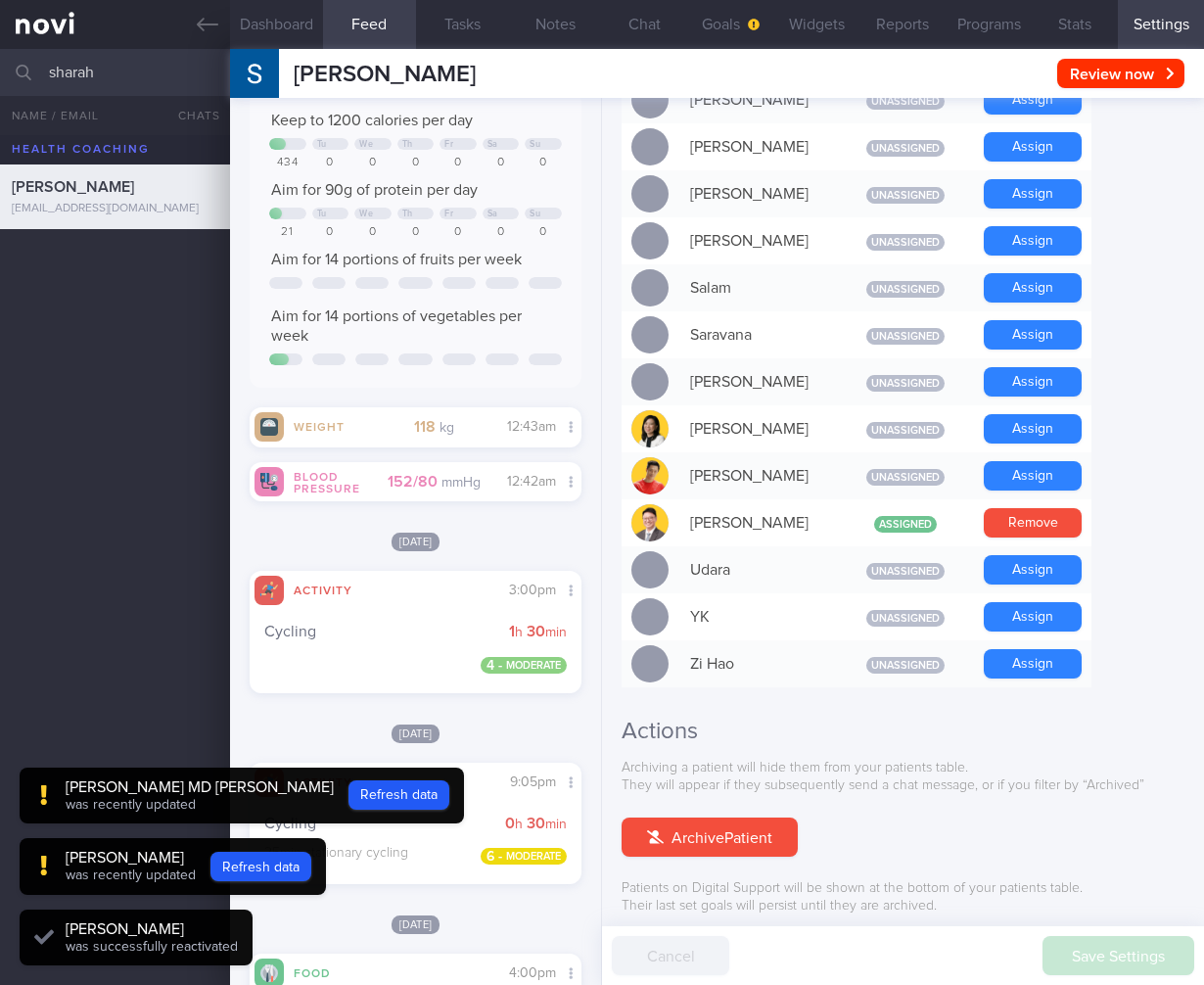 scroll, scrollTop: 0, scrollLeft: 0, axis: both 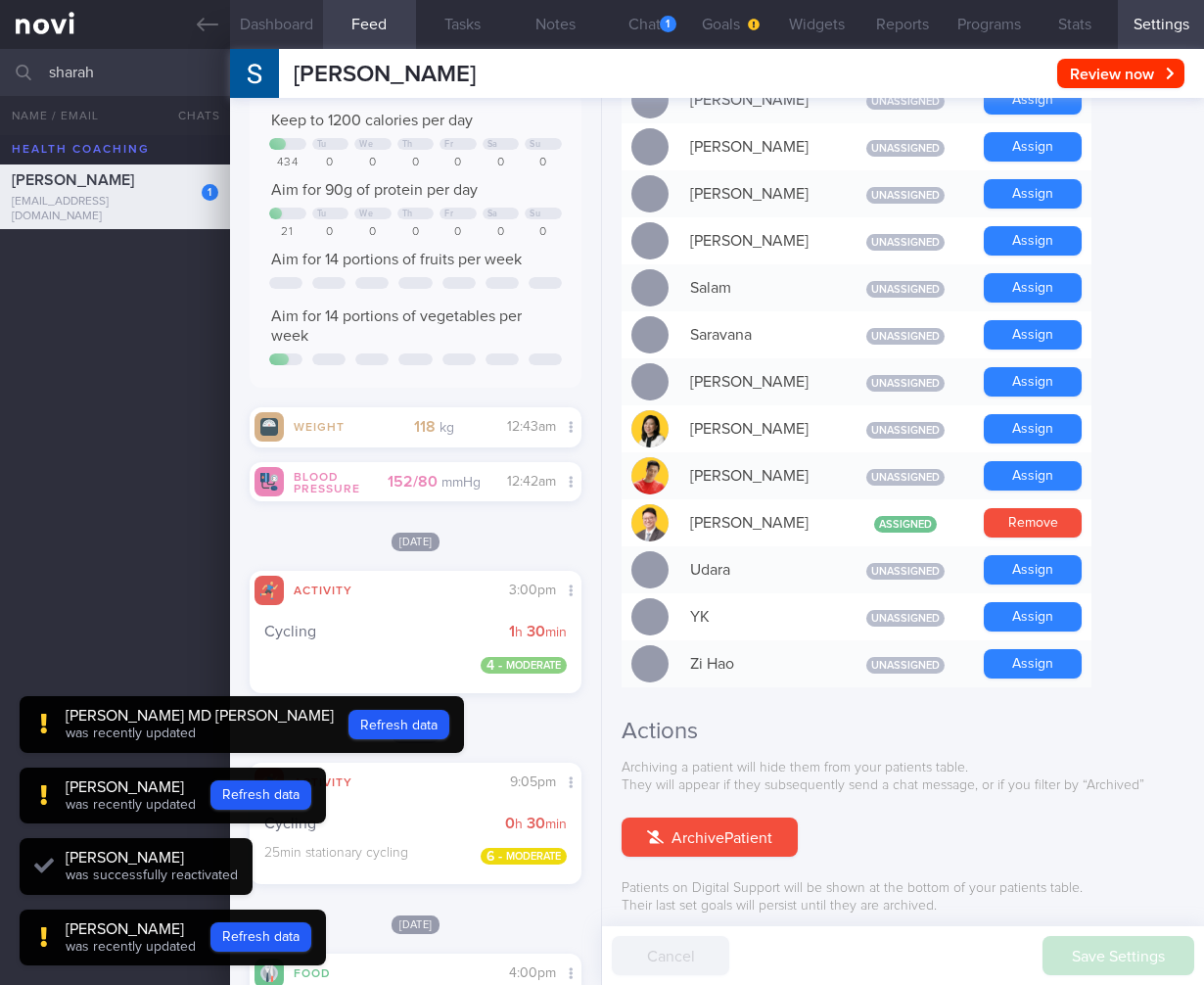 click on "Dashboard" at bounding box center [276, 24] 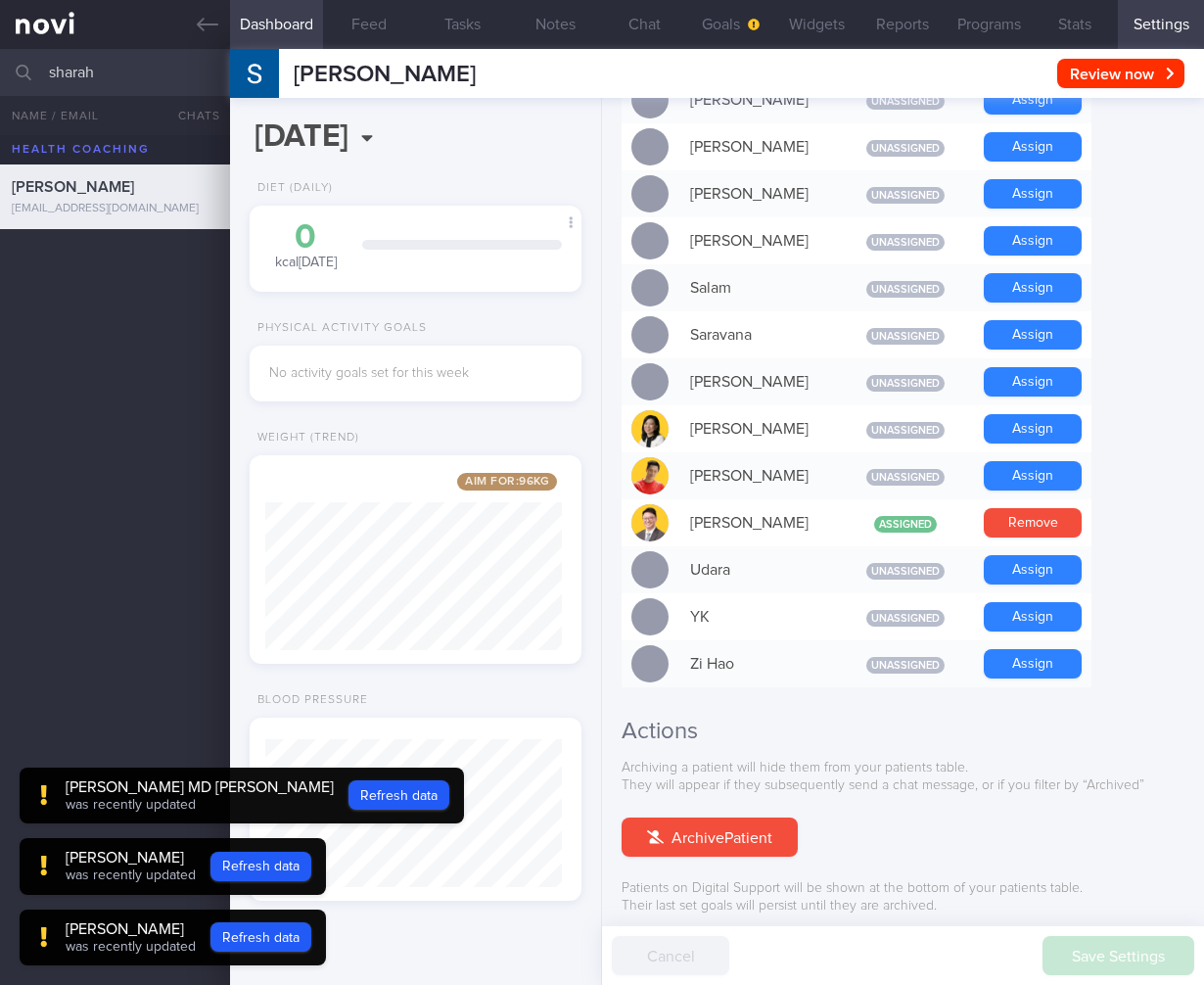 click on "Chat" at bounding box center (645, 24) 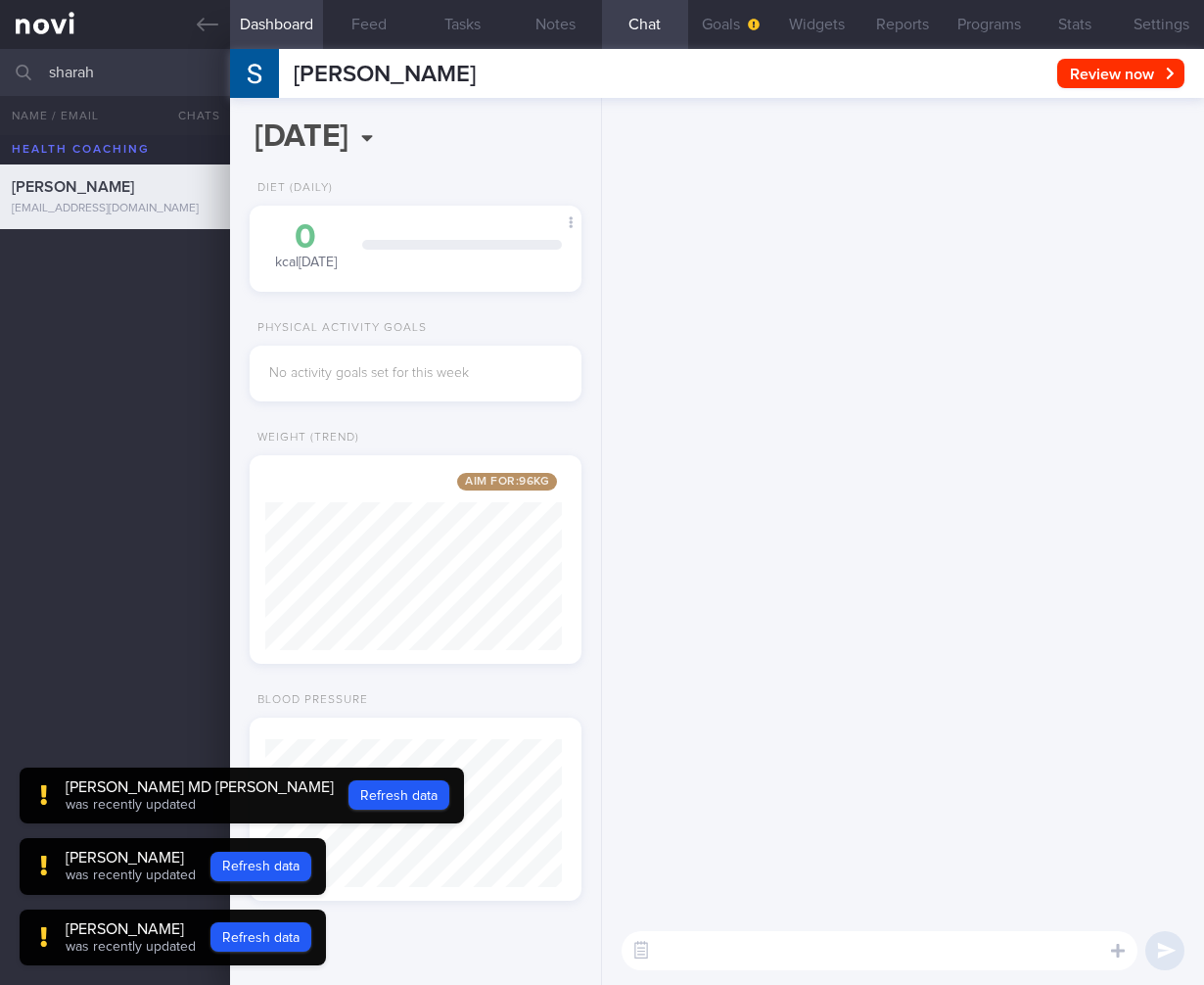 type 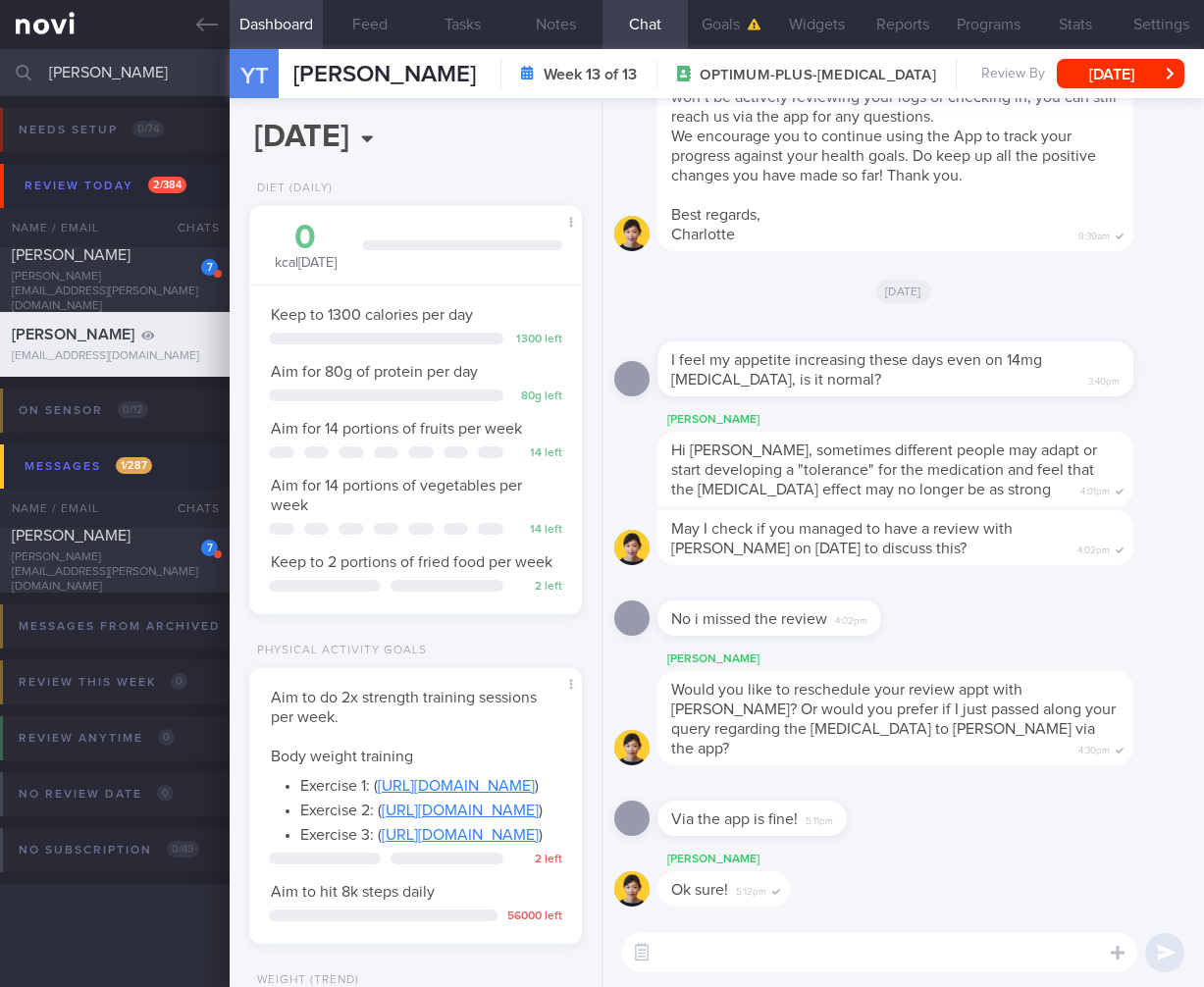 select on "6" 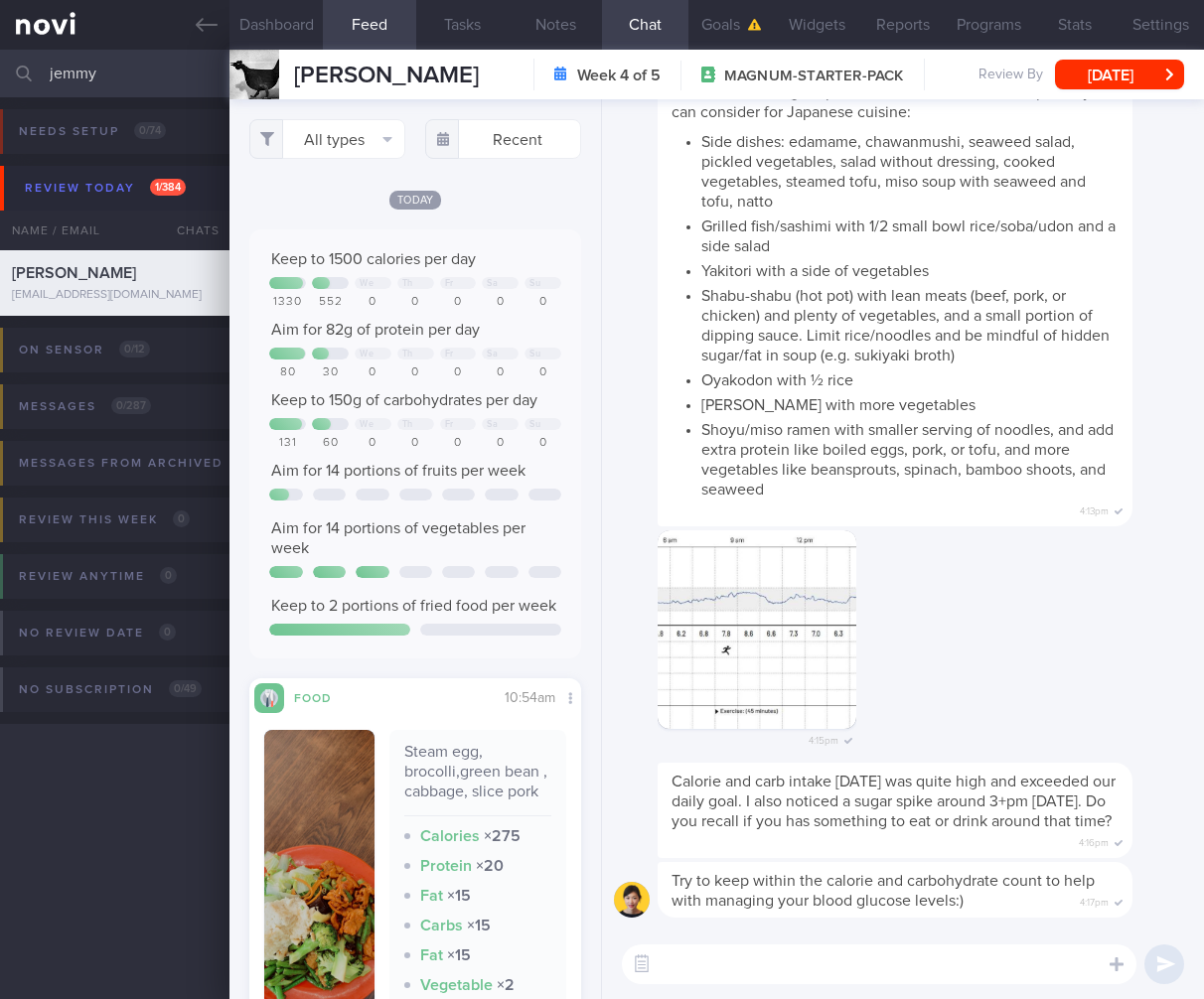 scroll, scrollTop: 0, scrollLeft: 0, axis: both 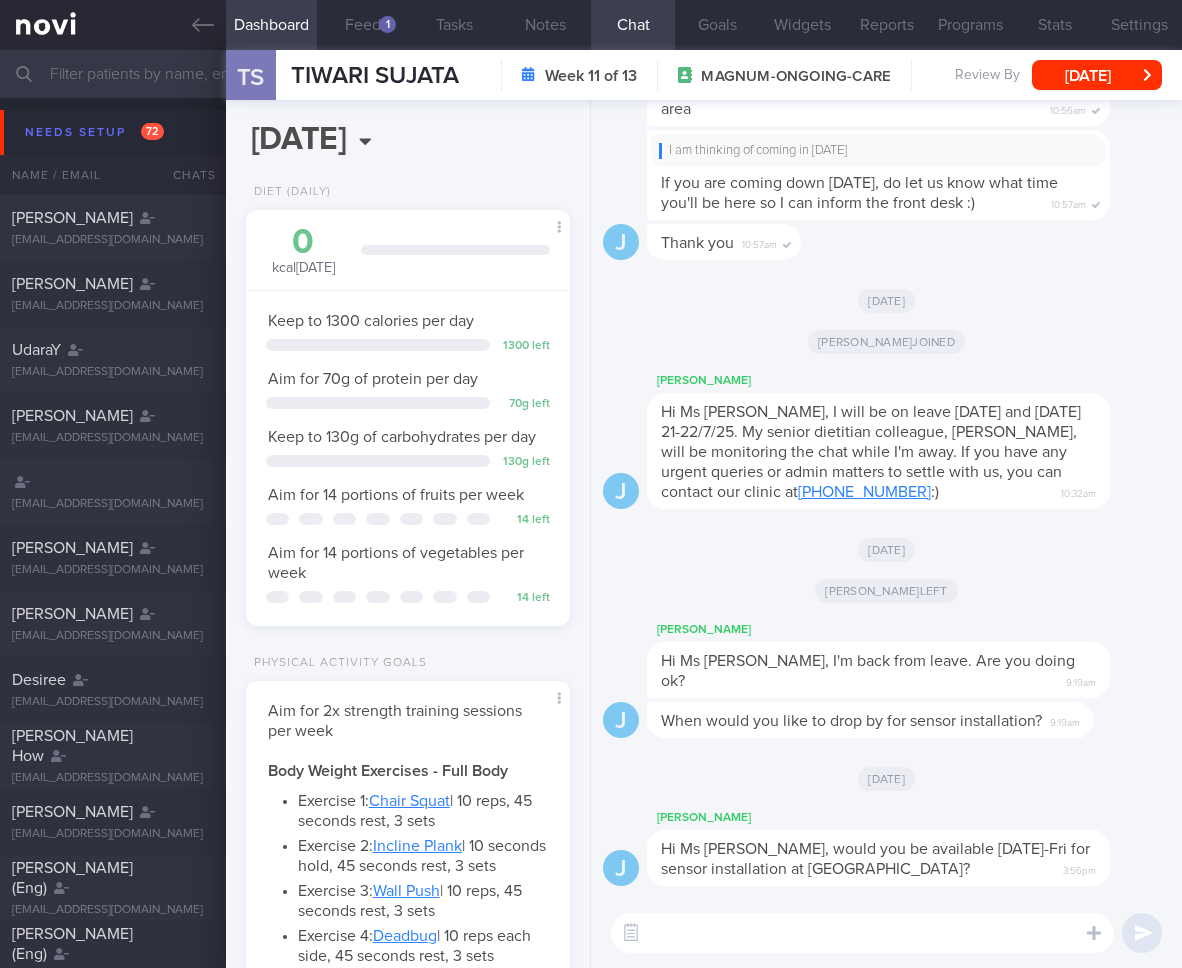 select on "4" 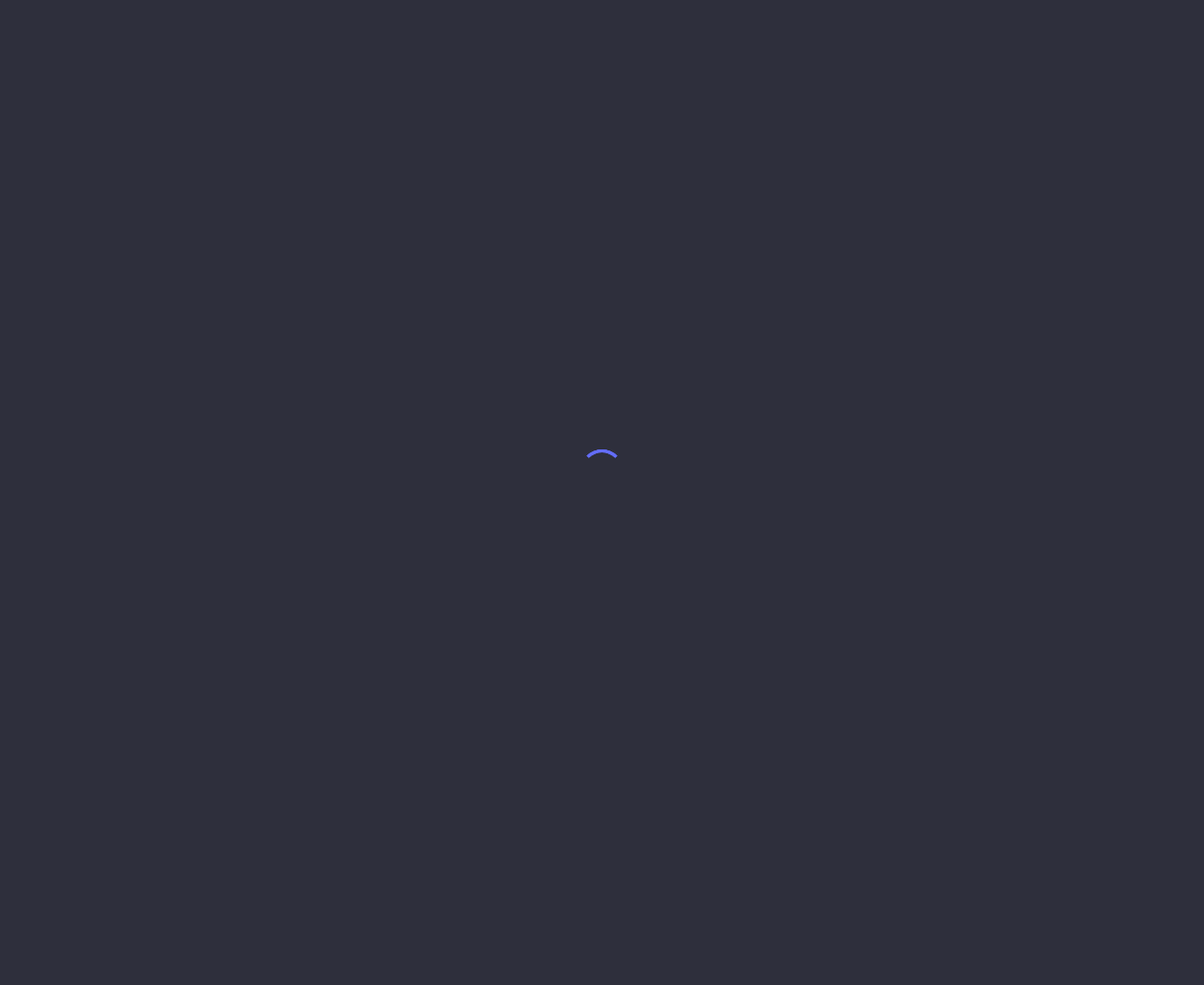 scroll, scrollTop: 0, scrollLeft: 0, axis: both 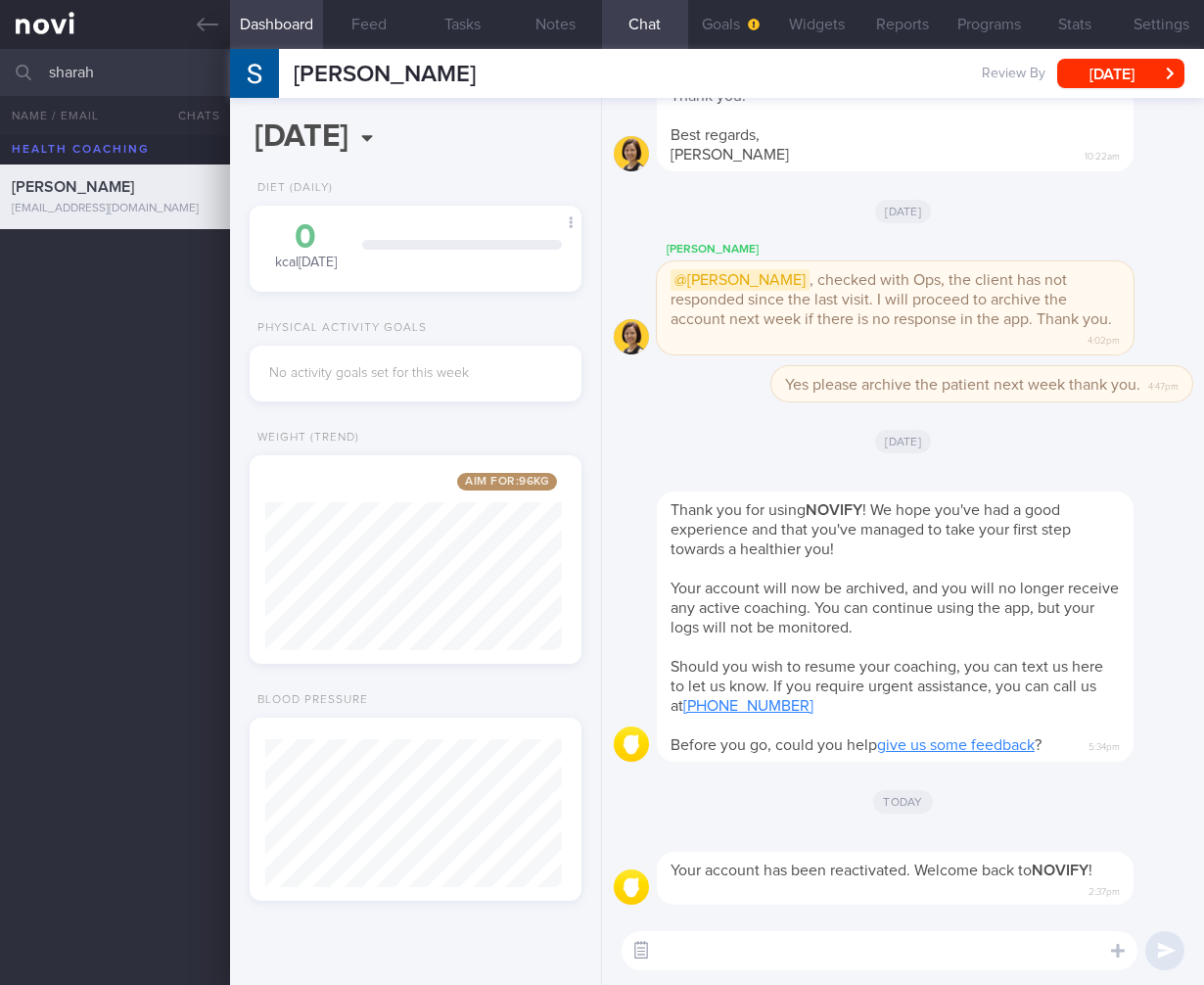 drag, startPoint x: 613, startPoint y: 954, endPoint x: 635, endPoint y: 952, distance: 22.090722 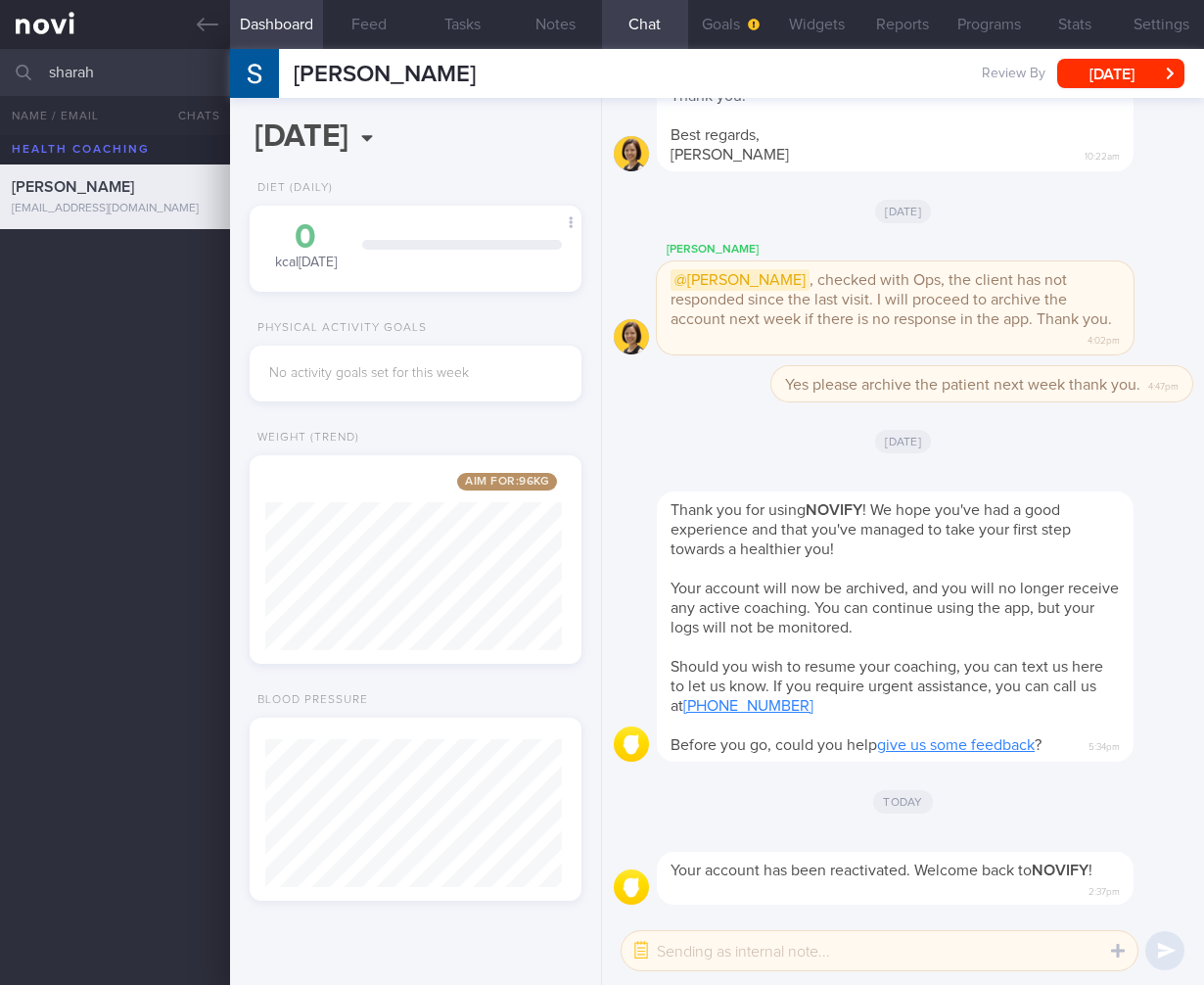 click 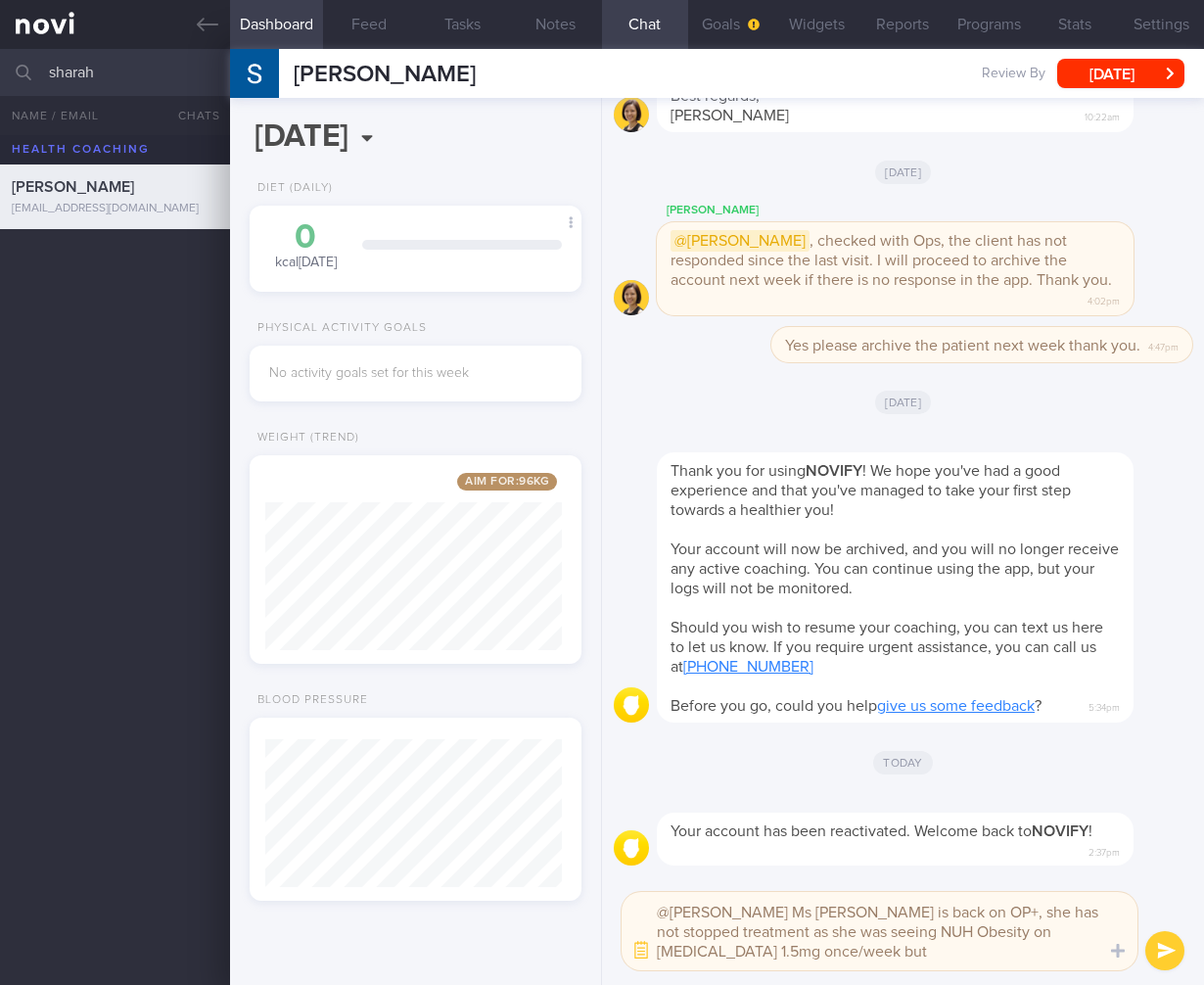 scroll, scrollTop: 0, scrollLeft: 0, axis: both 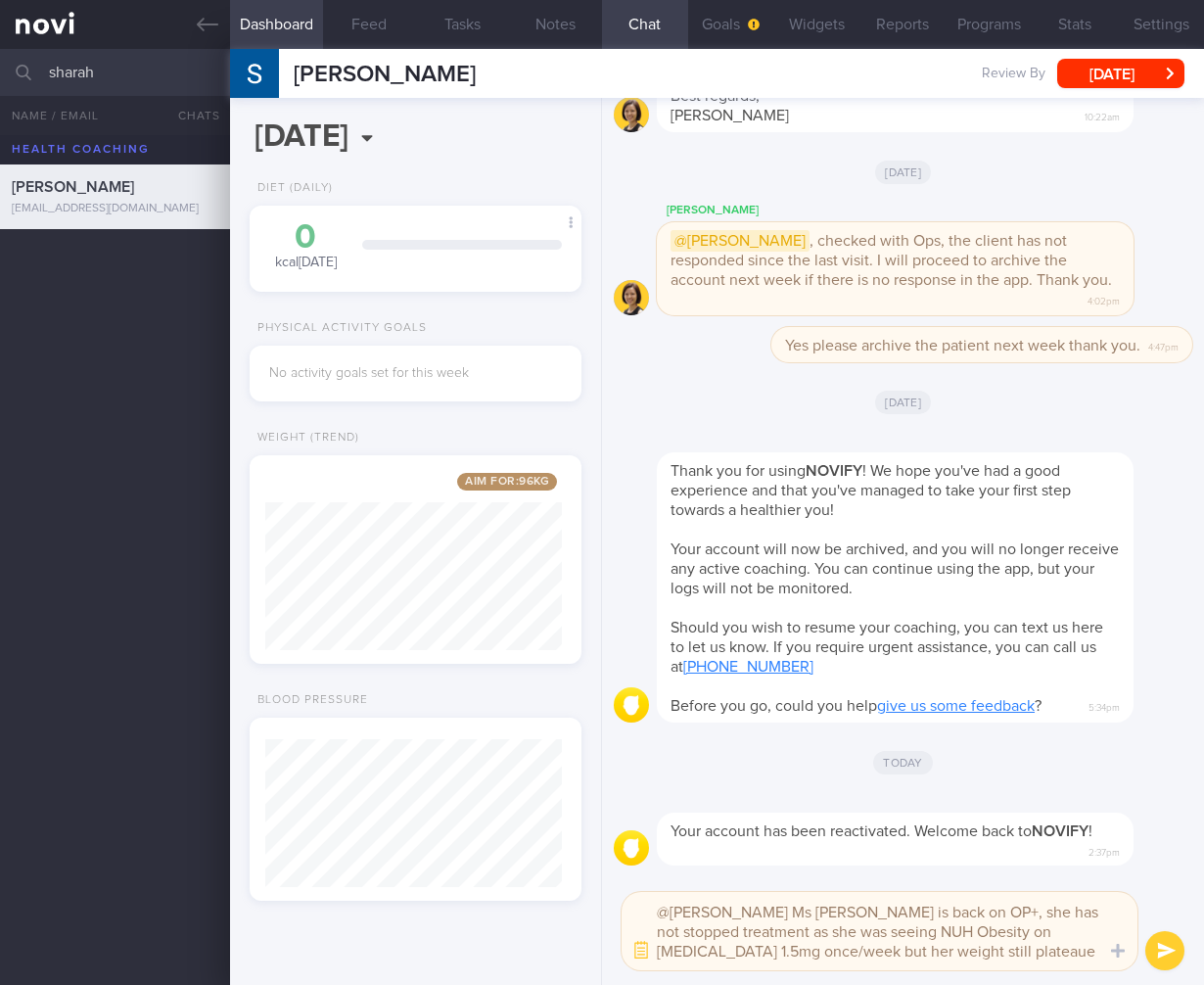 type on "@[PERSON_NAME] Ms [PERSON_NAME] is back on OP+, she has not stopped treatment as she was seeing NUH Obesity on [MEDICAL_DATA] 1.5mg once/week but her weight still plateaued" 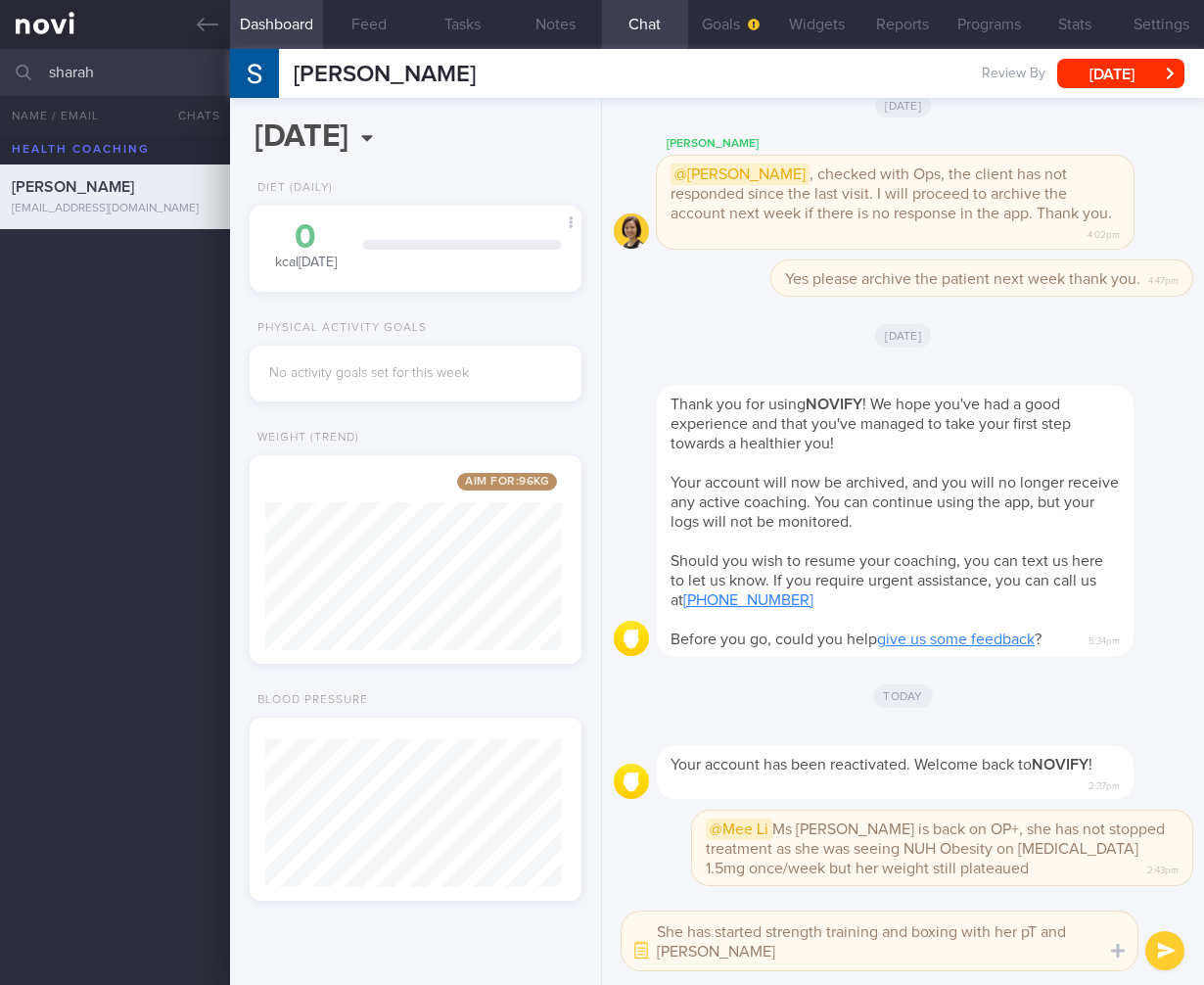 scroll, scrollTop: 0, scrollLeft: 0, axis: both 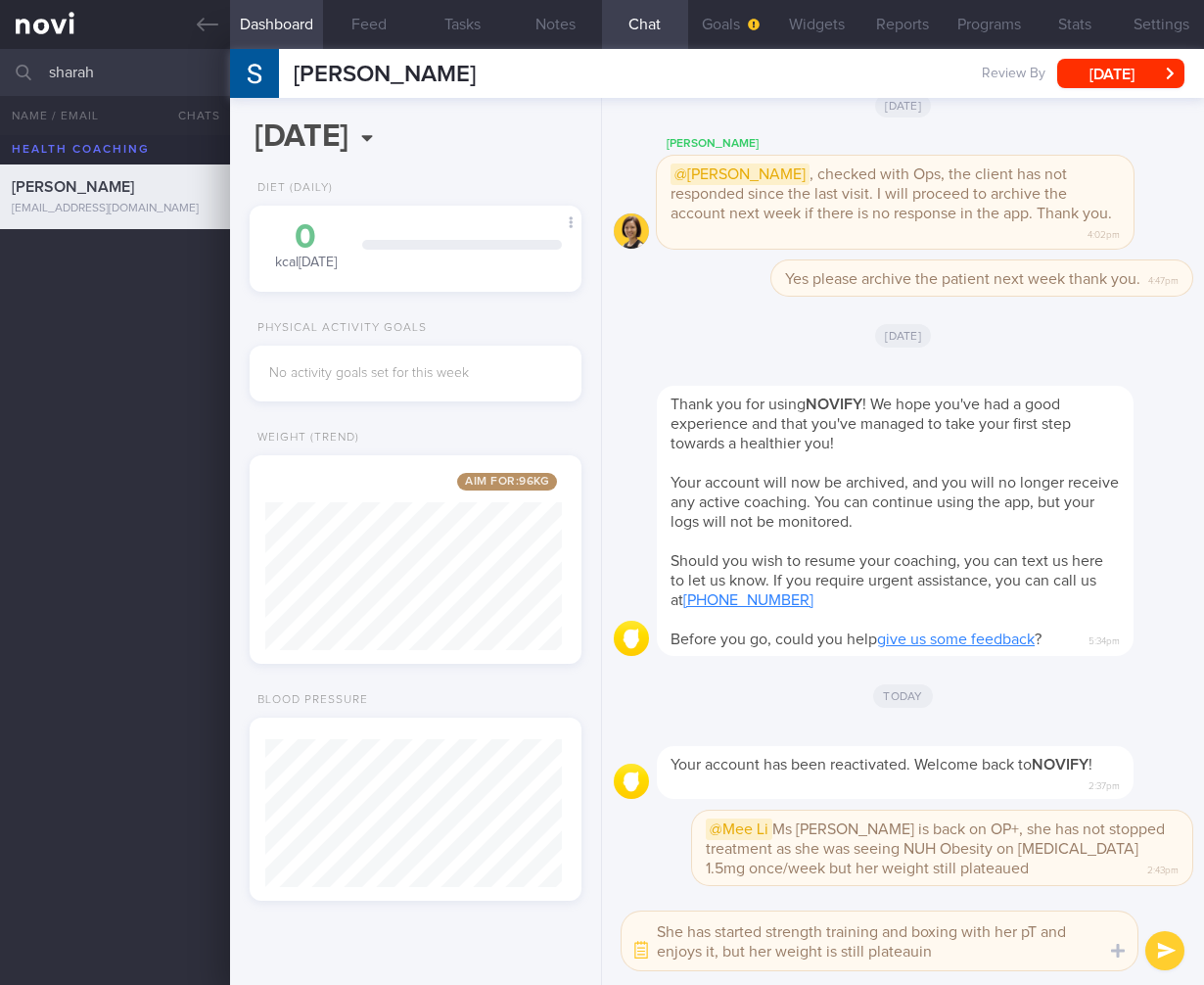 type on "She has started strength training and boxing with her pT and enjoys it, but her weight is still plateauing" 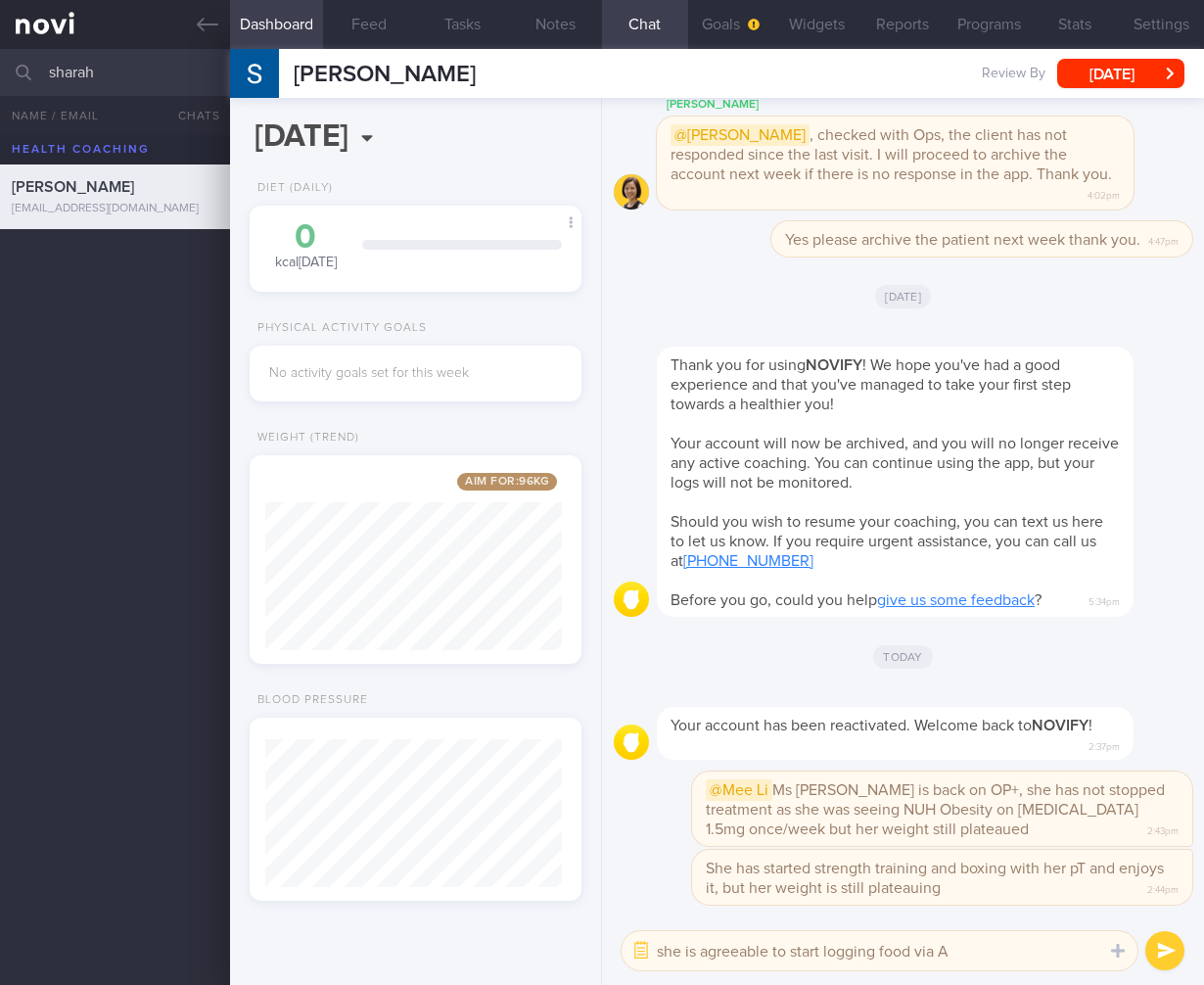 type on "she is agreeable to start logging food via AI" 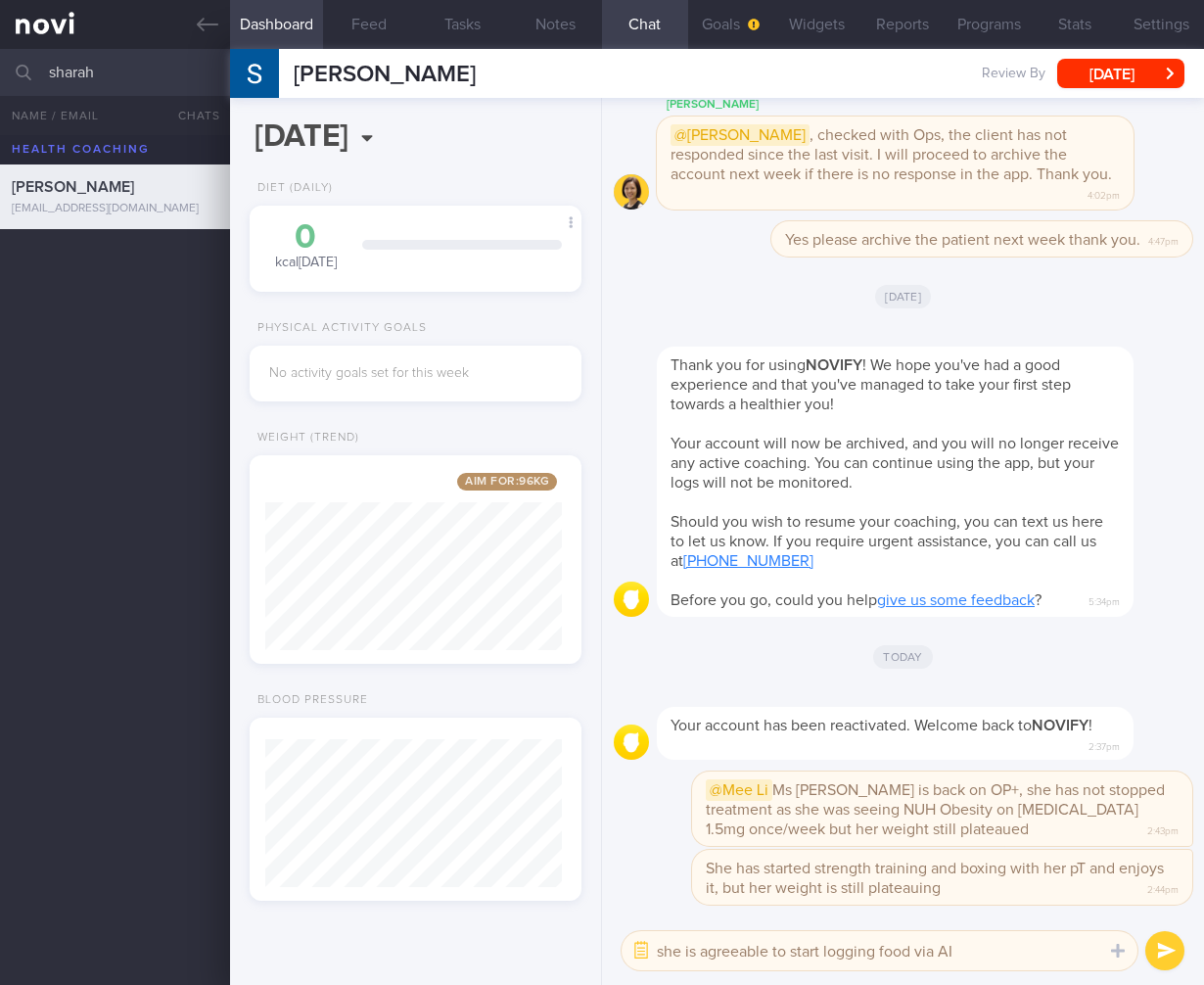 type 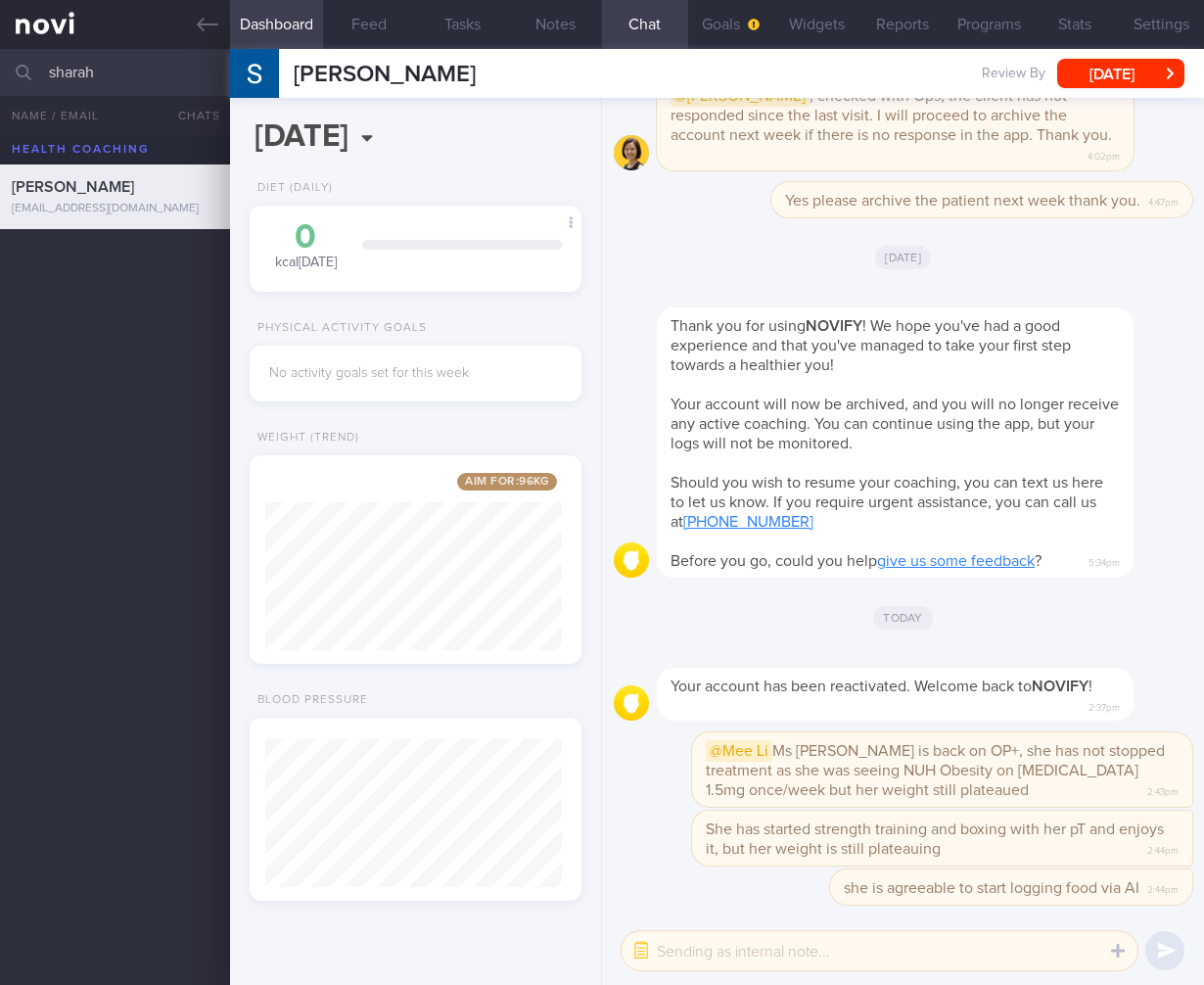 click on "Thank you for using  NOVIFY ! We hope you've had a good experience and that you've managed to take your first step towards a healthier you! Your account will now be archived, and you will no longer receive any active coaching. You can continue using the app, but your logs will not be monitored. Should you wish to resume your coaching, you can text us here to let us know. If you require urgent assistance, you can call us at  [PHONE_NUMBER] Before you go, could you help  give us some feedback ?
5:34pm" 